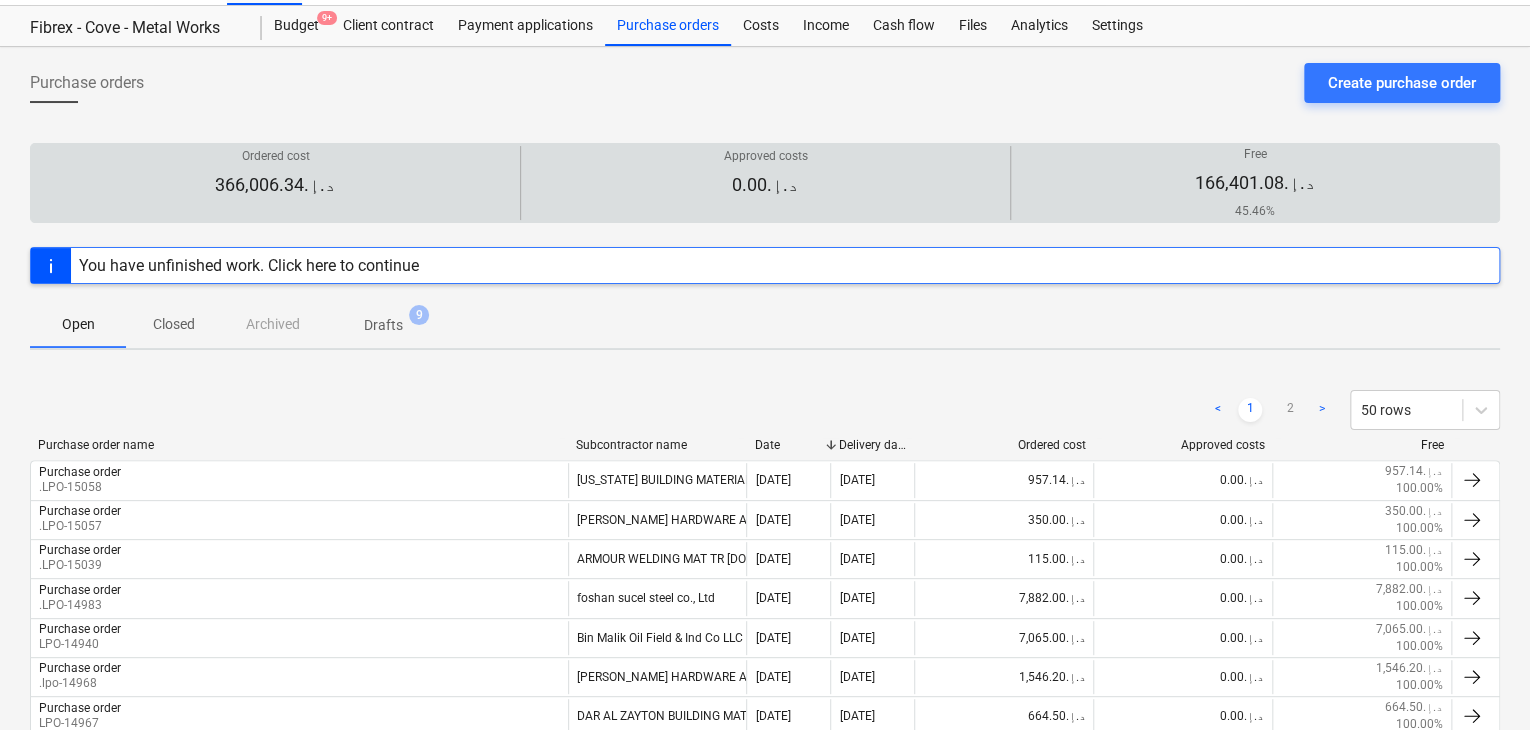 scroll, scrollTop: 0, scrollLeft: 0, axis: both 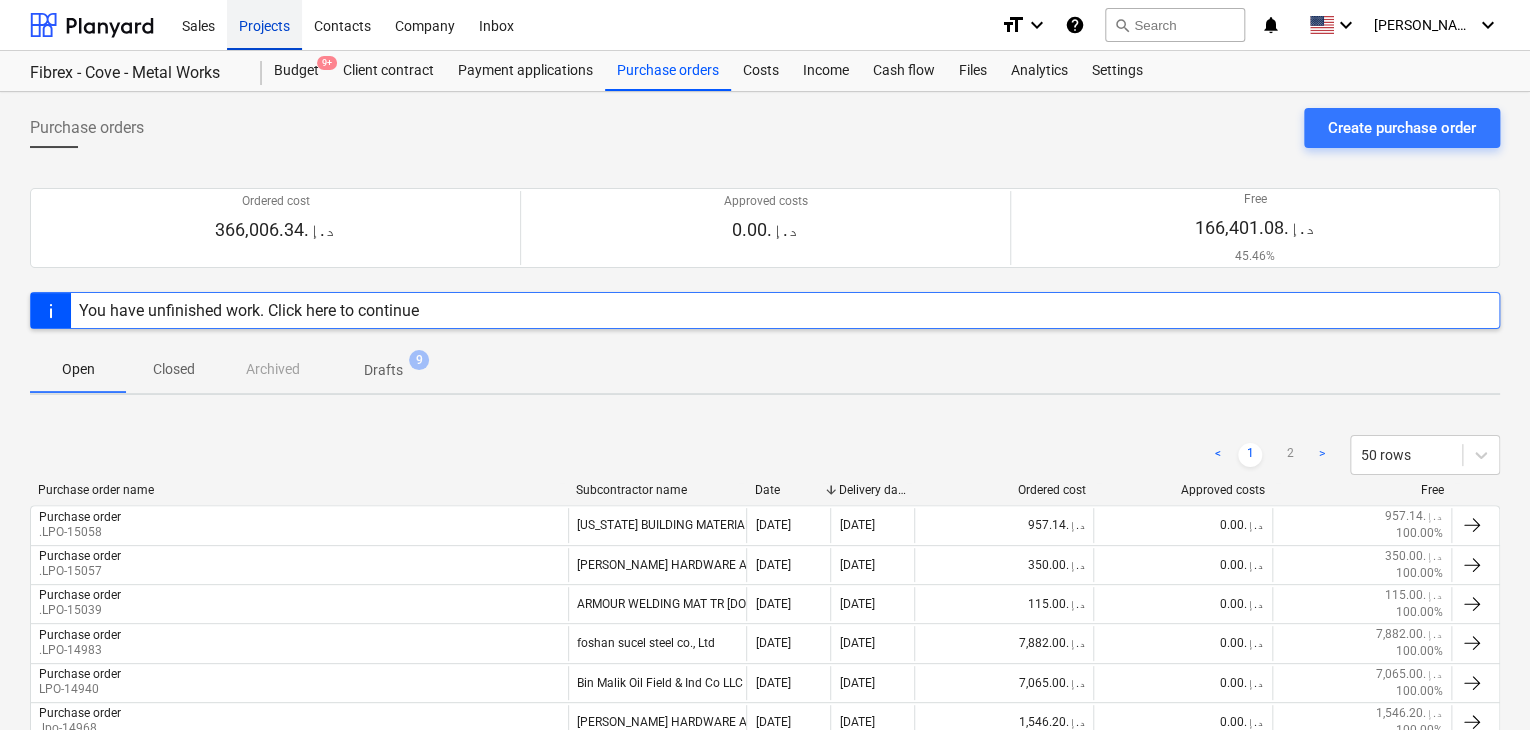 click on "Projects" at bounding box center (264, 24) 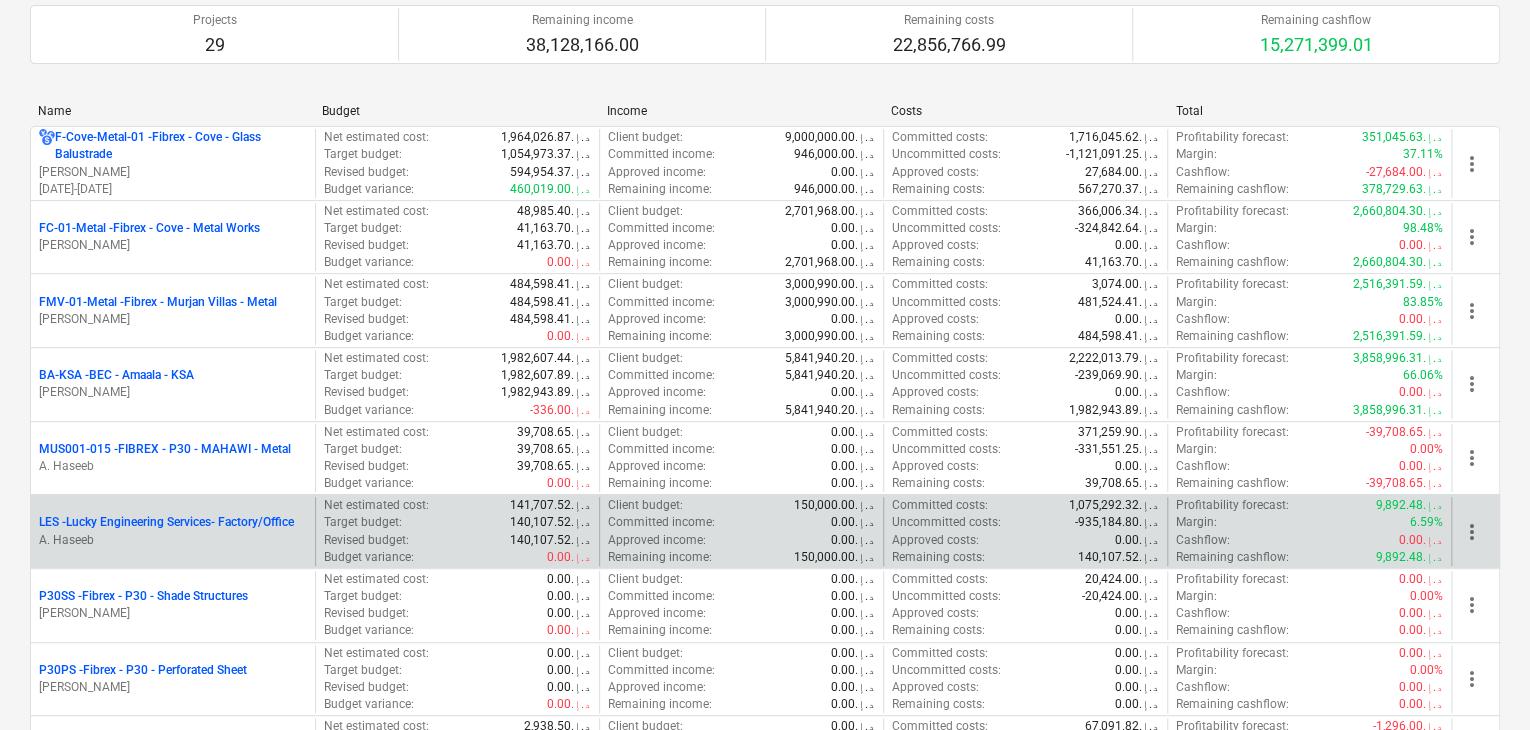 scroll, scrollTop: 400, scrollLeft: 0, axis: vertical 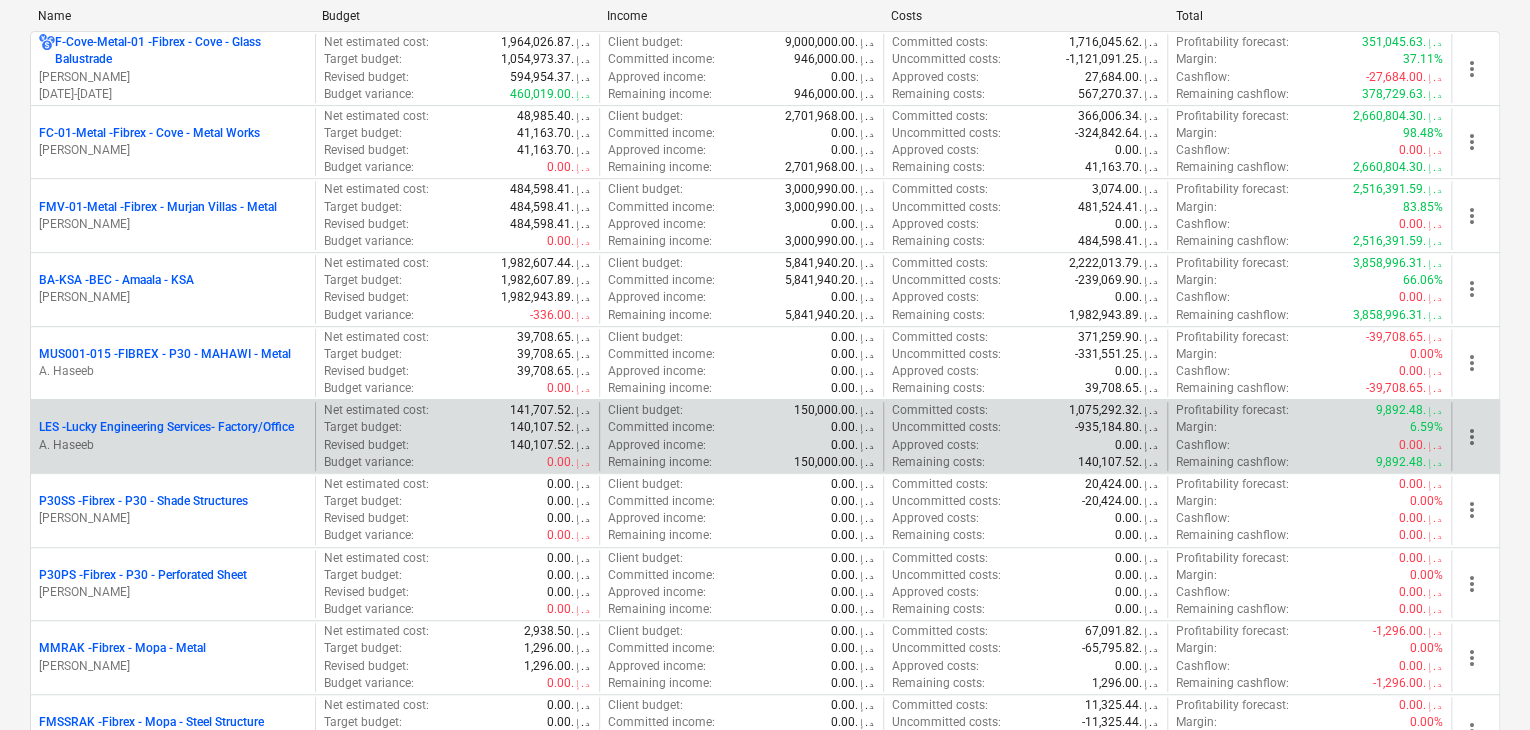 click on "A. Haseeb" at bounding box center [173, 445] 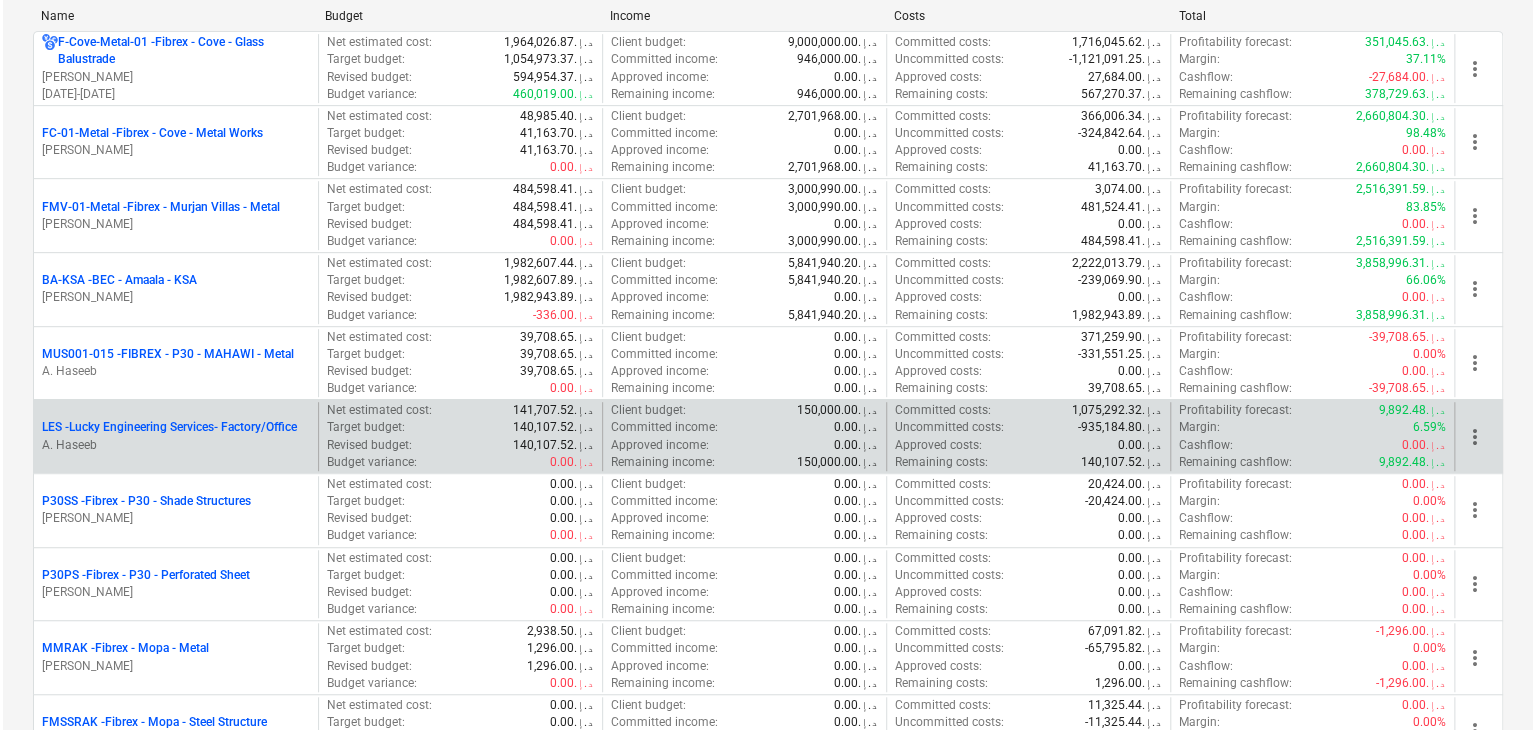 scroll, scrollTop: 0, scrollLeft: 0, axis: both 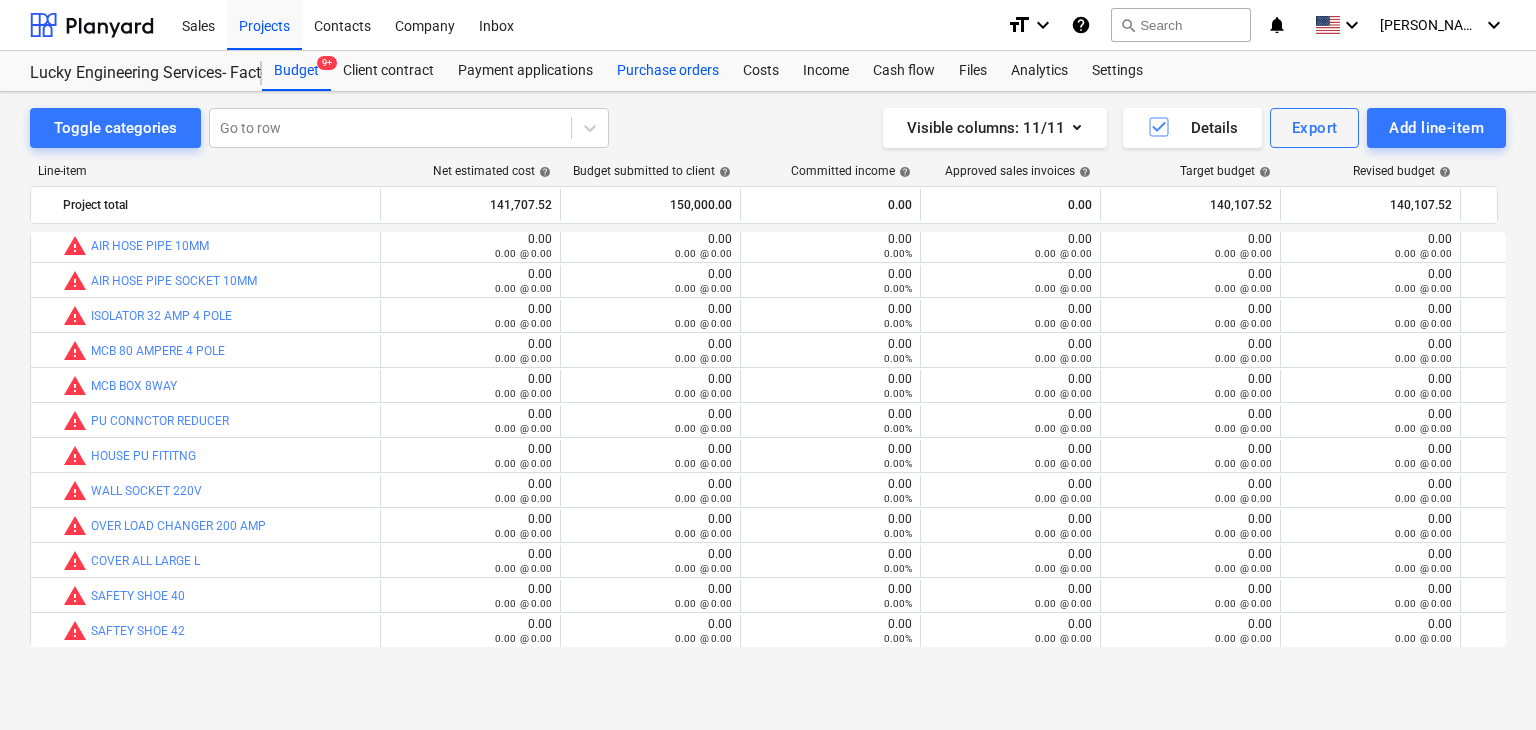 click on "Purchase orders" at bounding box center (668, 71) 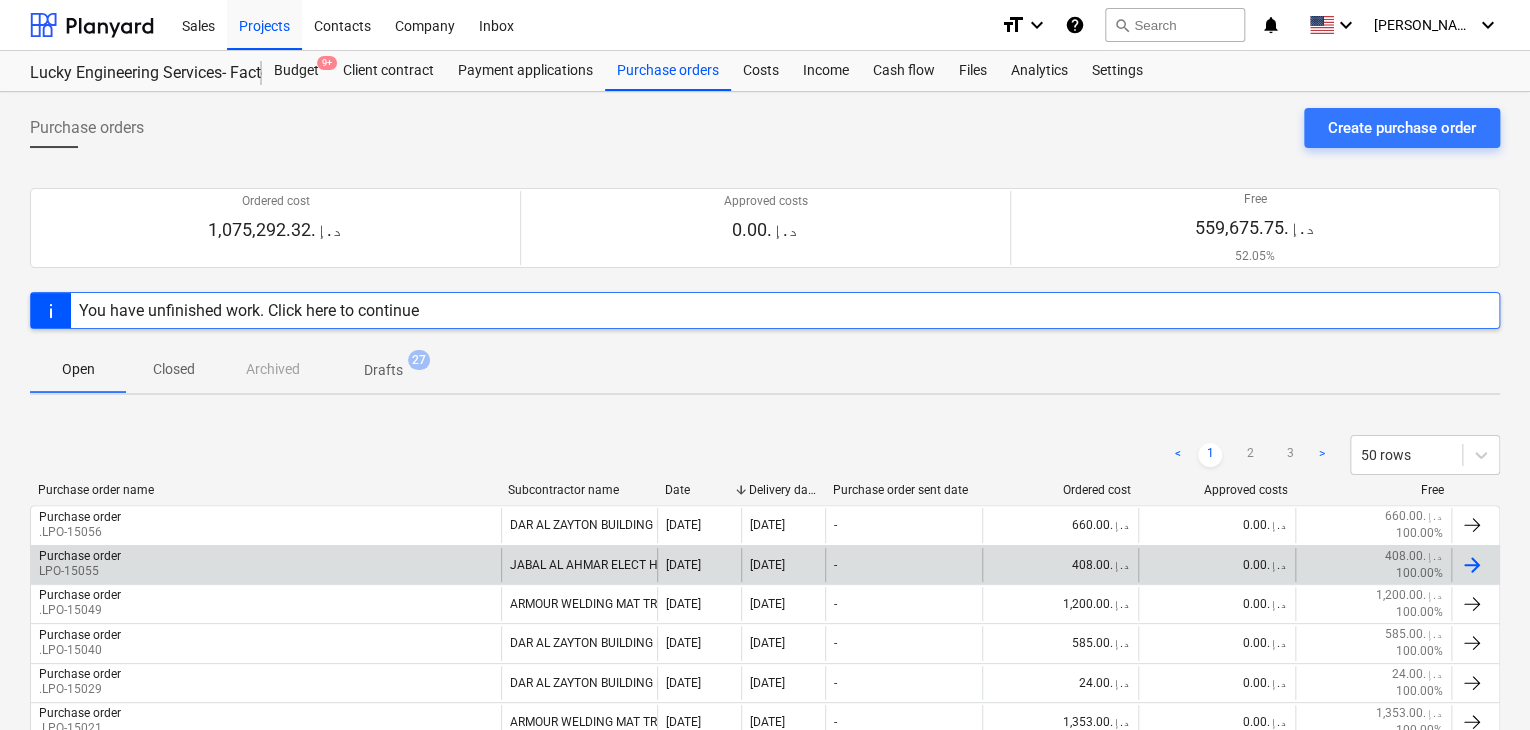 click on "Purchase order LPO-15055" at bounding box center [266, 565] 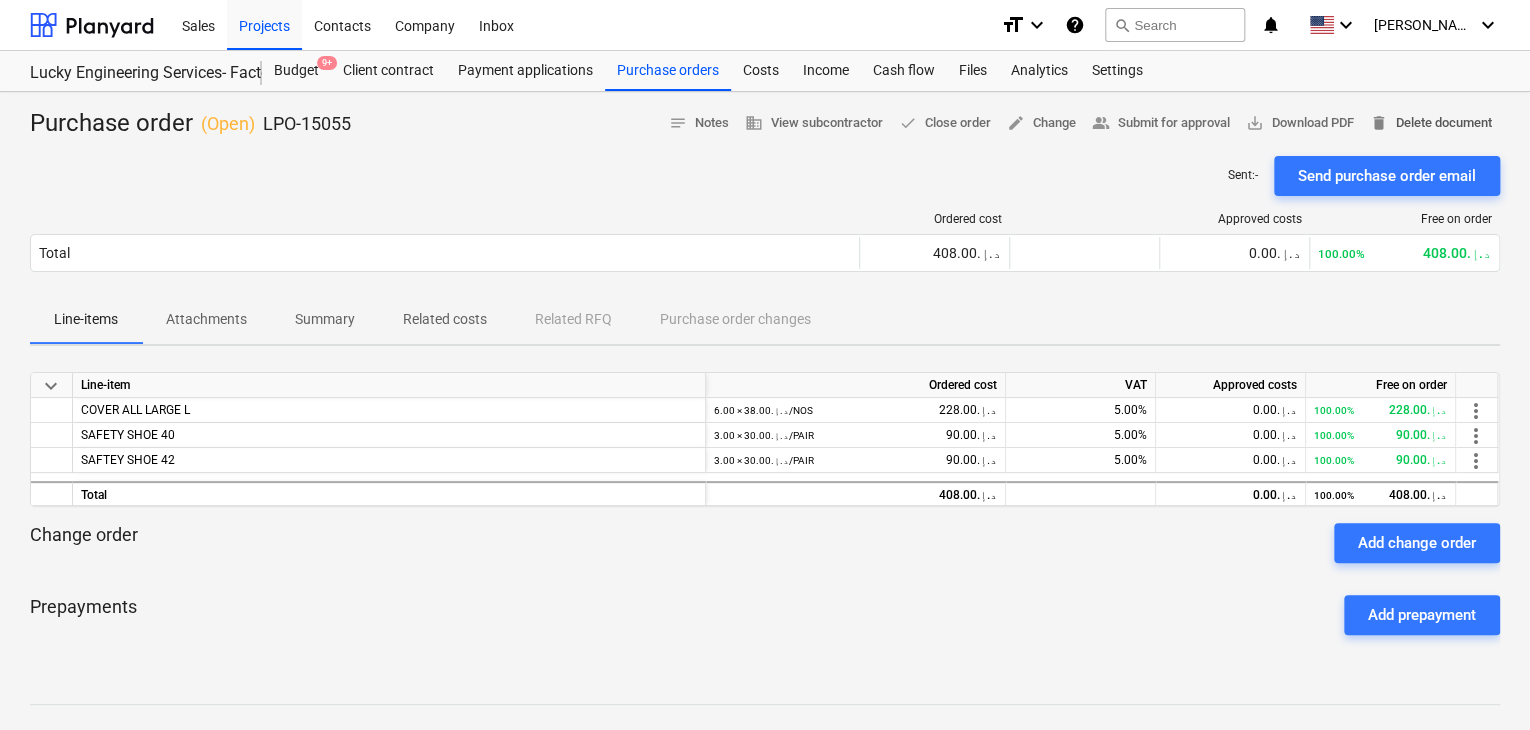click on "delete Delete document" at bounding box center (1431, 123) 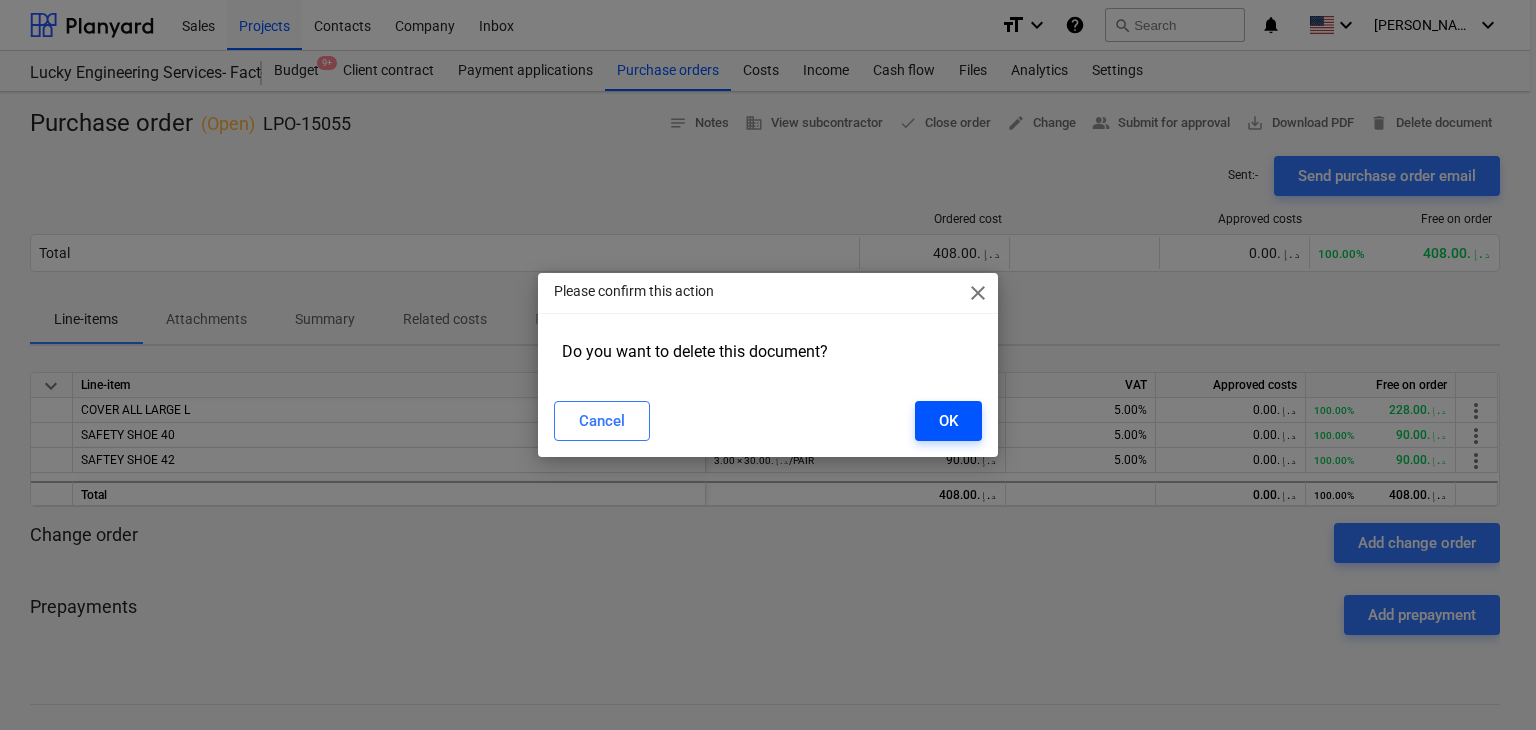click on "OK" at bounding box center [948, 421] 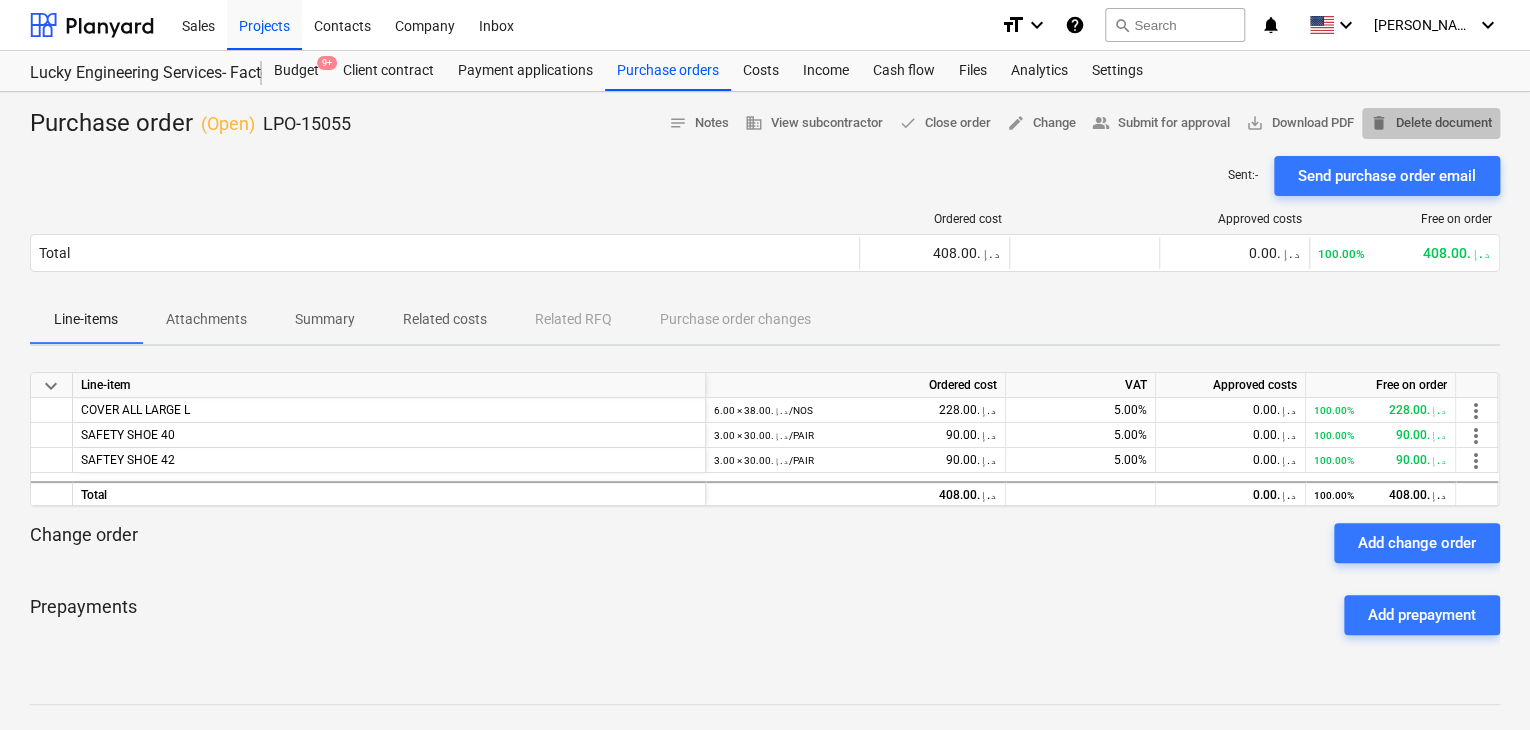 click on "delete Delete document" at bounding box center [1431, 123] 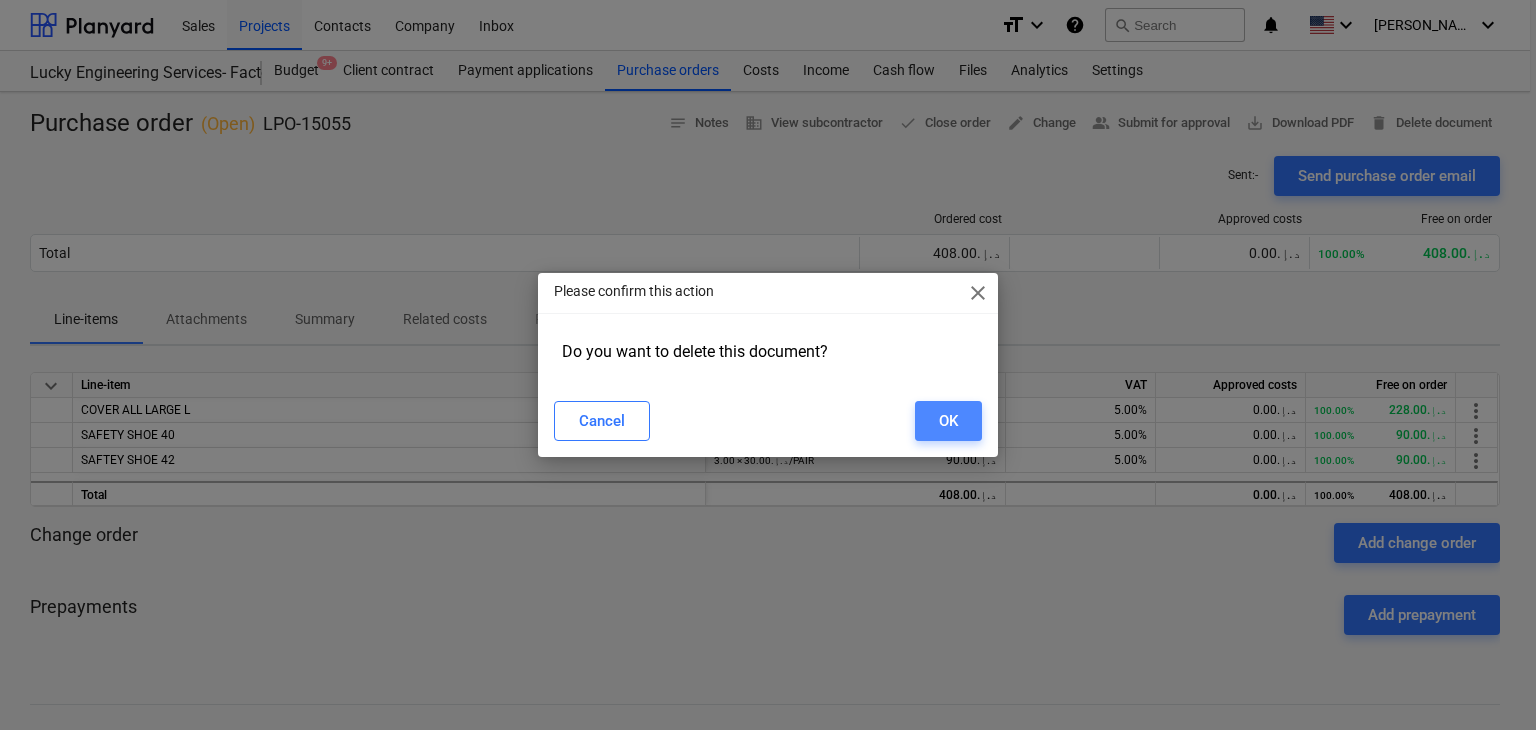 click on "OK" at bounding box center [948, 421] 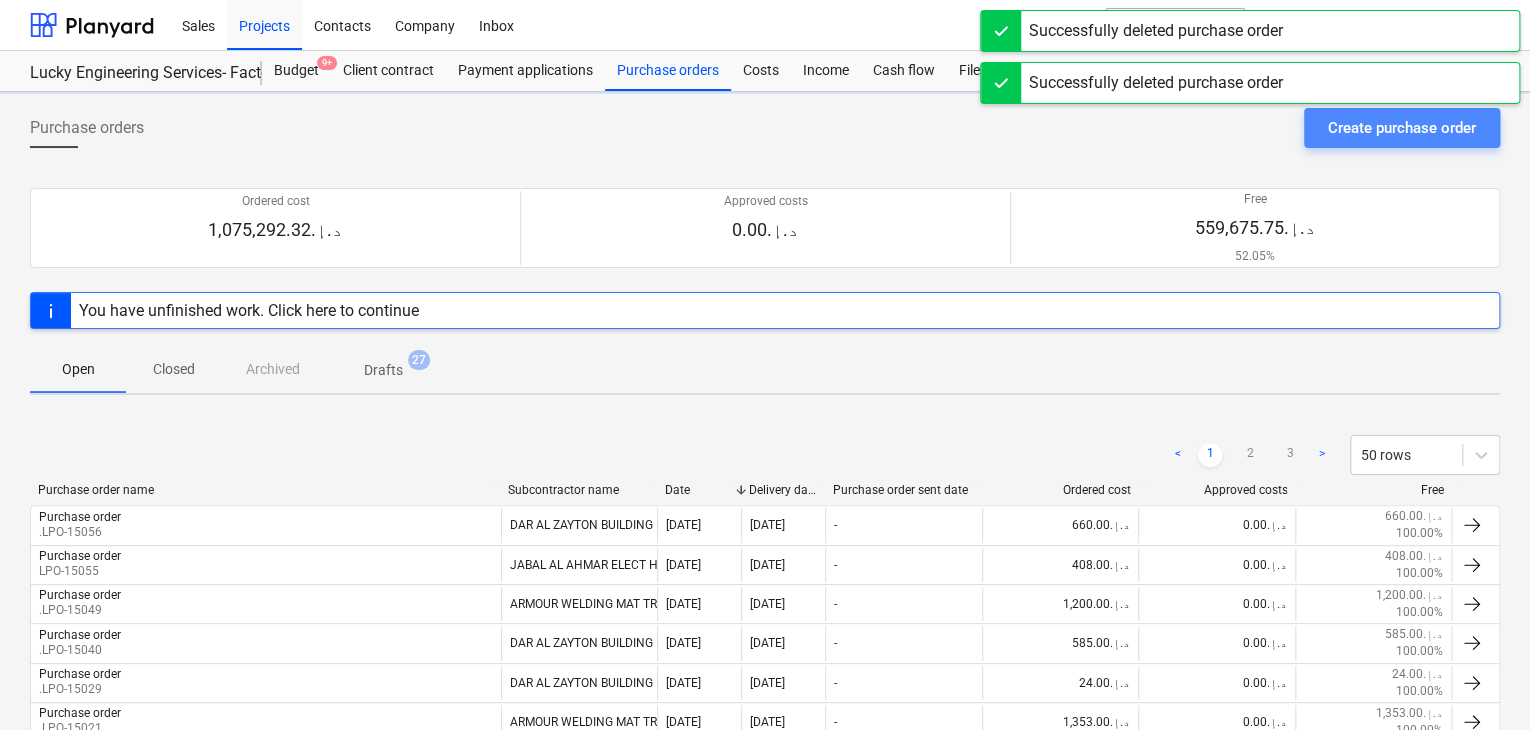 click on "Create purchase order" at bounding box center (1402, 128) 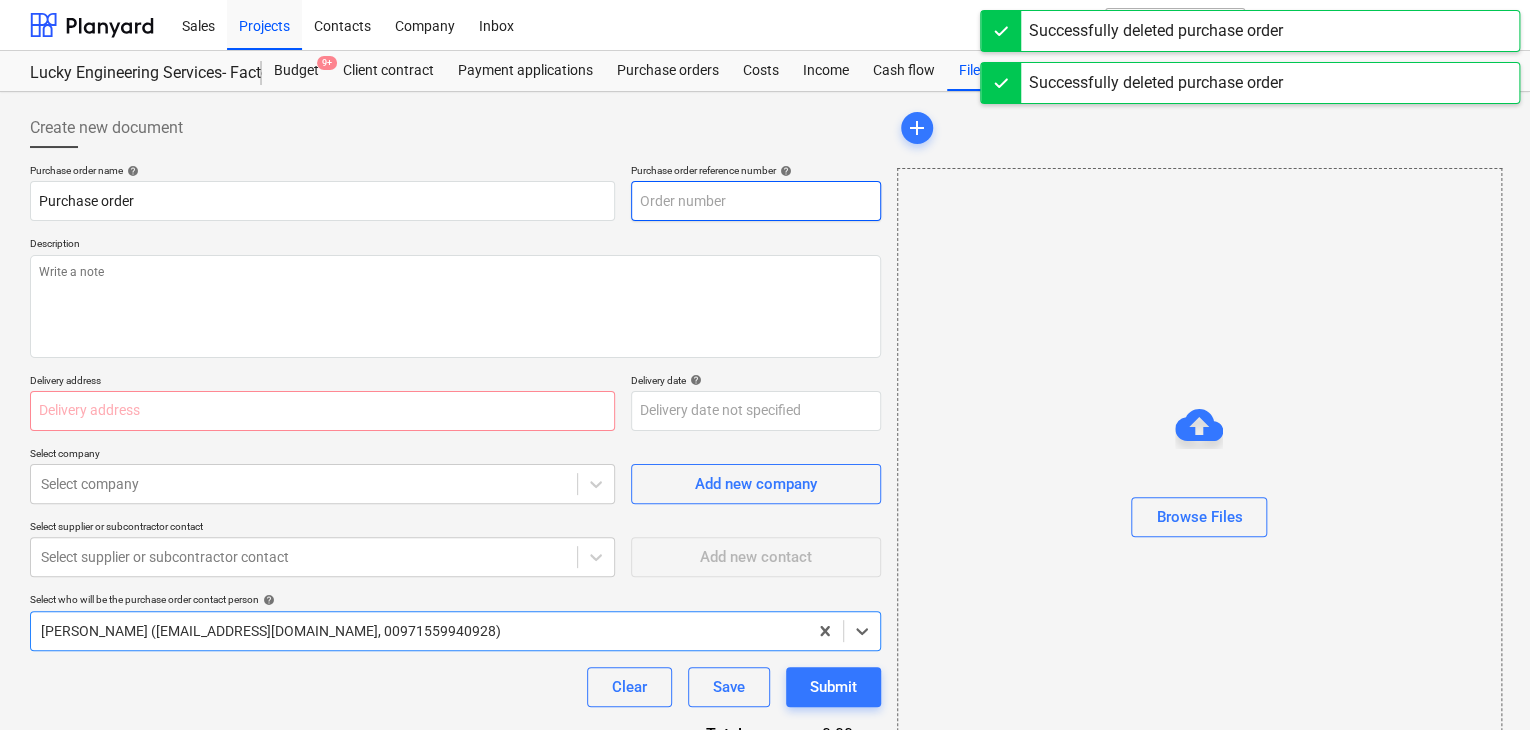 type on "x" 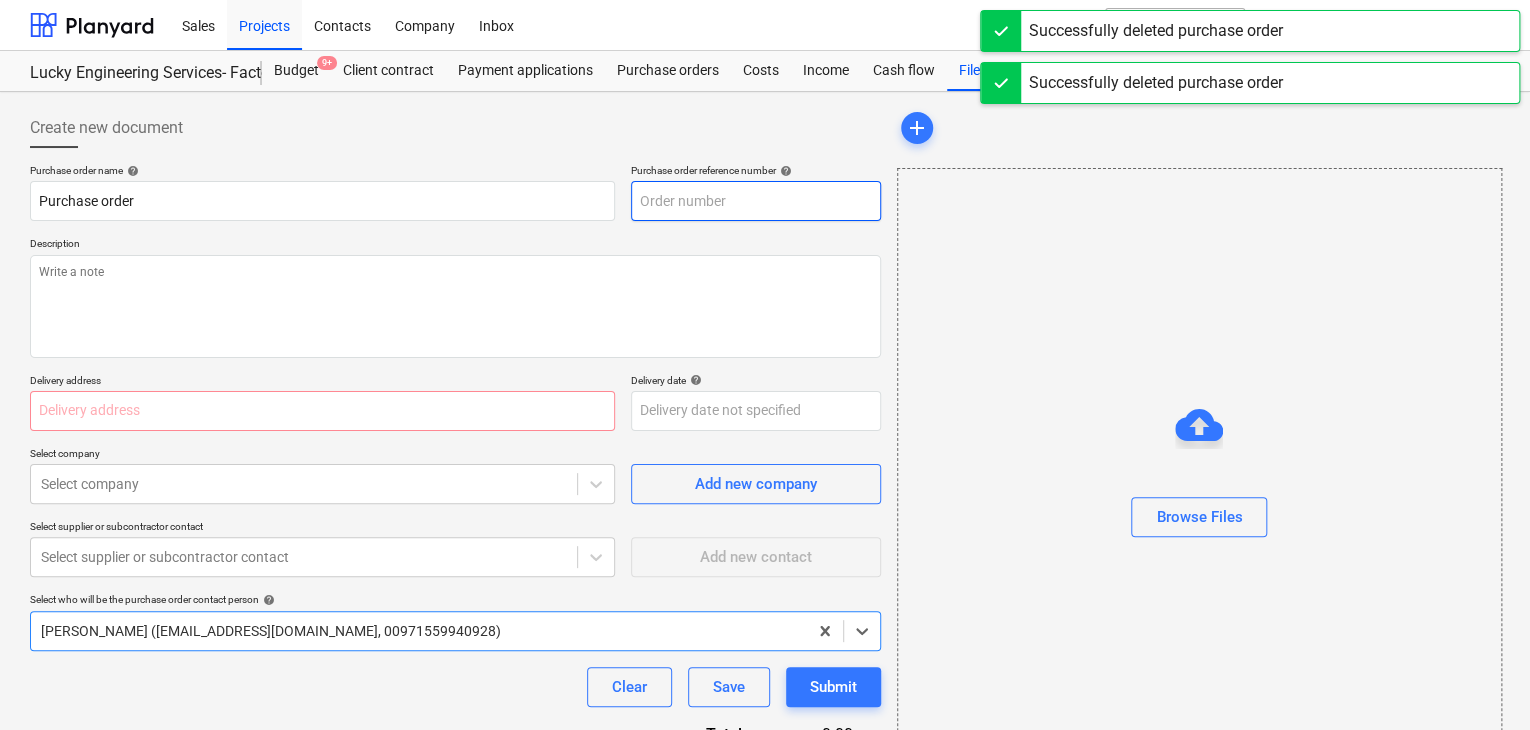 type on "LES-PO-422" 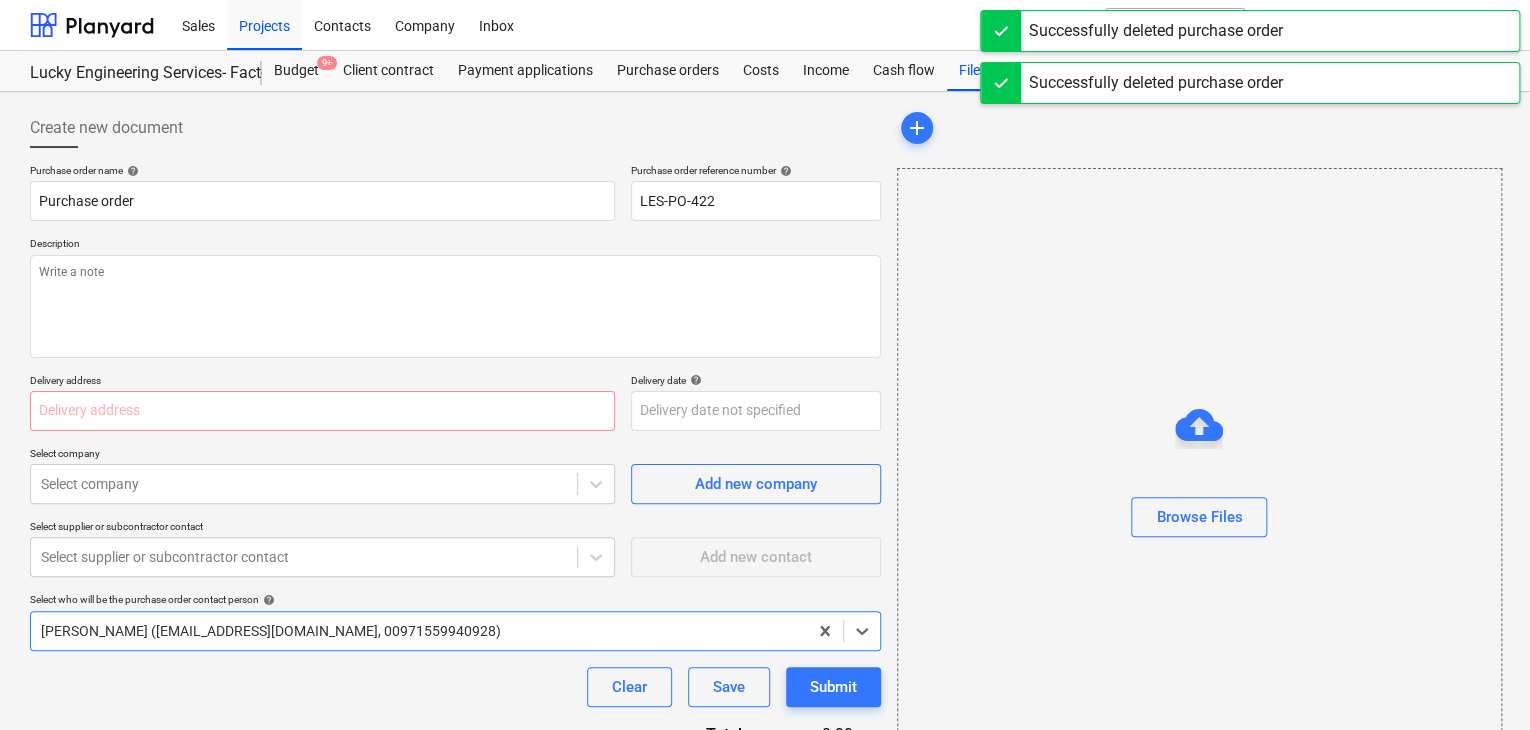 click on "Description" at bounding box center [455, 245] 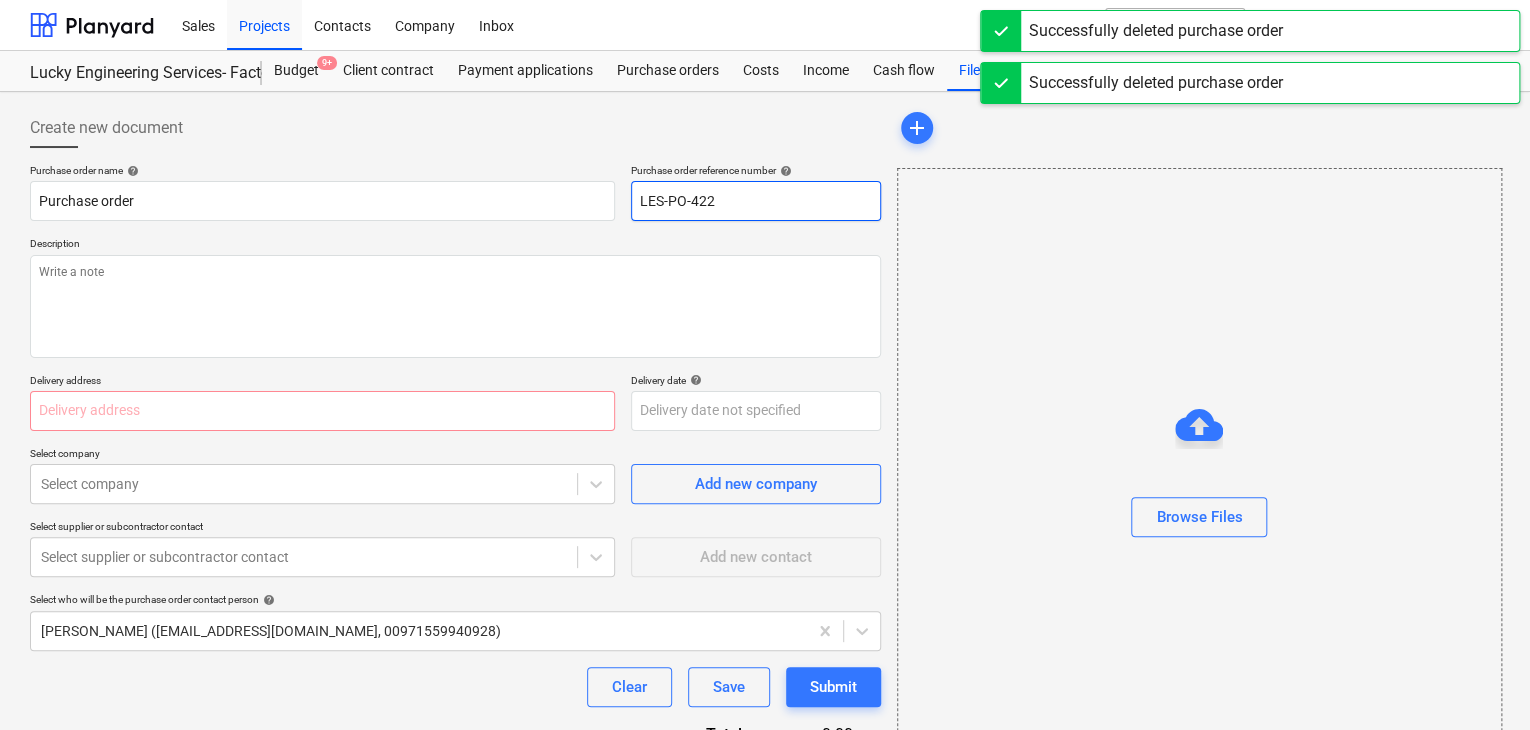 drag, startPoint x: 731, startPoint y: 192, endPoint x: 641, endPoint y: 192, distance: 90 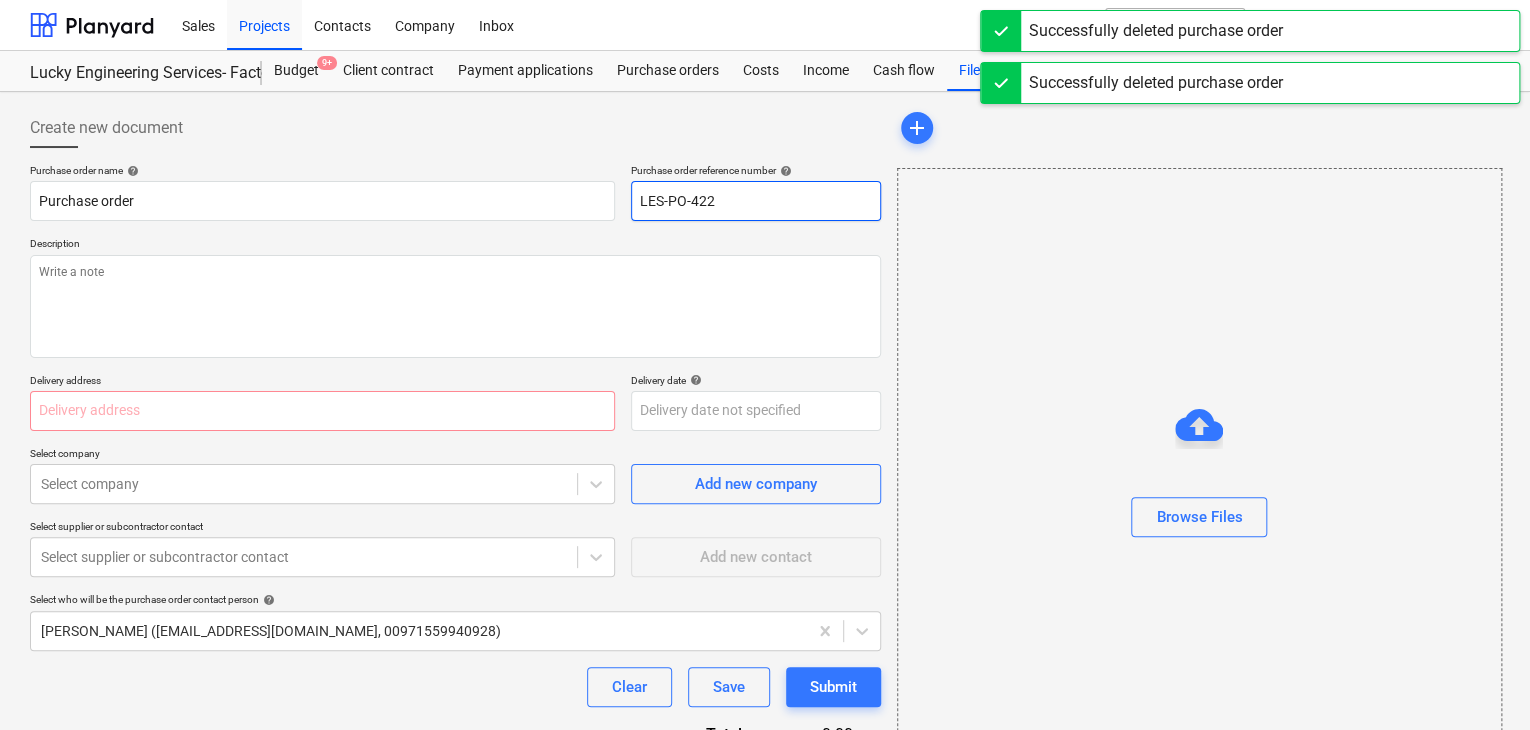 type on "x" 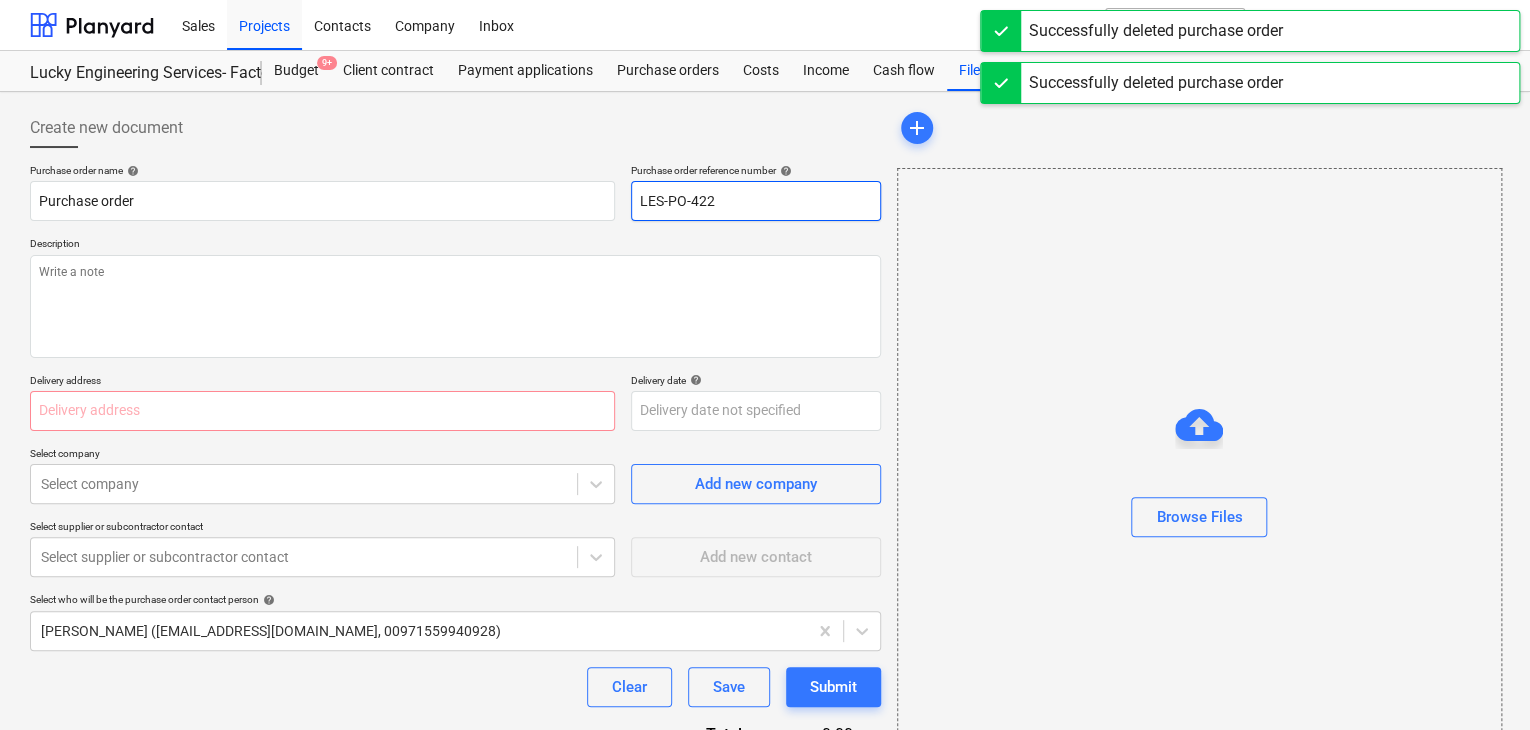 type 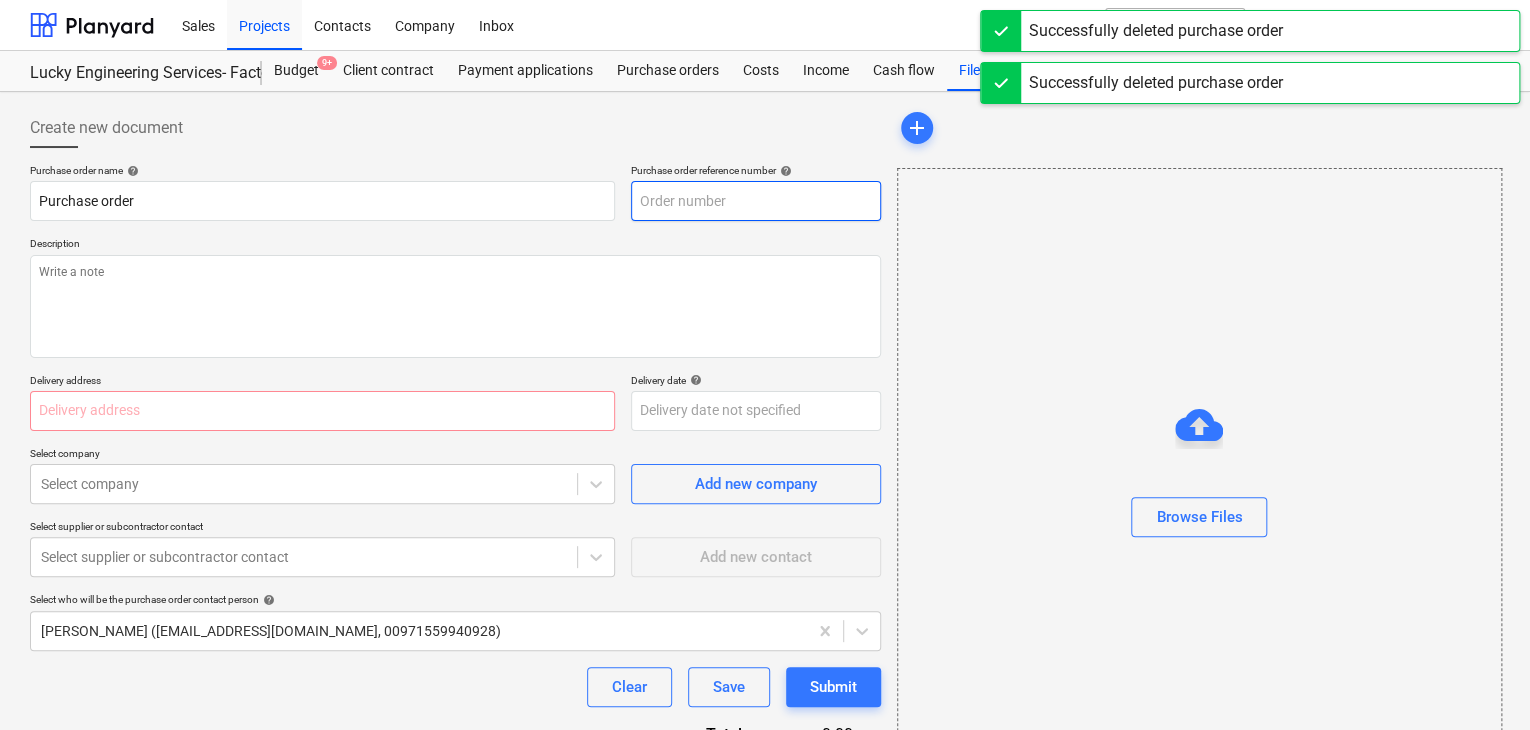 type on "x" 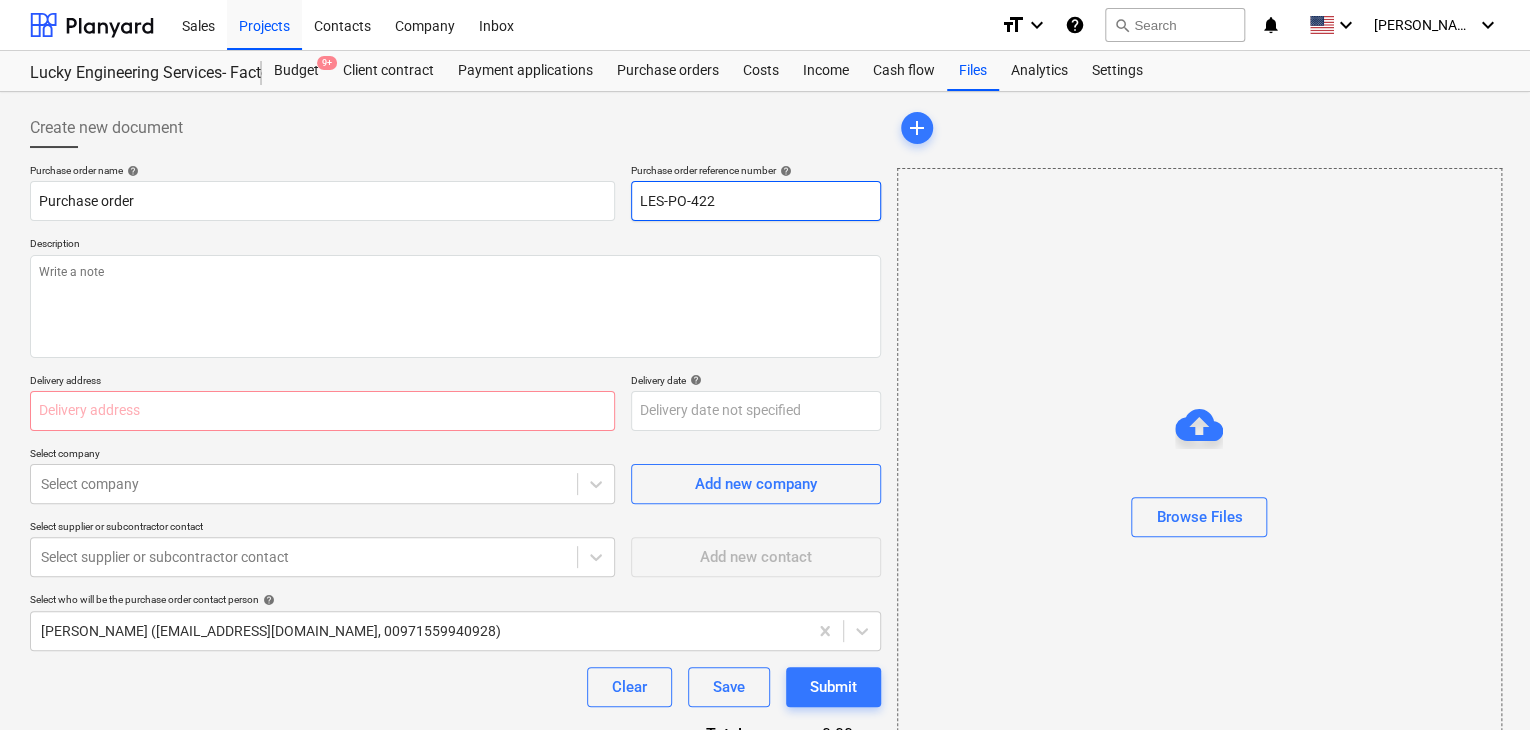 drag, startPoint x: 720, startPoint y: 193, endPoint x: 614, endPoint y: 181, distance: 106.677086 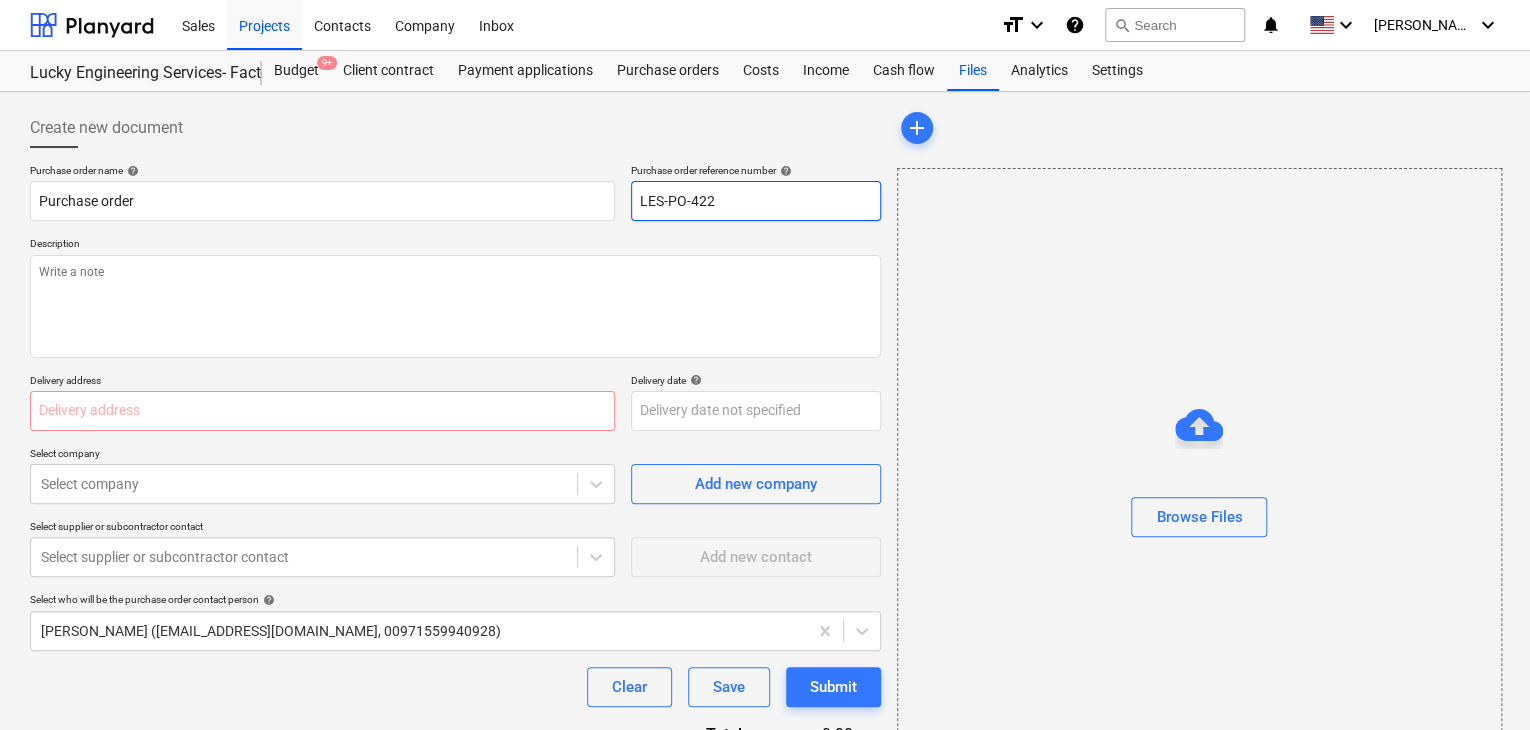 type on "x" 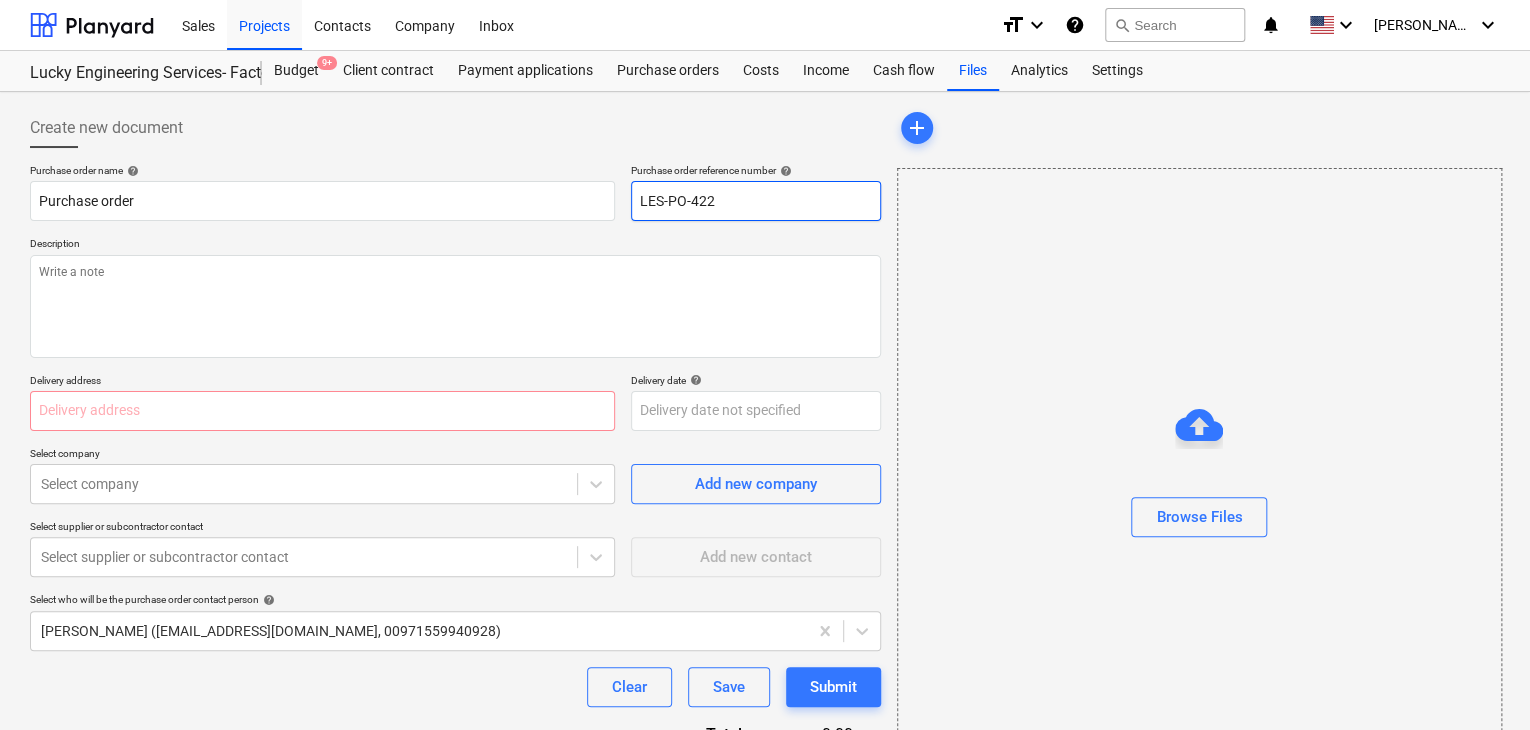 type on "." 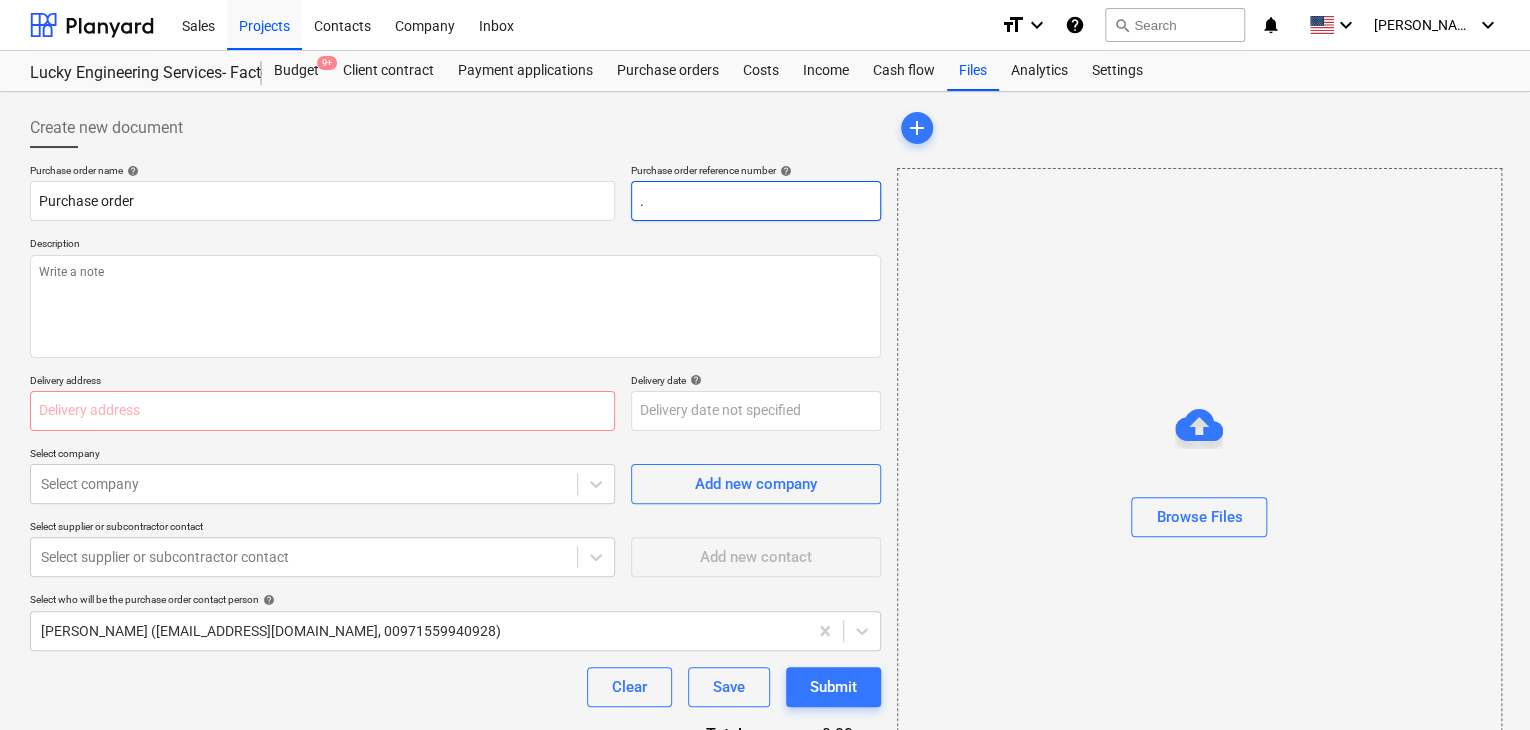 type on "x" 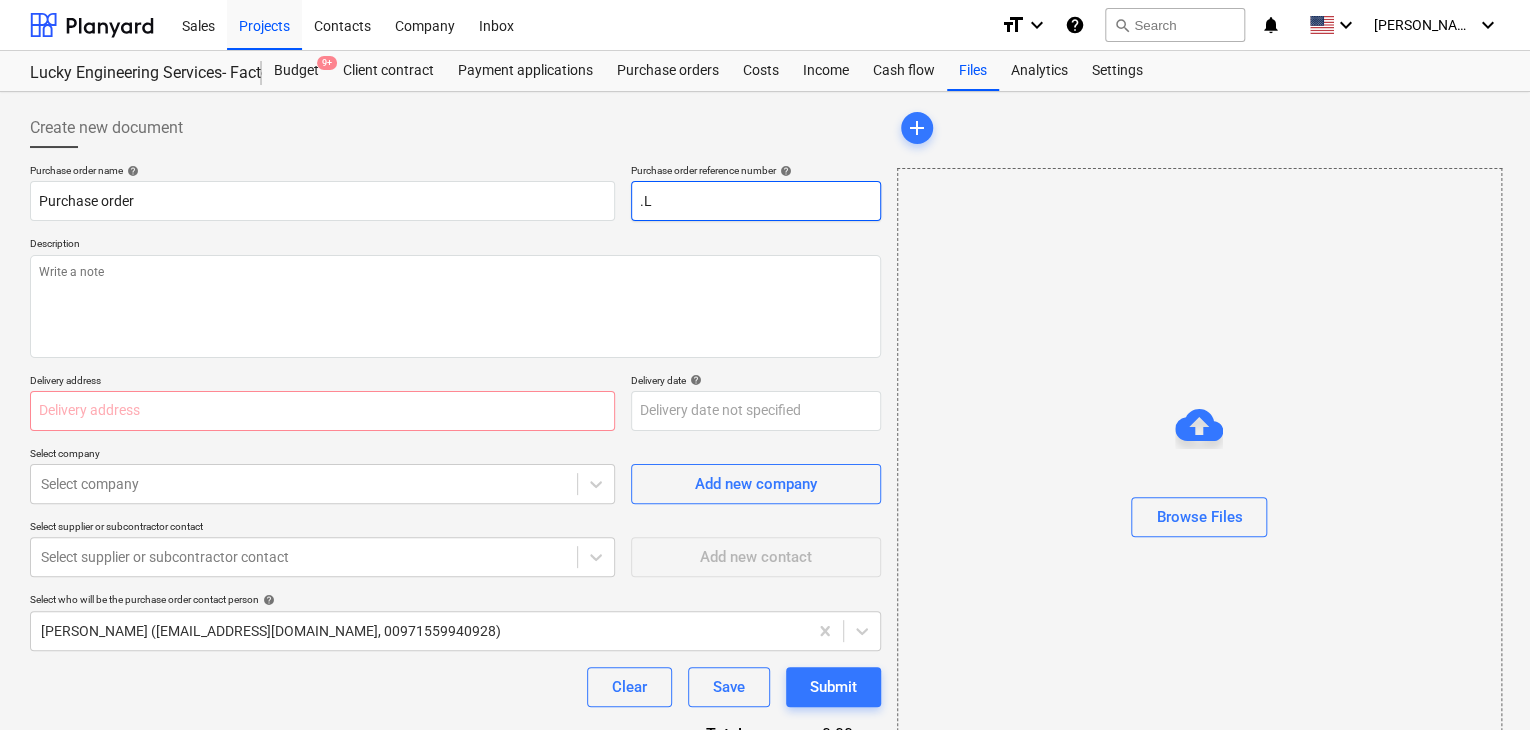 type on "x" 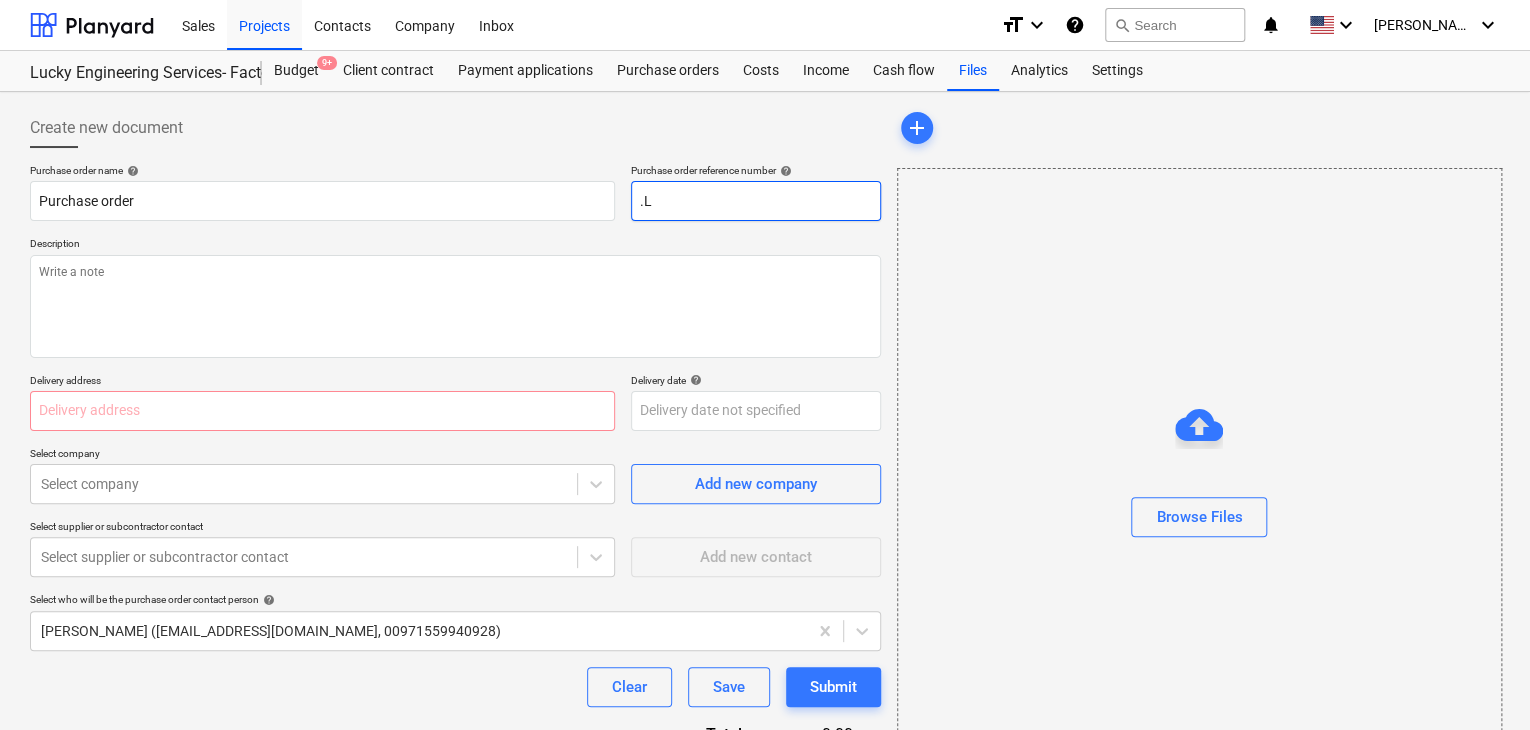 type on ".LP" 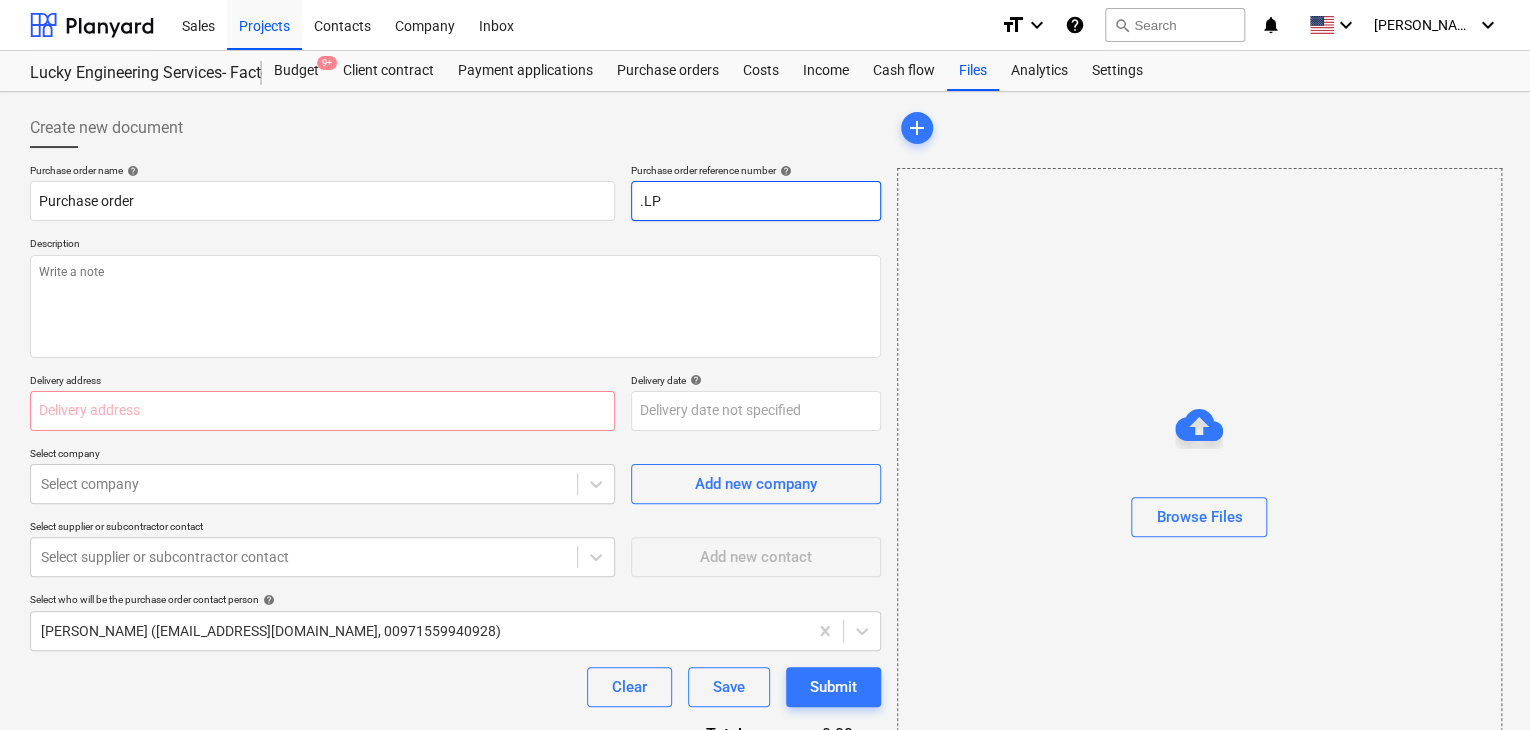 type on "x" 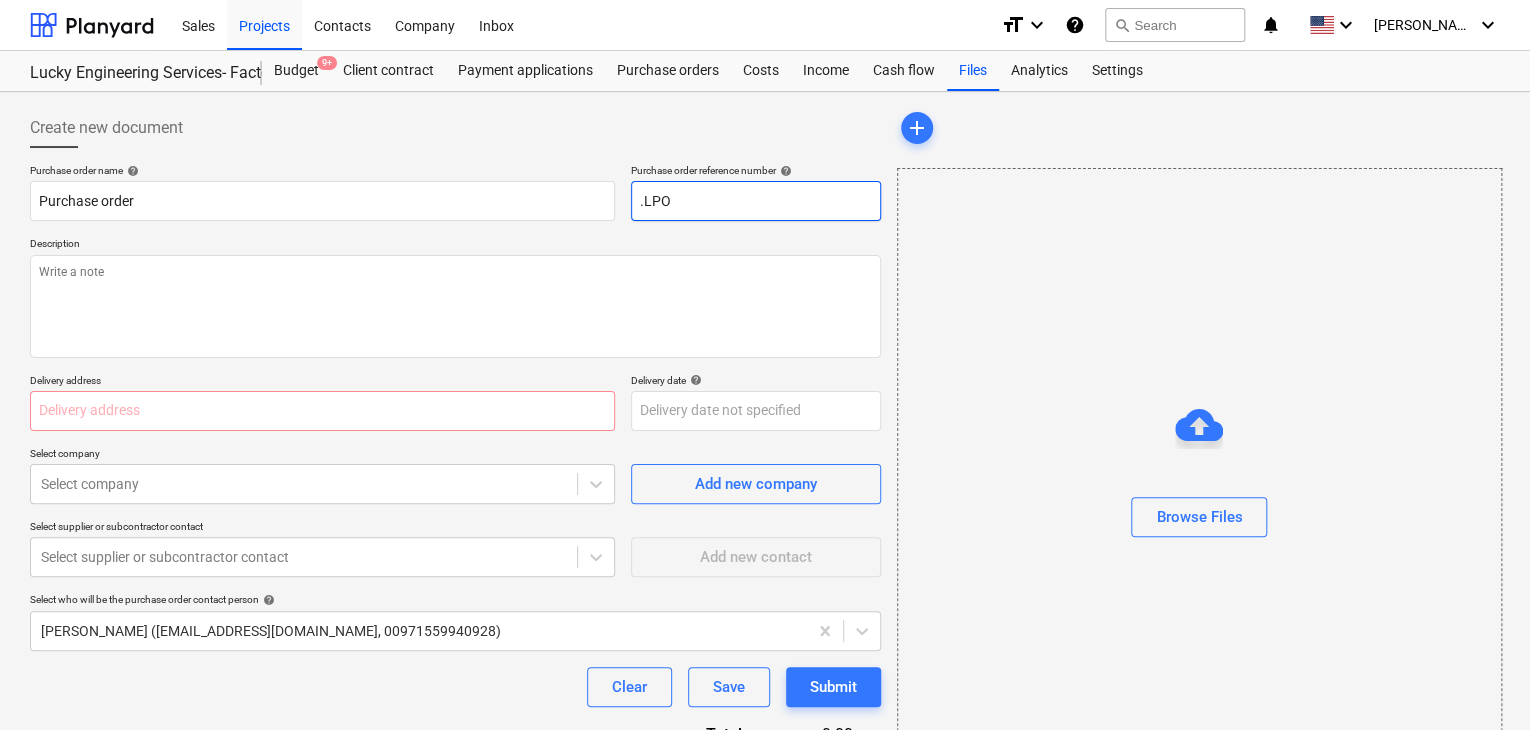 type on "x" 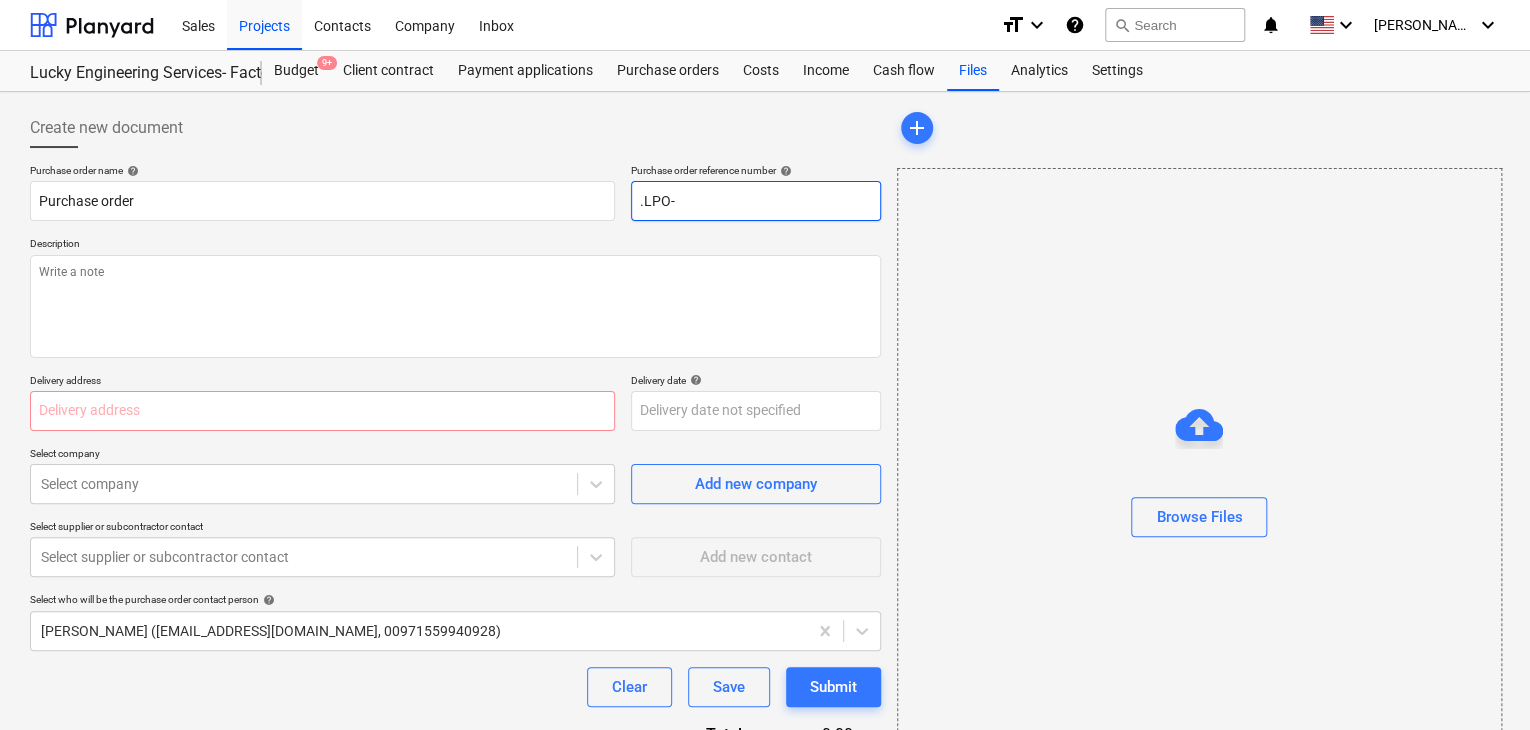 type on "x" 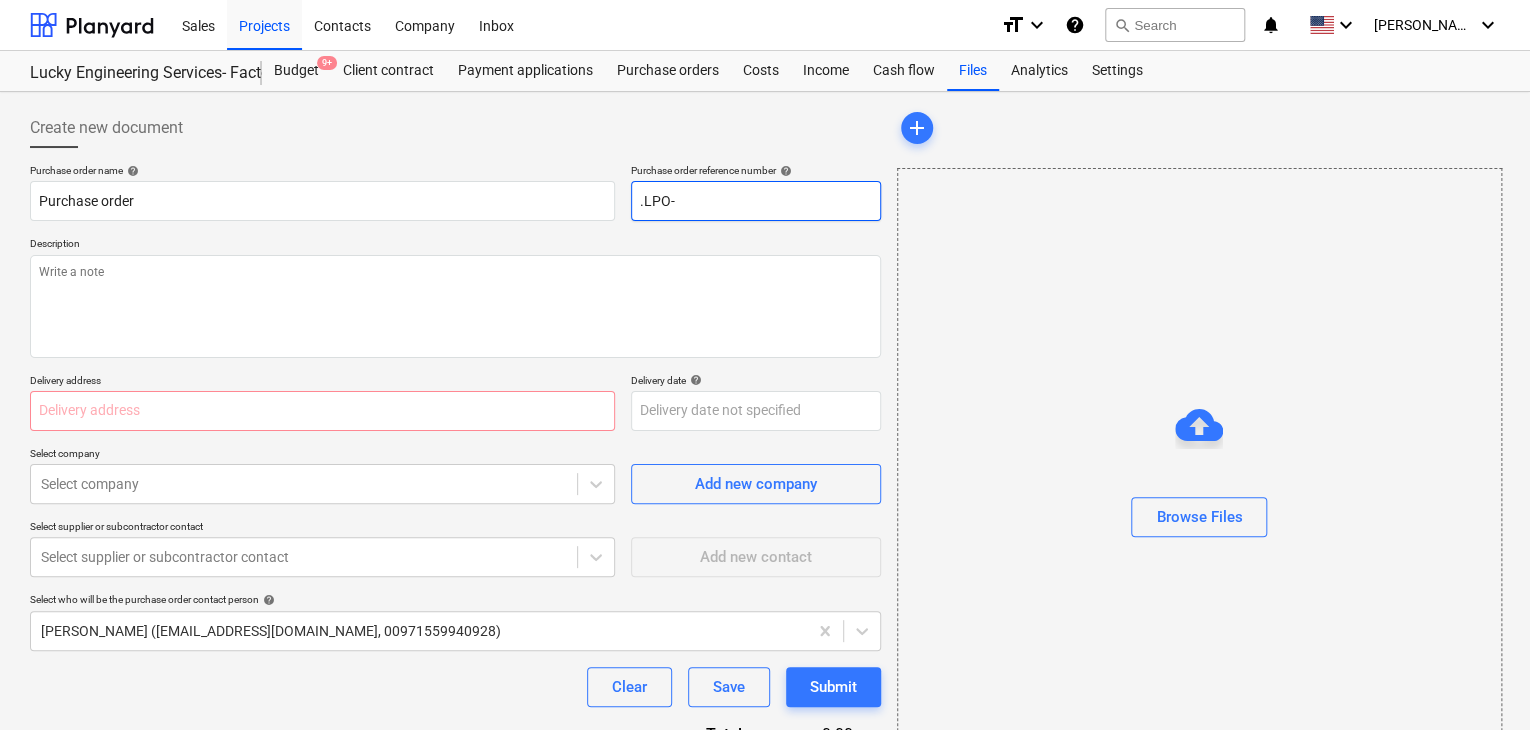 type on ".LPO-1" 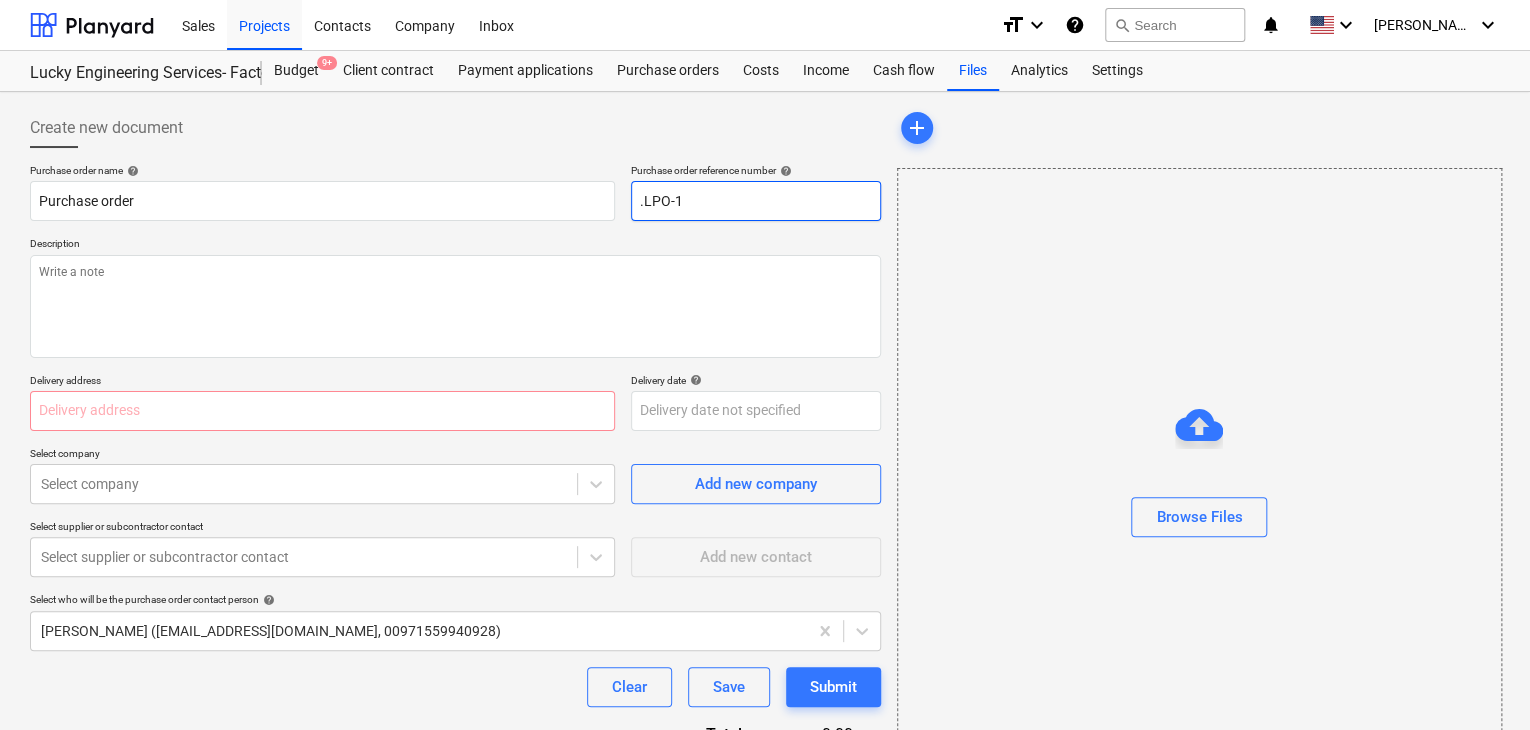 type on "x" 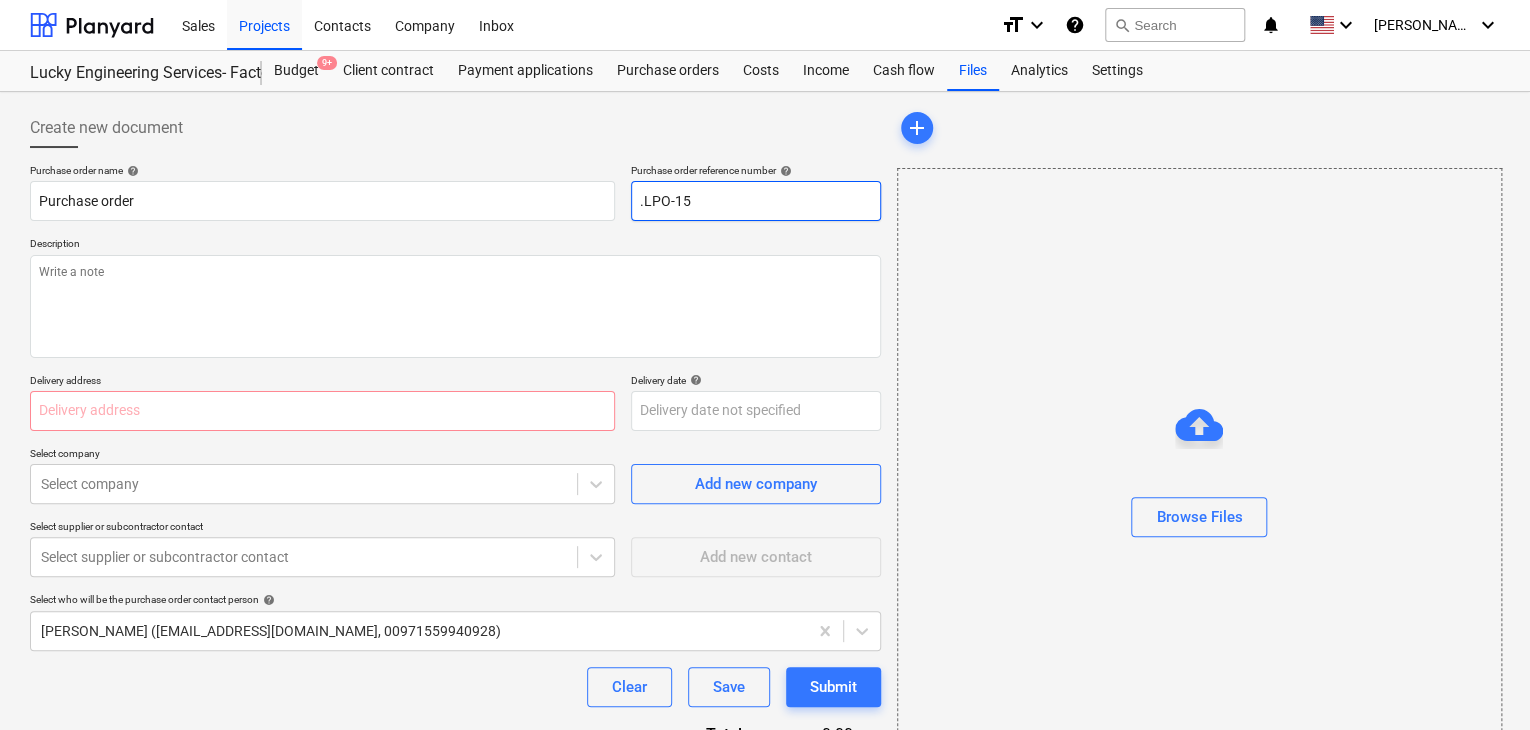 type on "x" 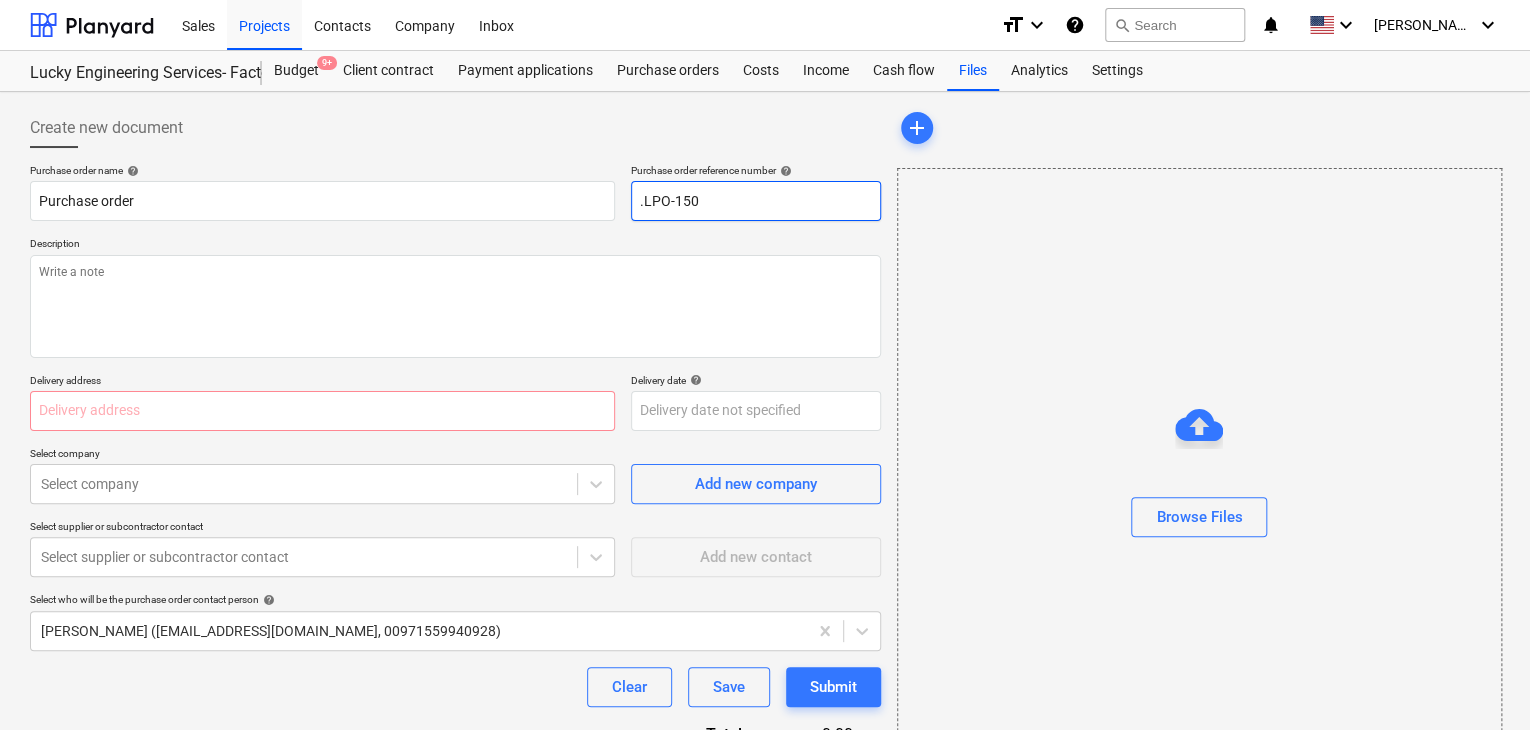 type on "x" 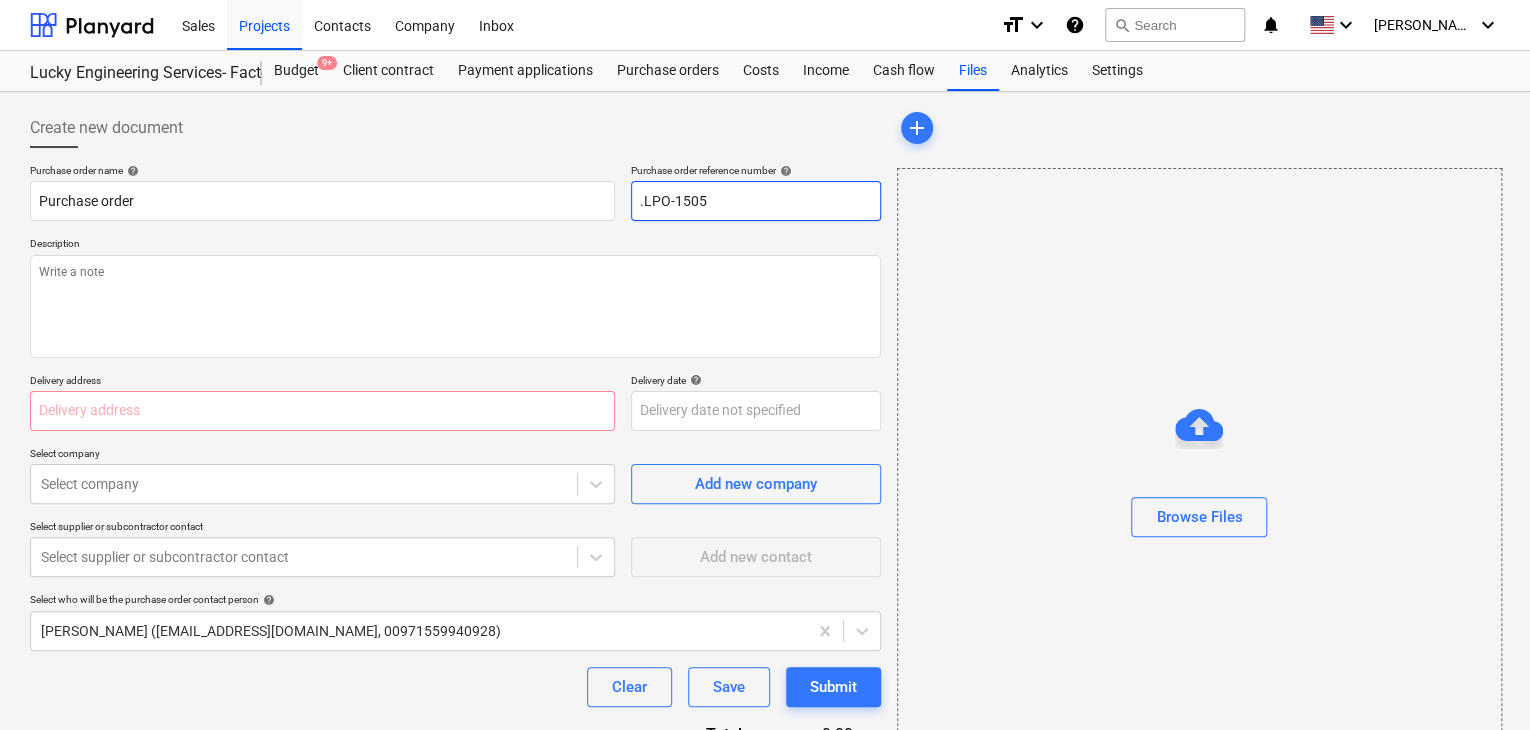 type on "x" 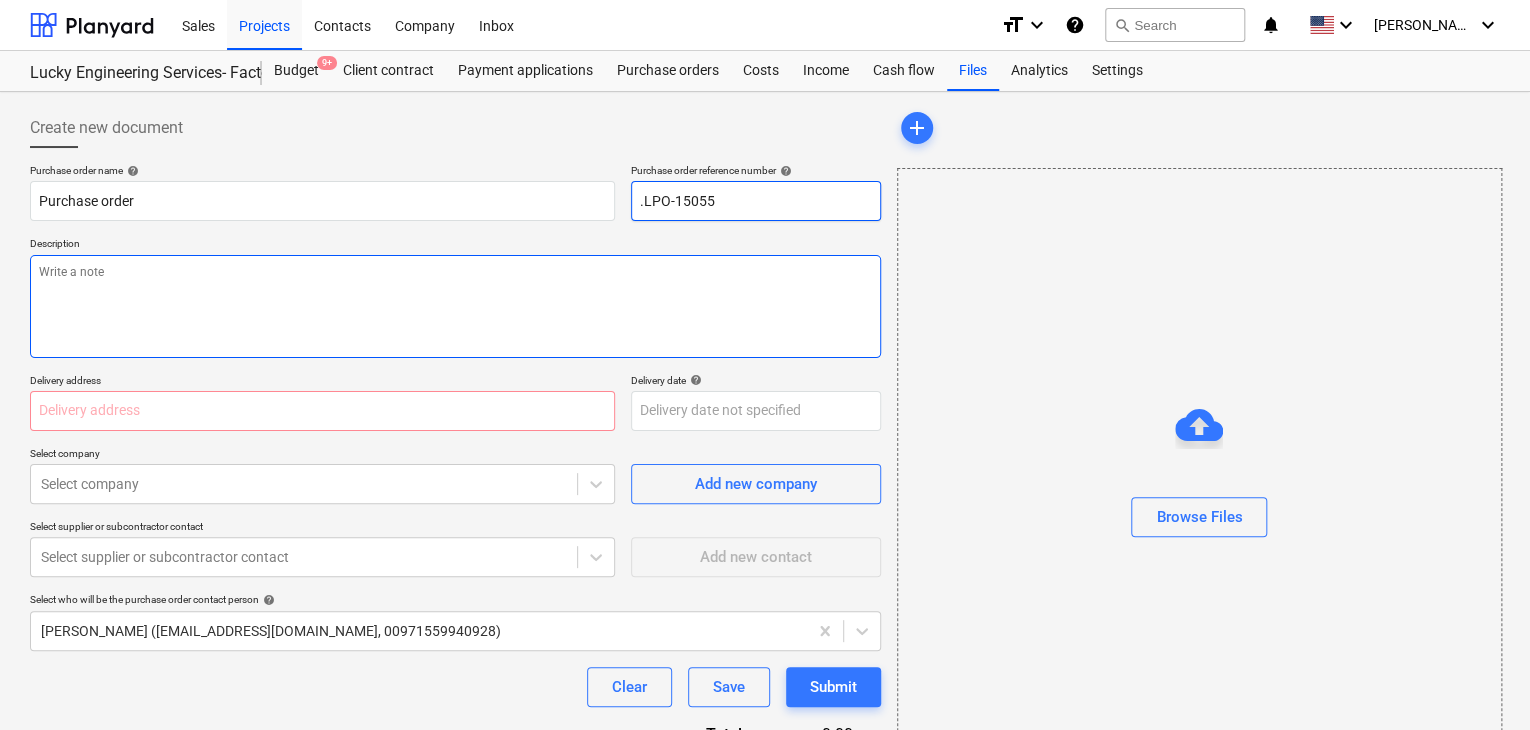 type on ".LPO-15055" 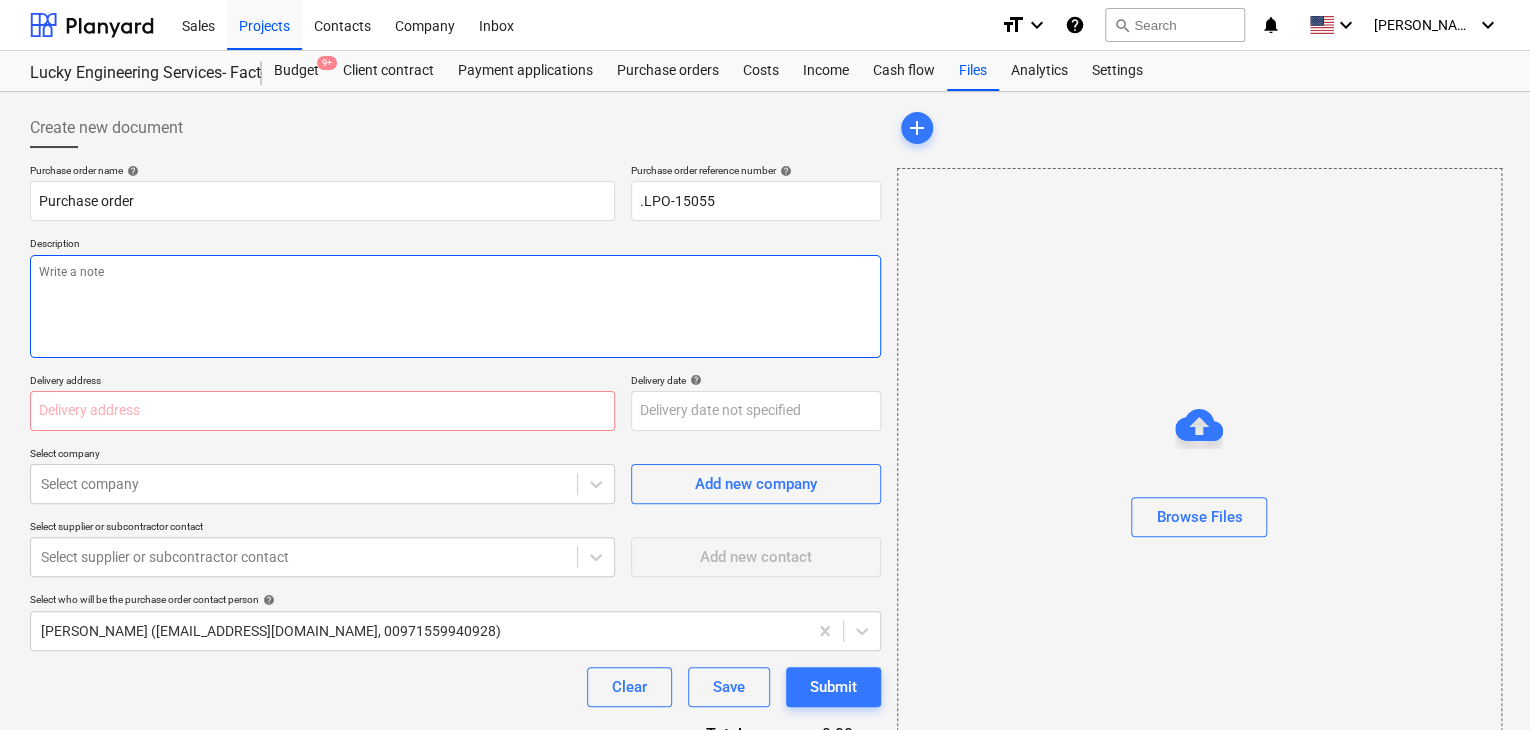 click at bounding box center (455, 306) 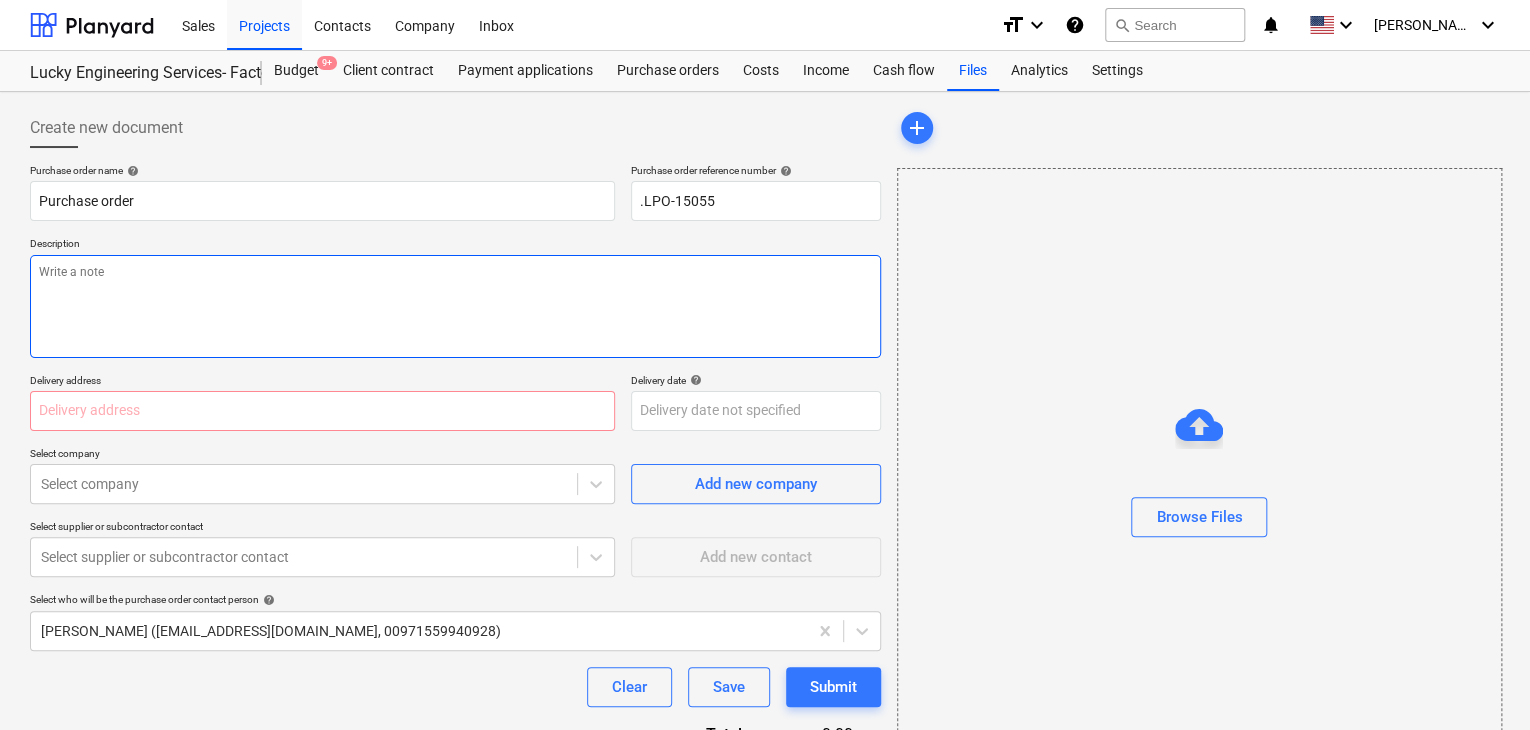 type on "x" 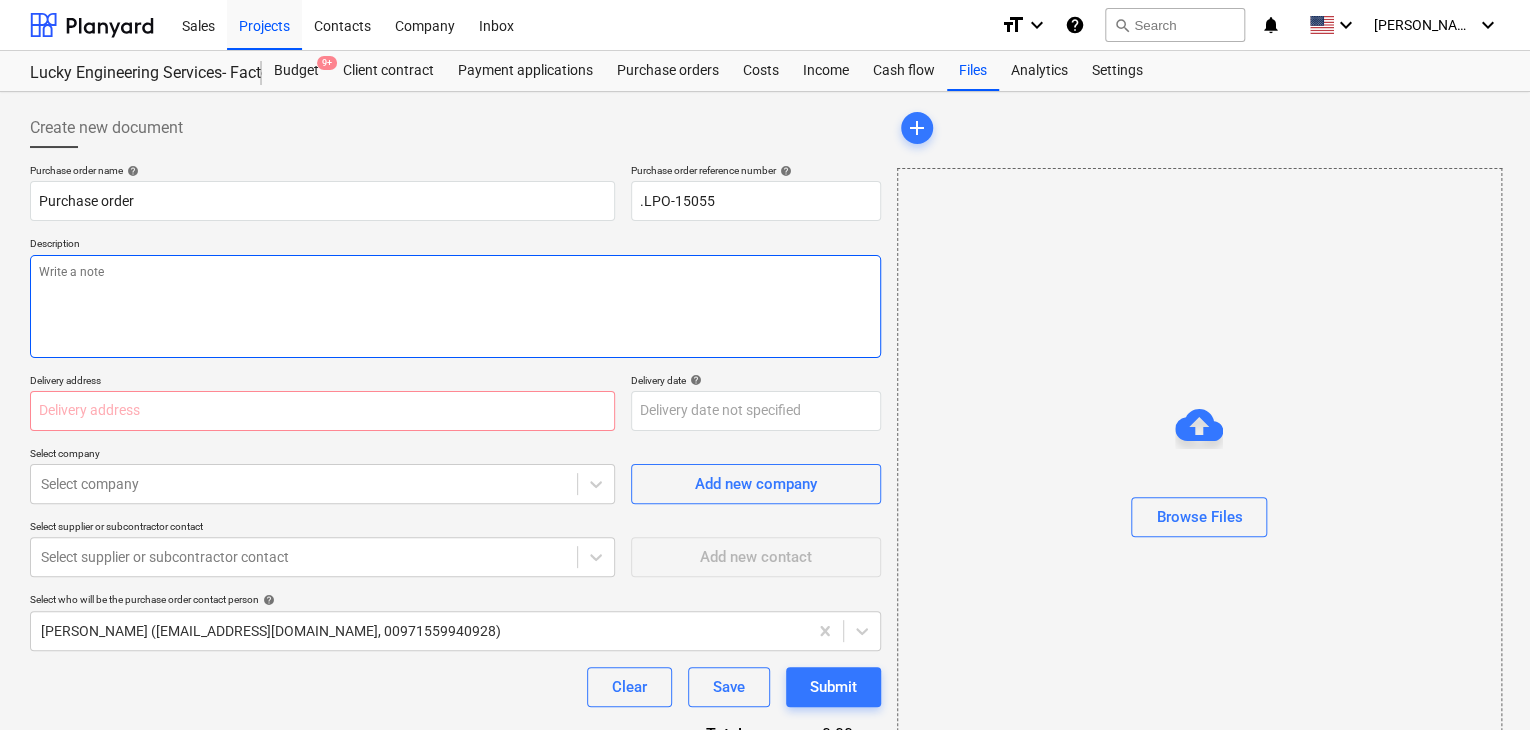type on "1" 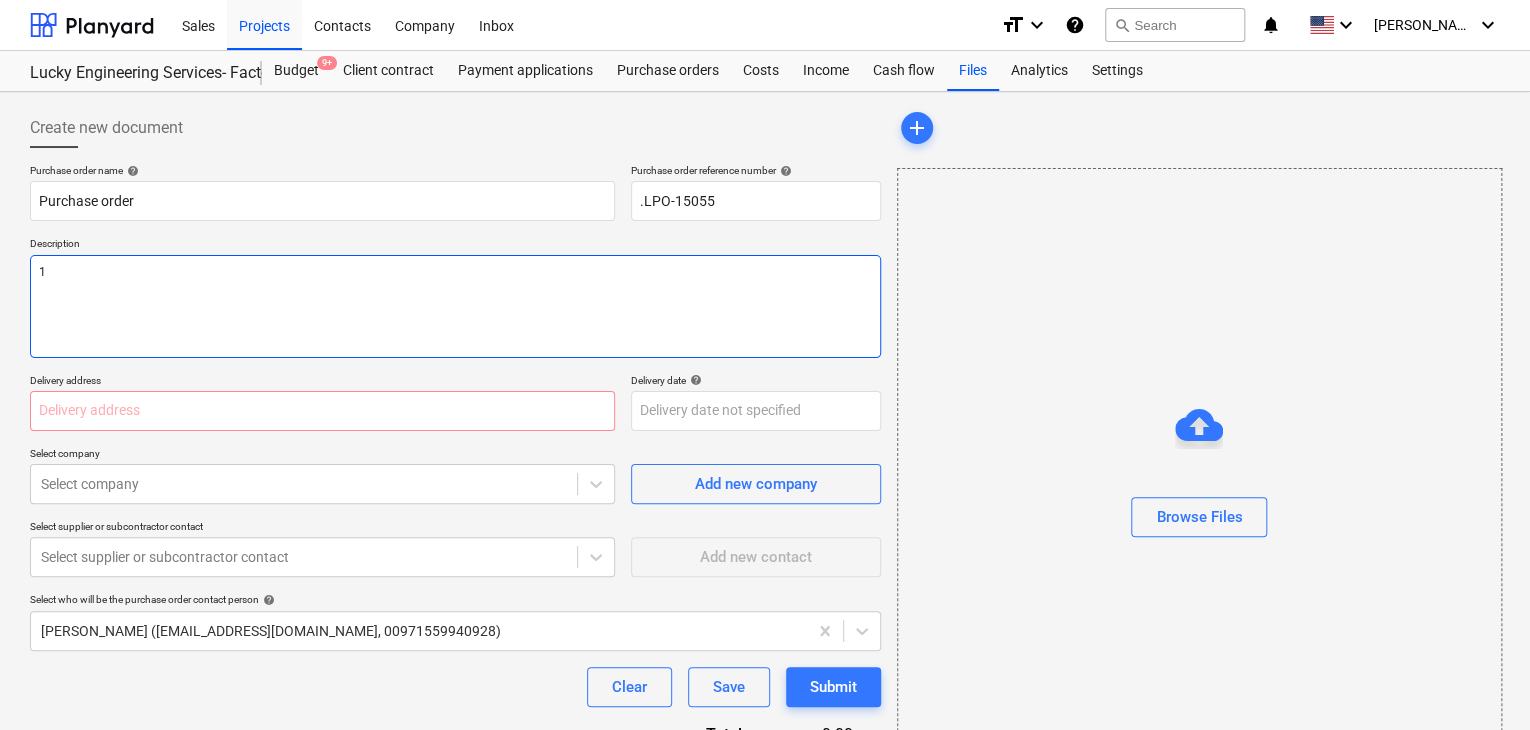 type on "x" 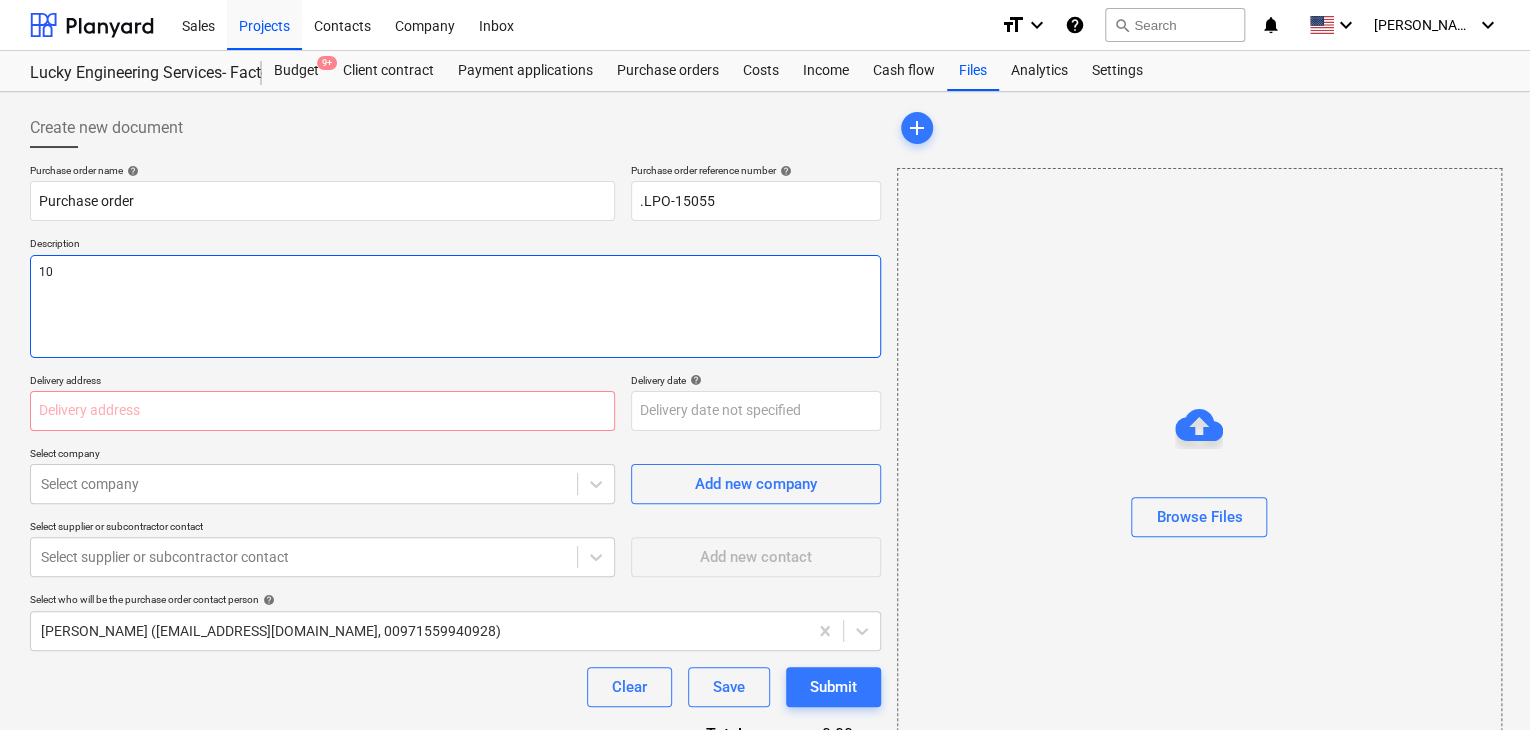 type on "x" 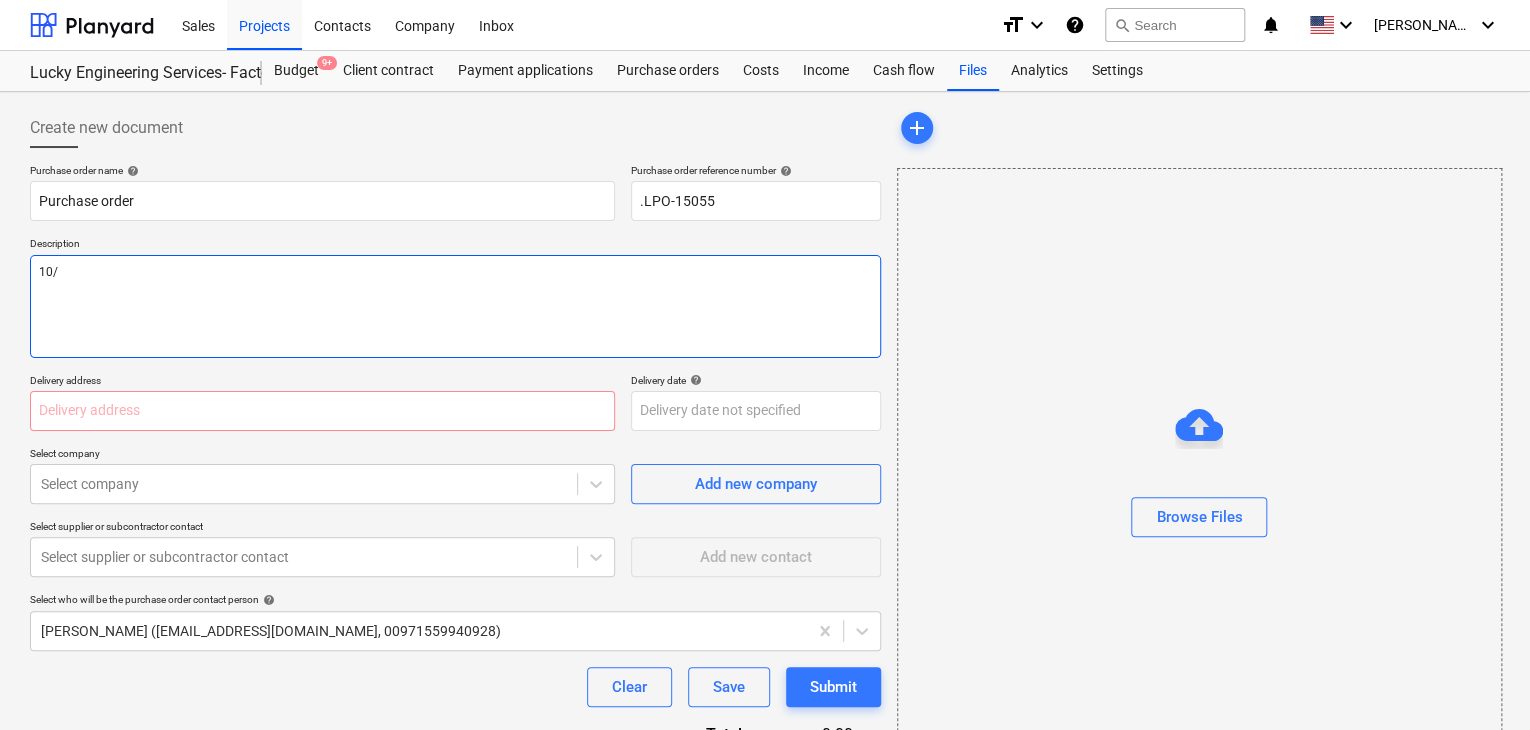 type on "x" 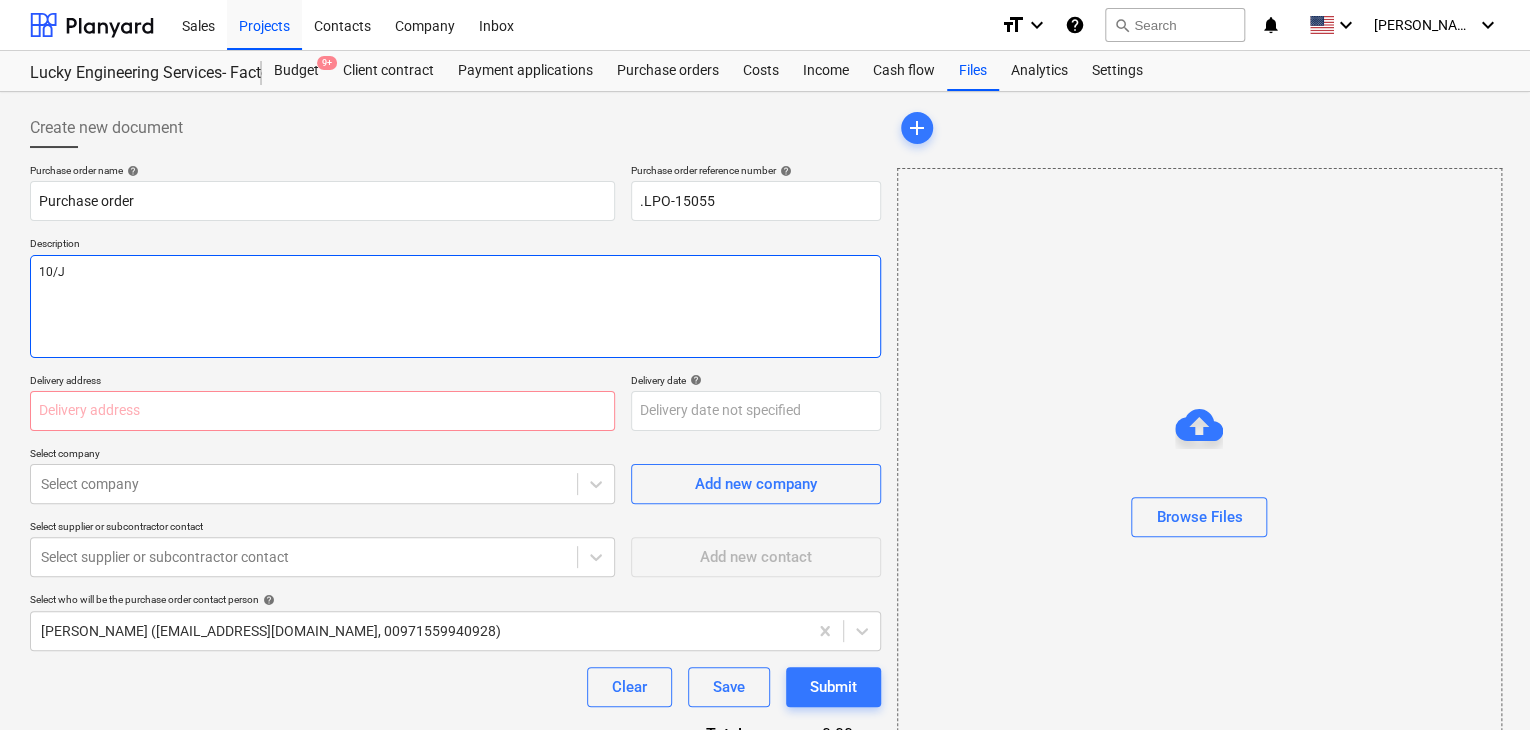 type on "x" 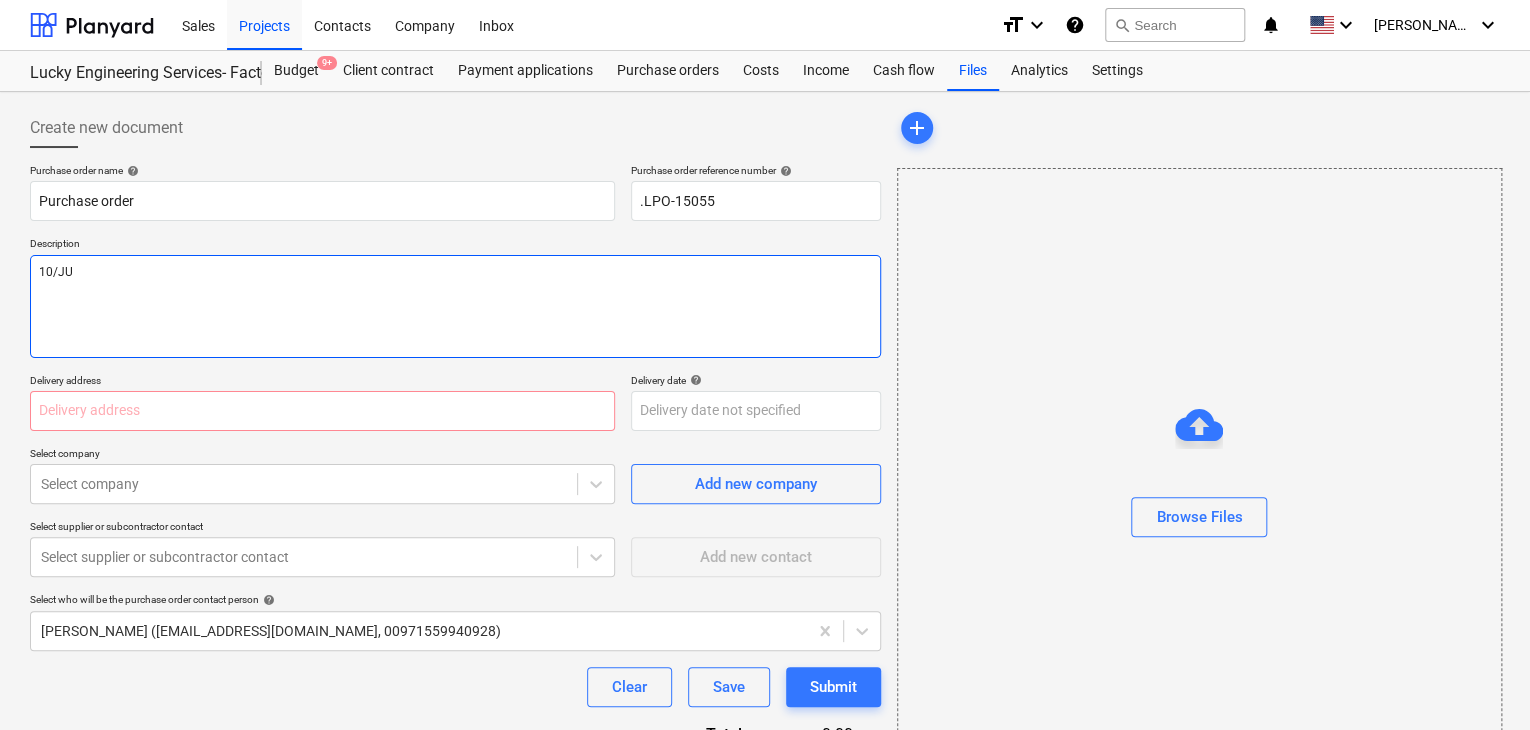 type on "10/JUL" 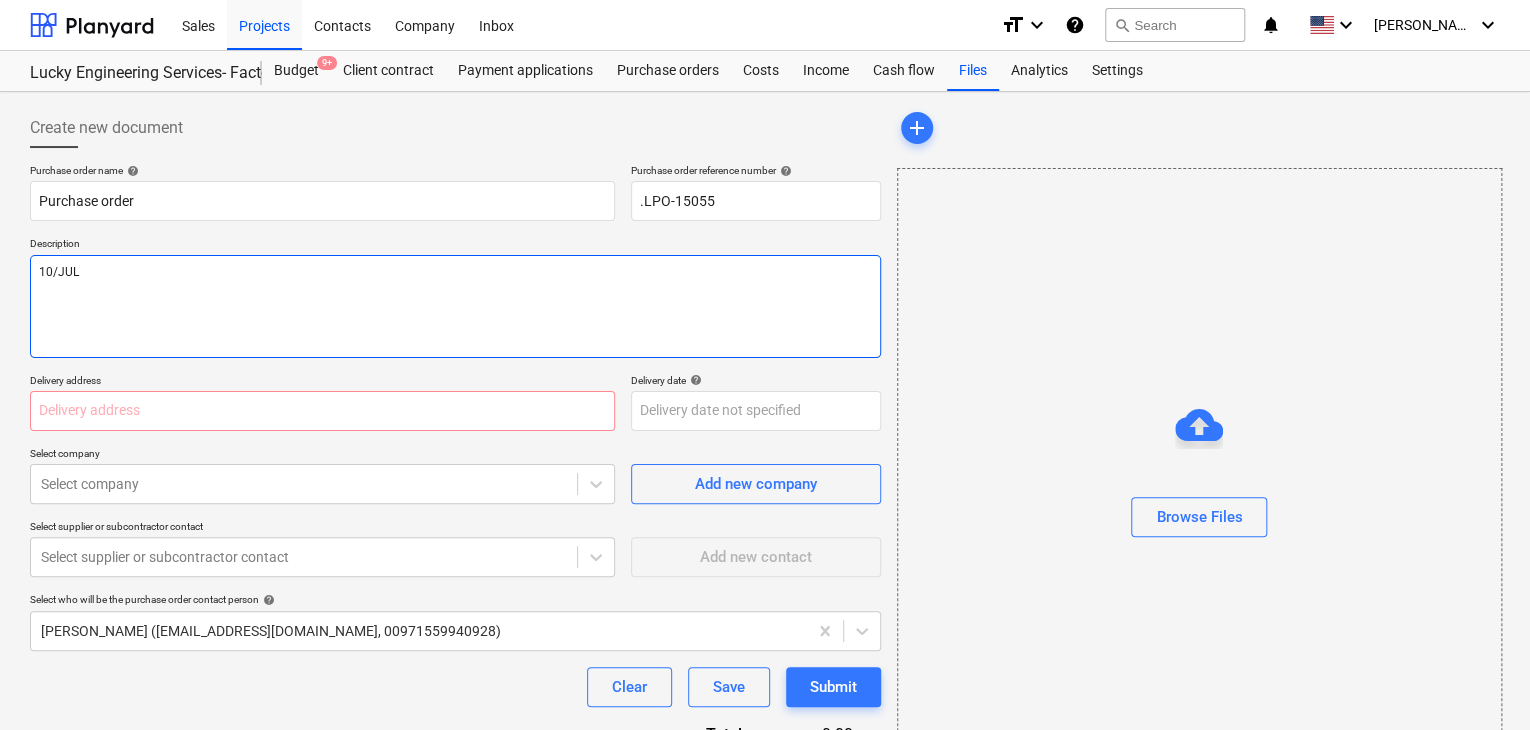 type on "x" 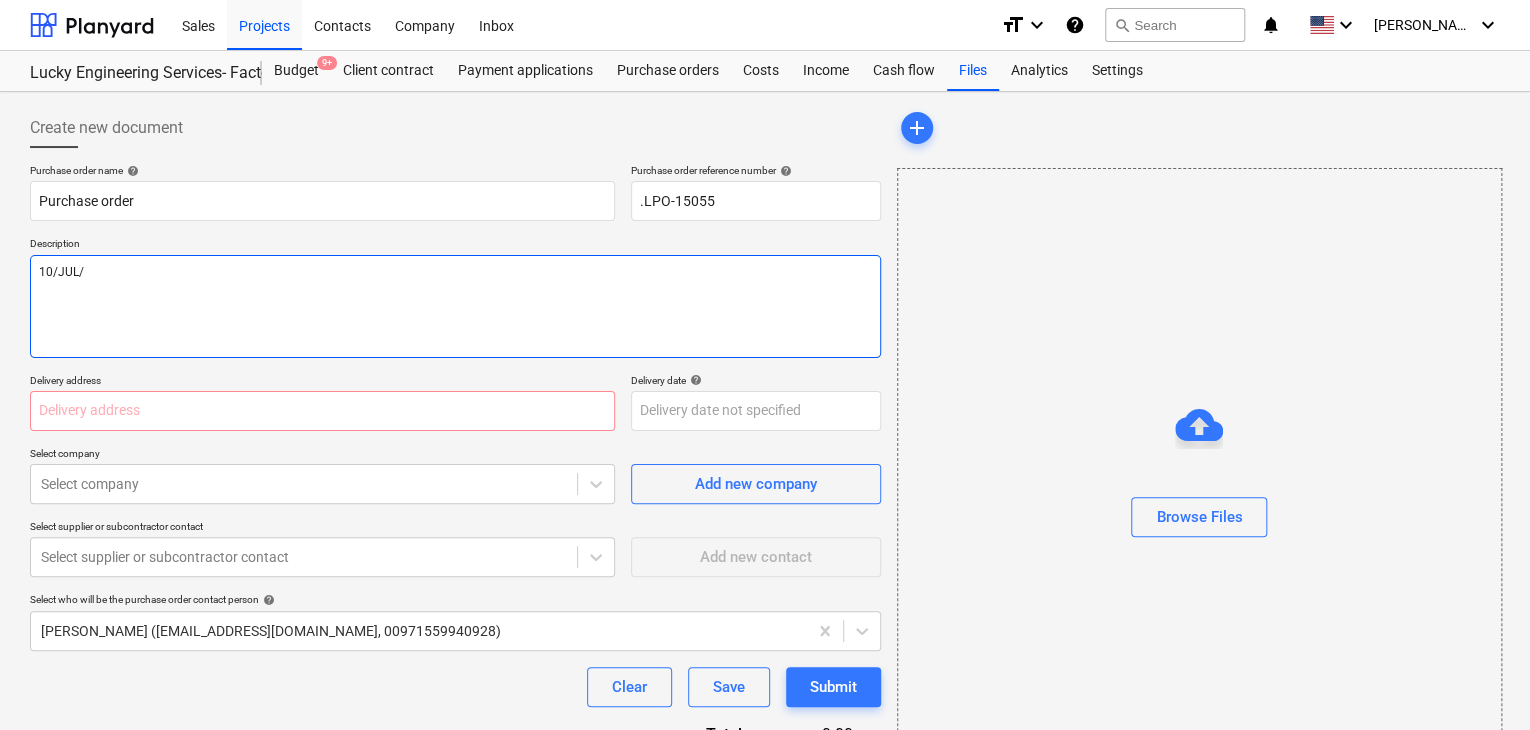 type on "x" 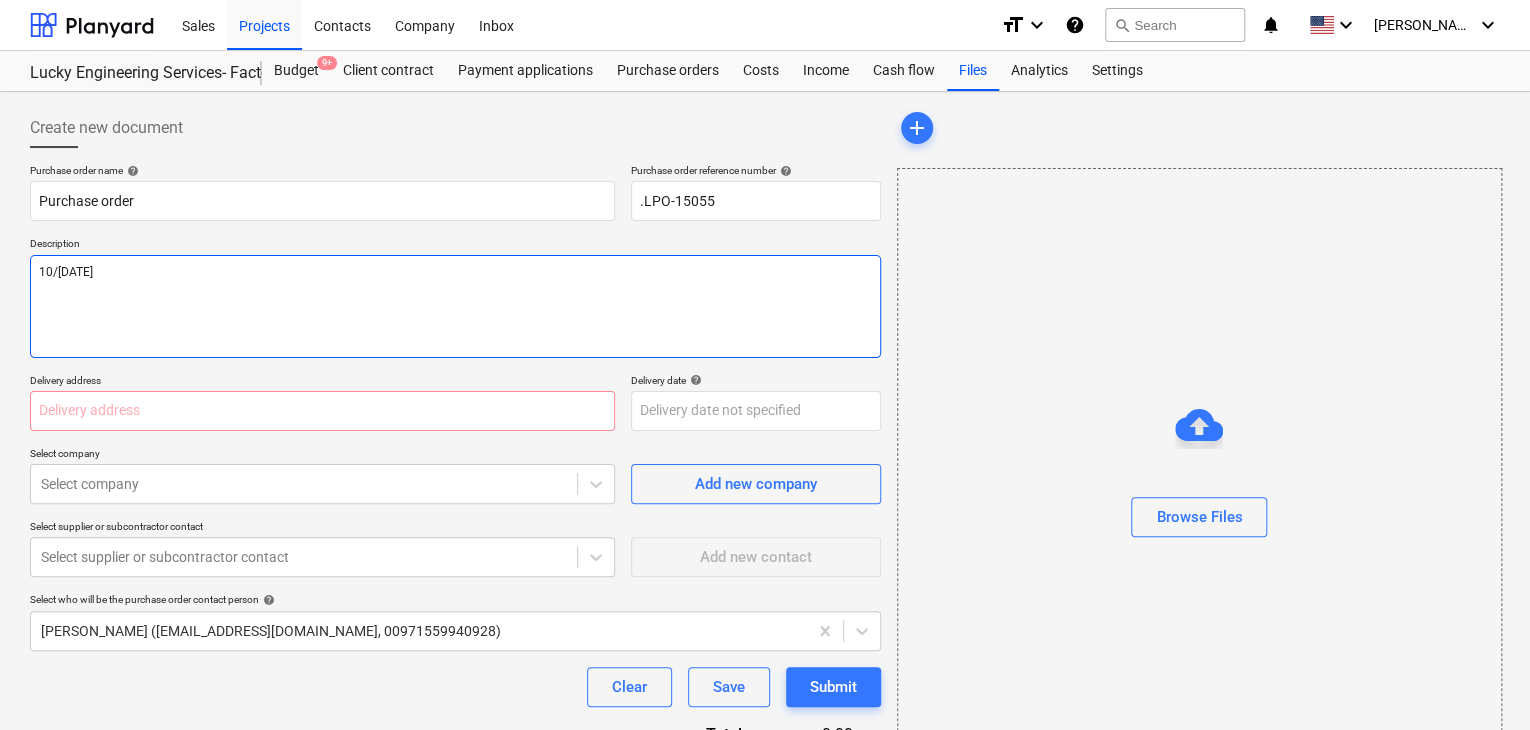type on "x" 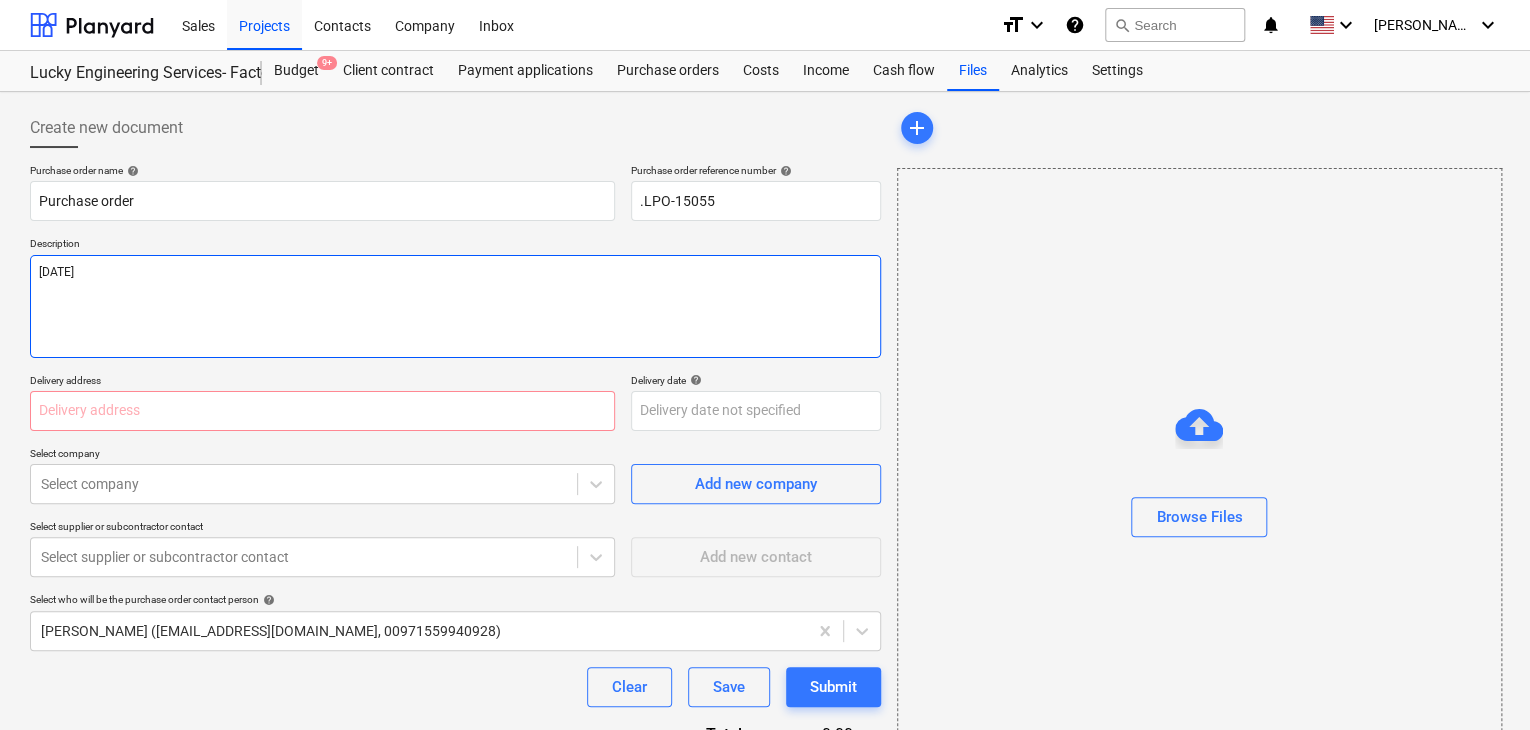 type on "x" 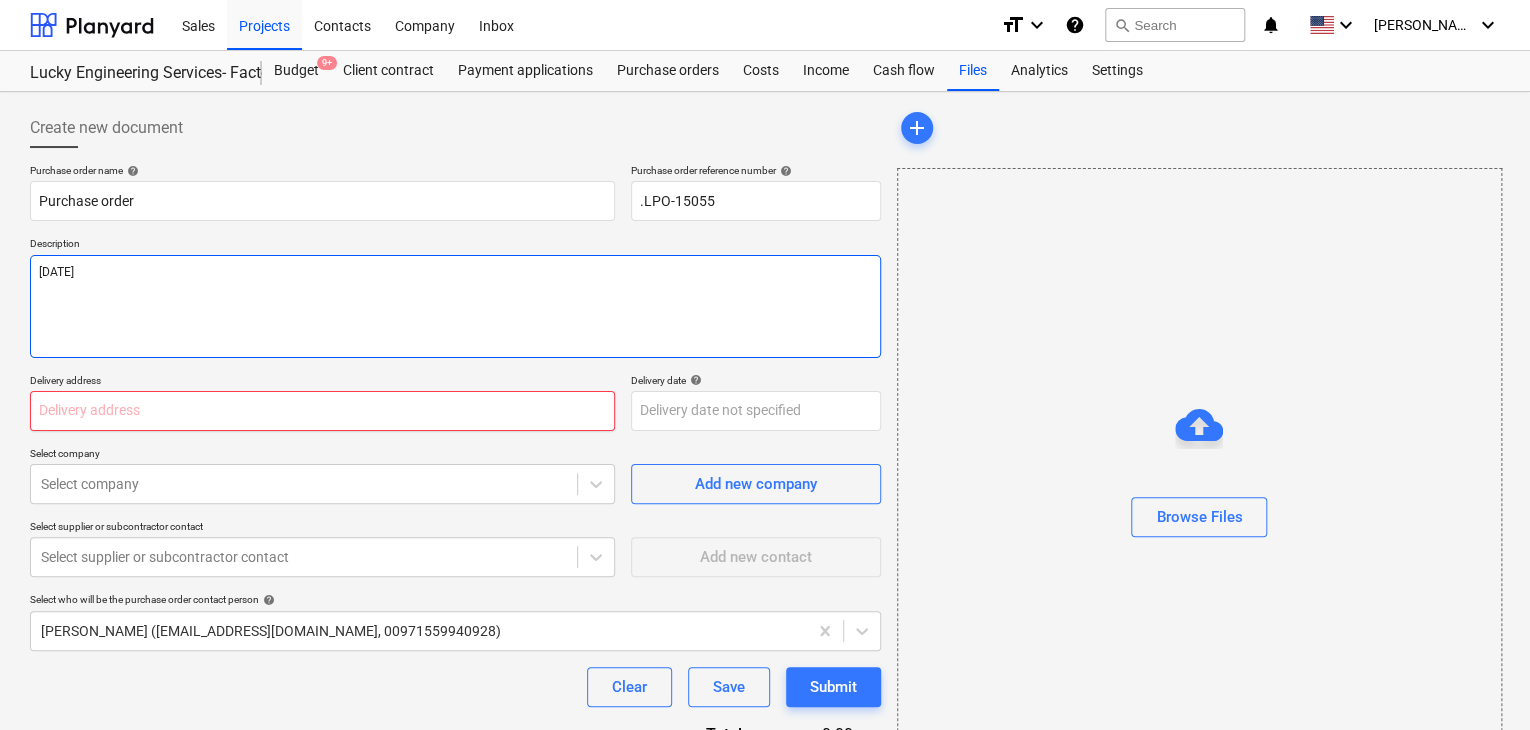 type on "[DATE]" 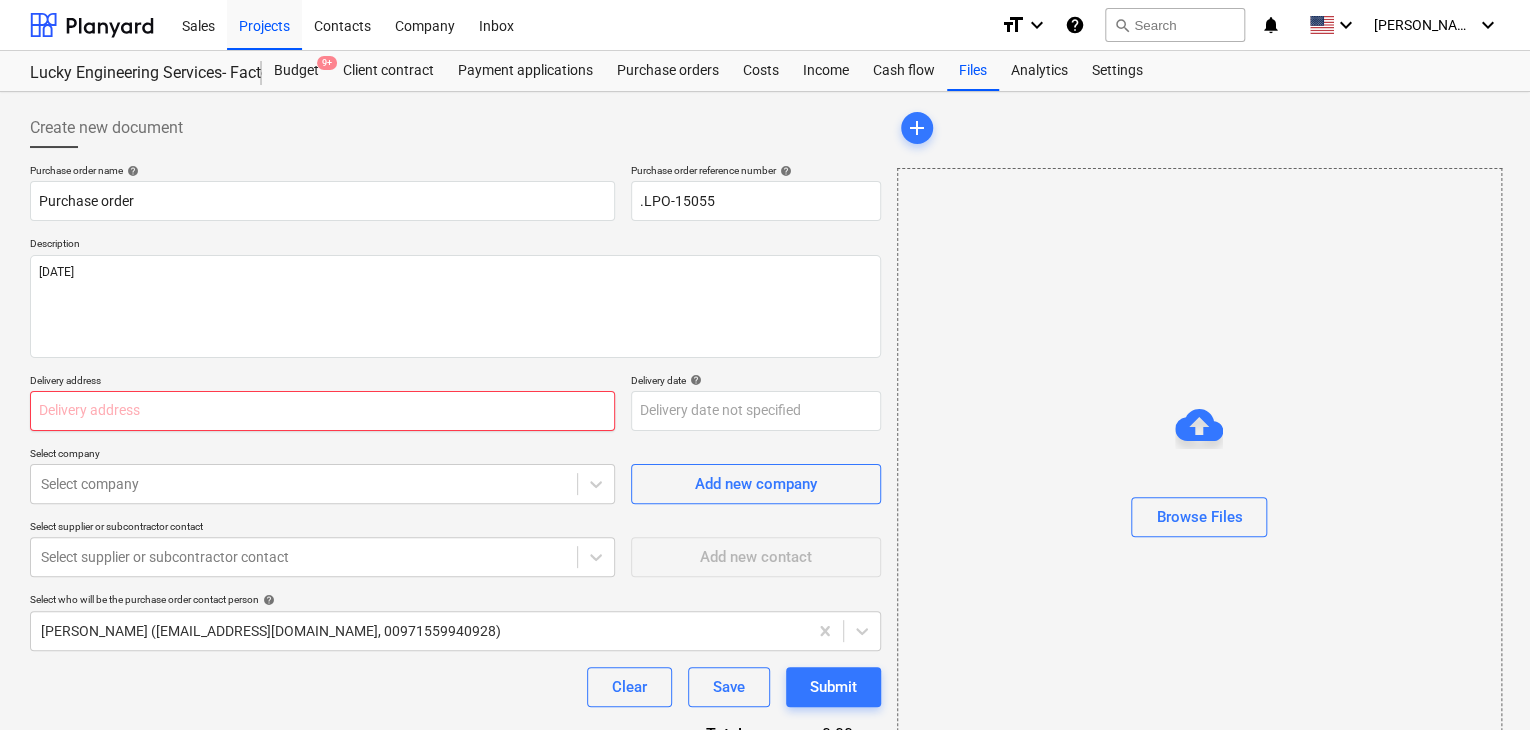 click at bounding box center (322, 411) 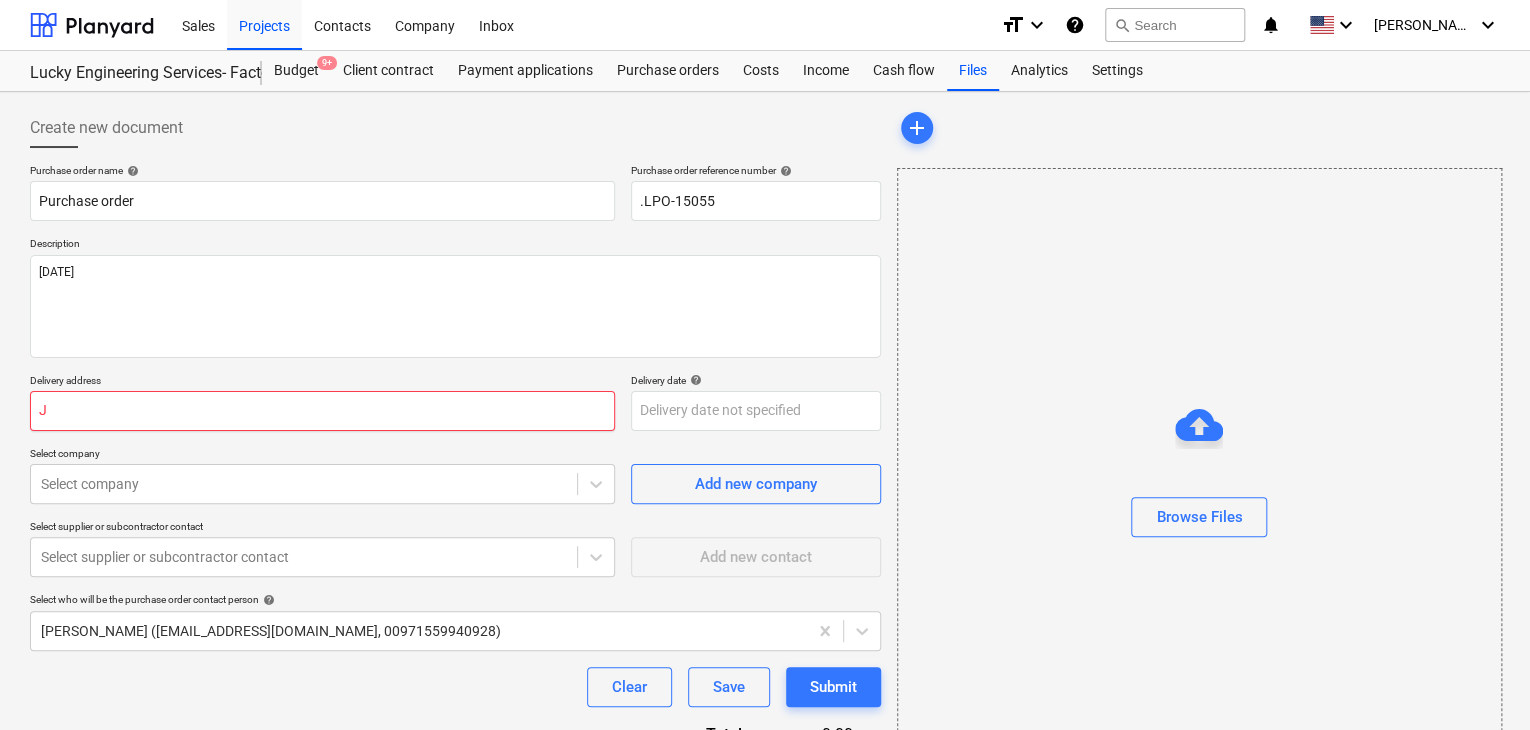 type on "x" 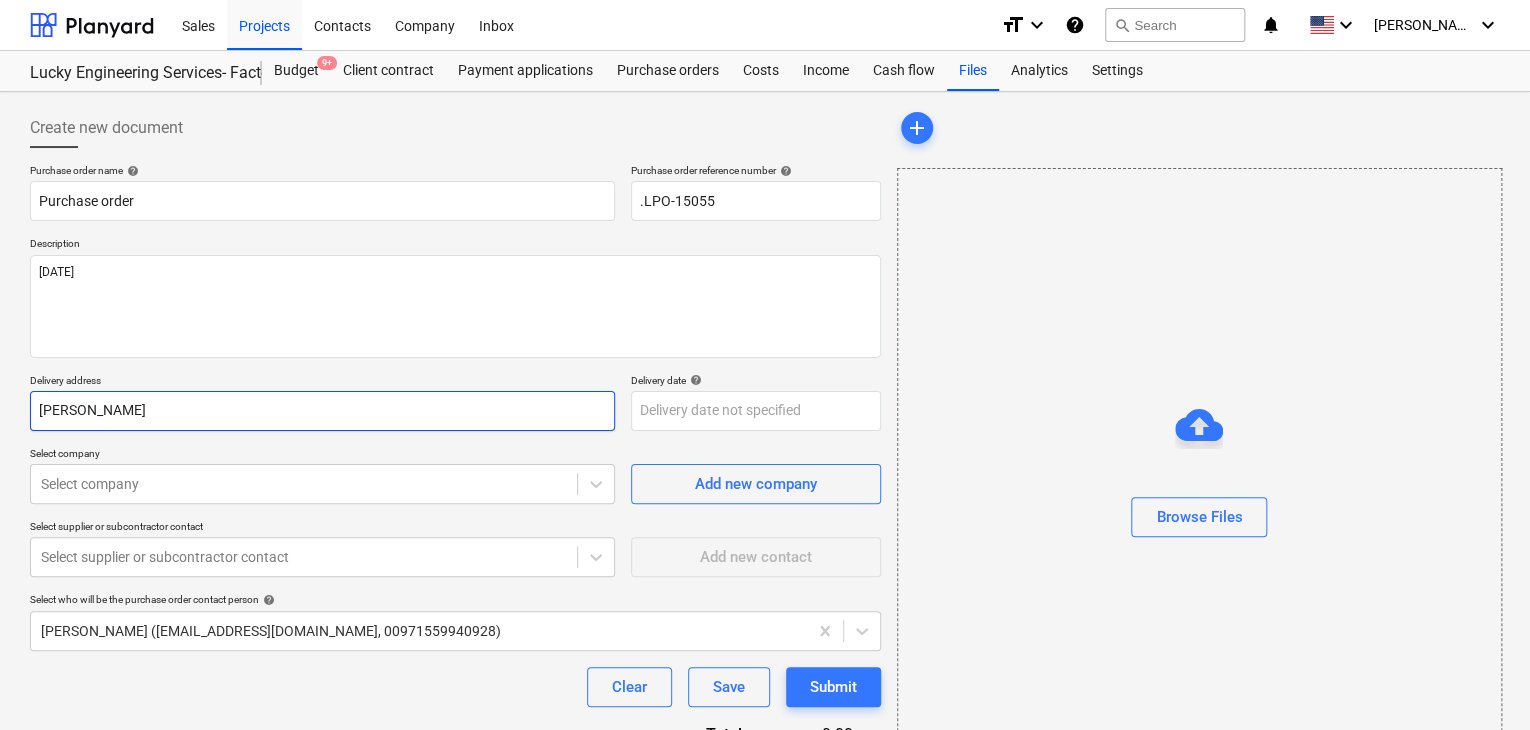 type on "x" 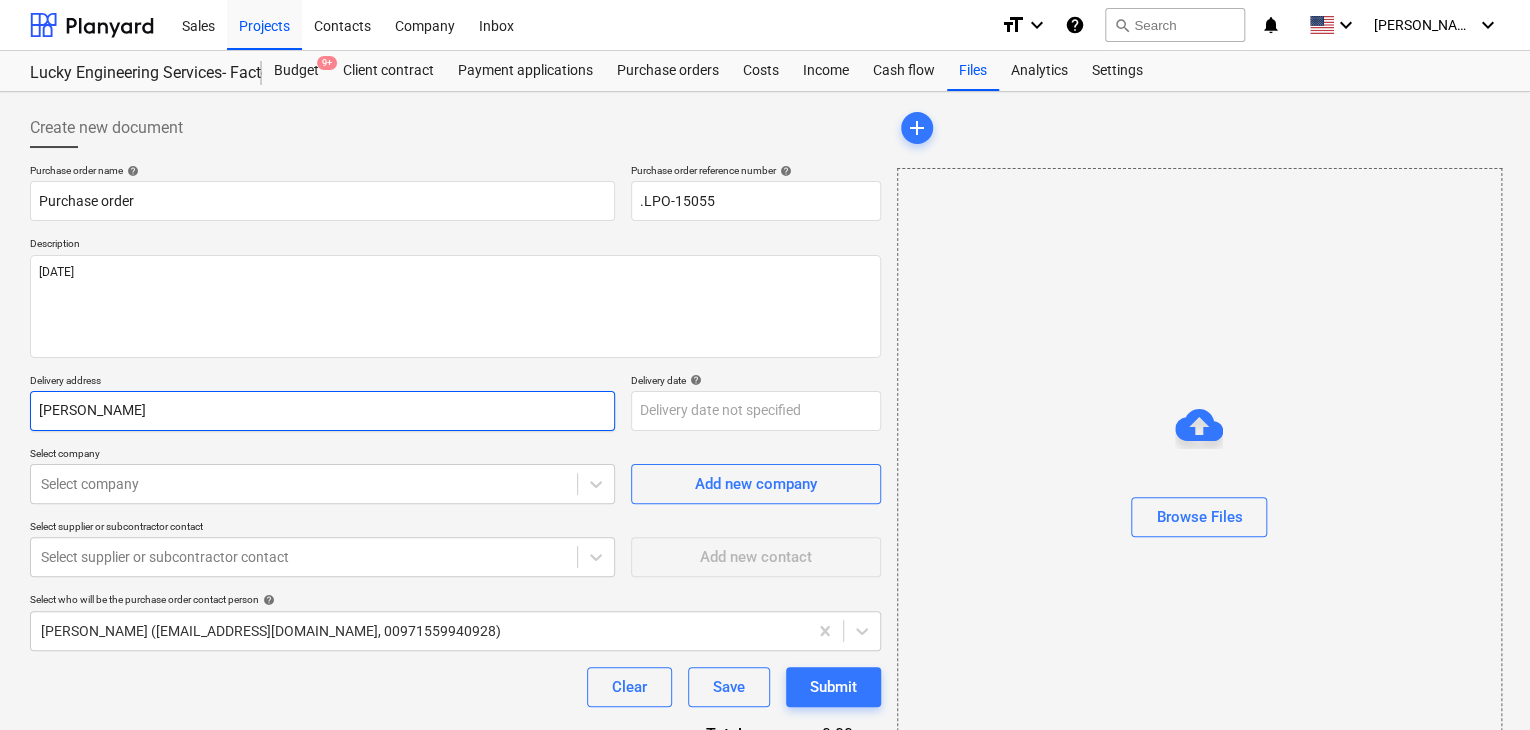 type on "JAB" 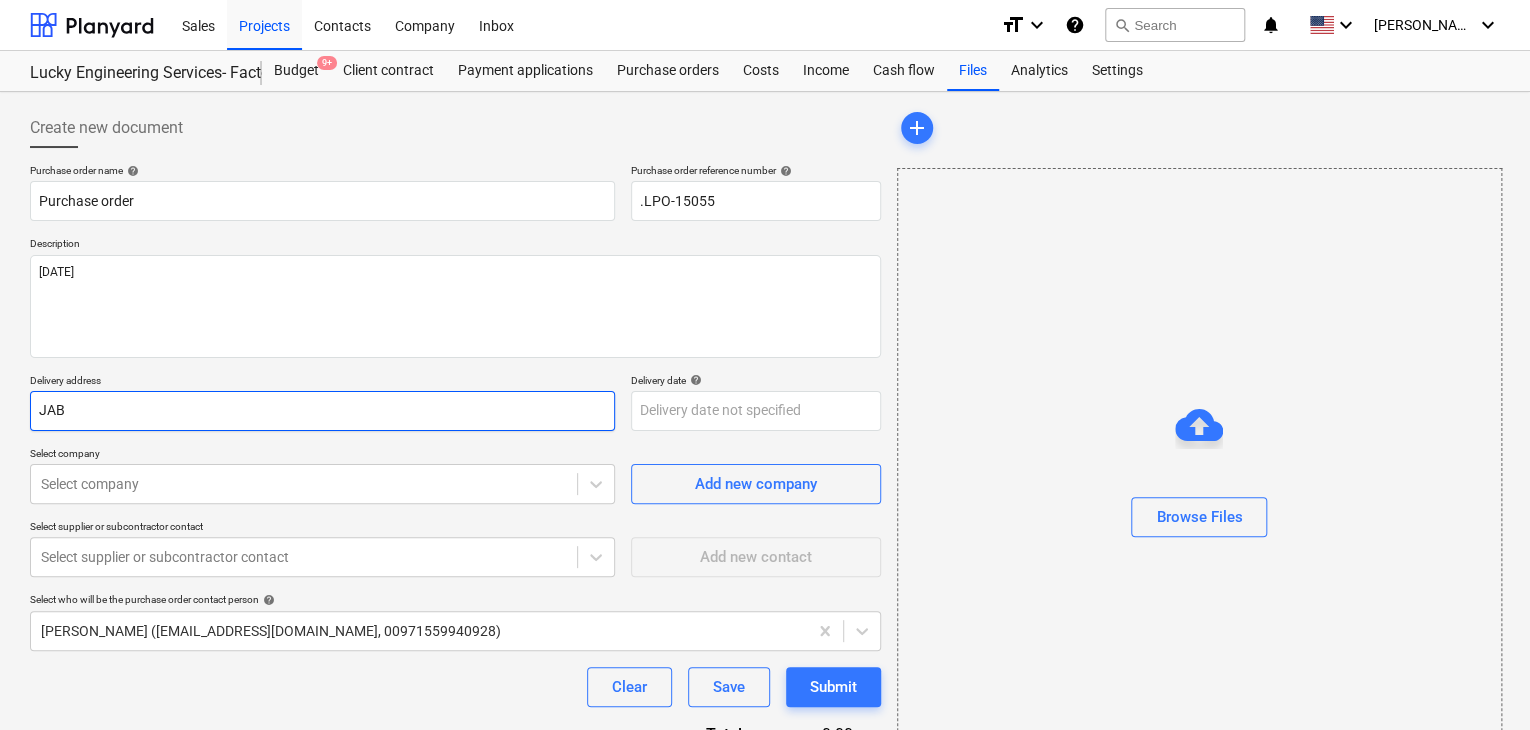type on "x" 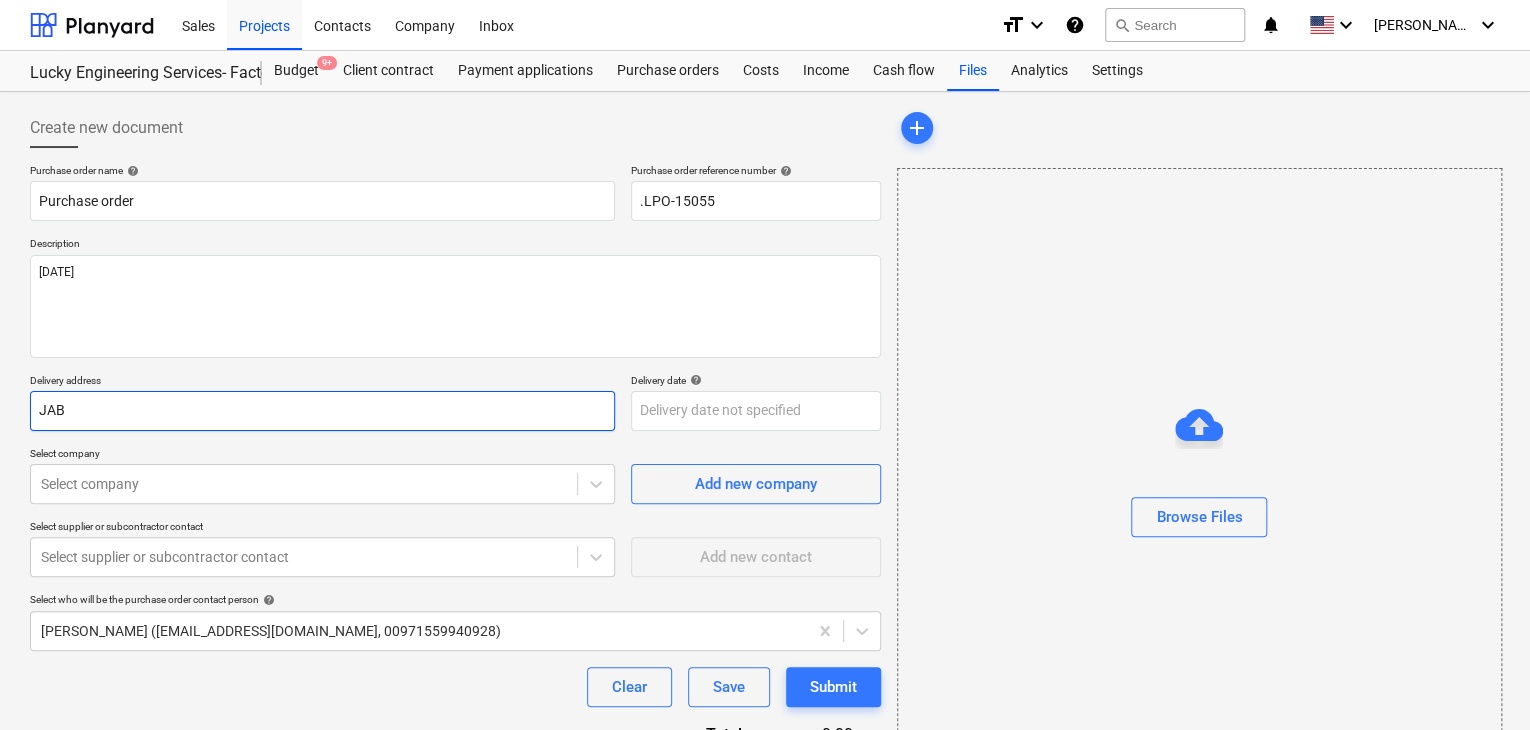 type on "JABA" 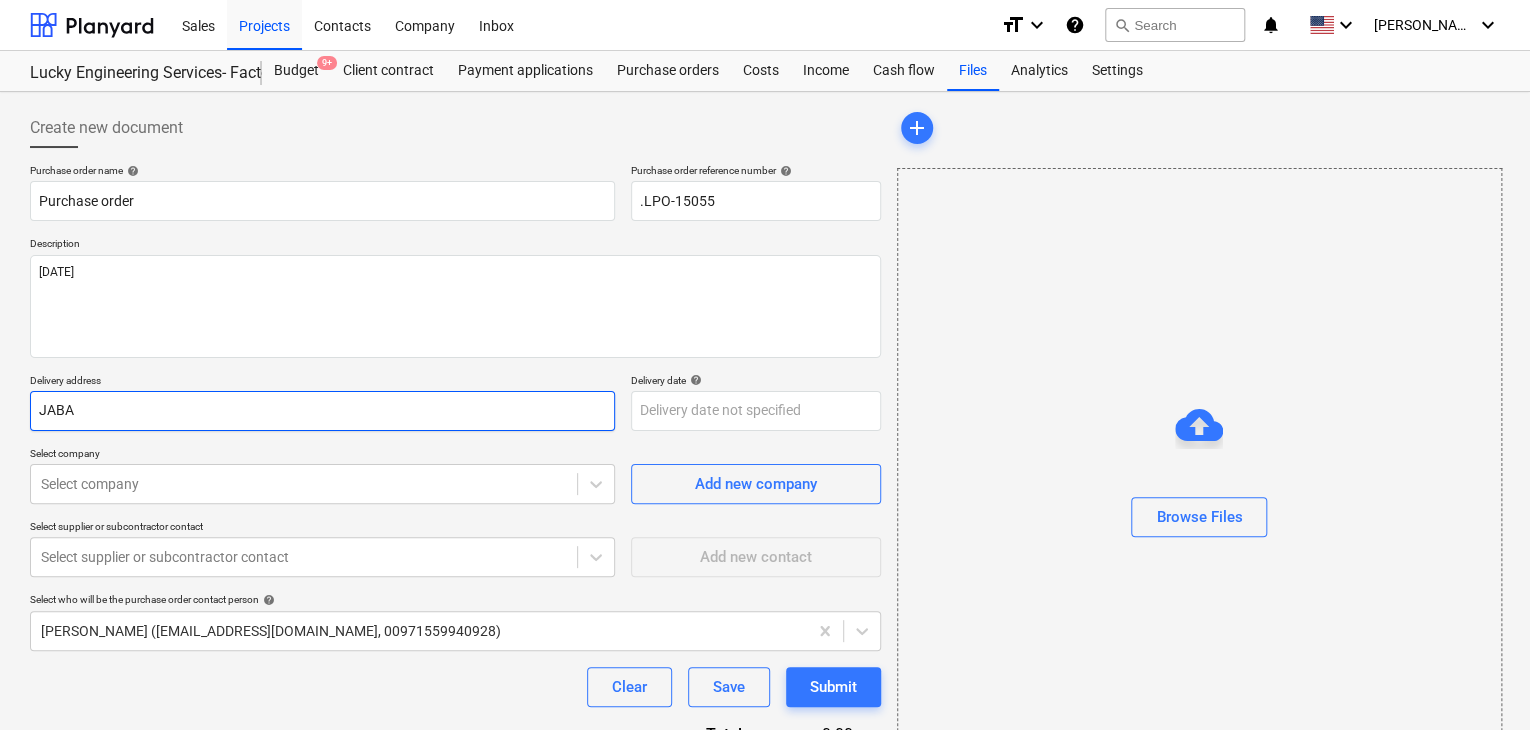 type on "x" 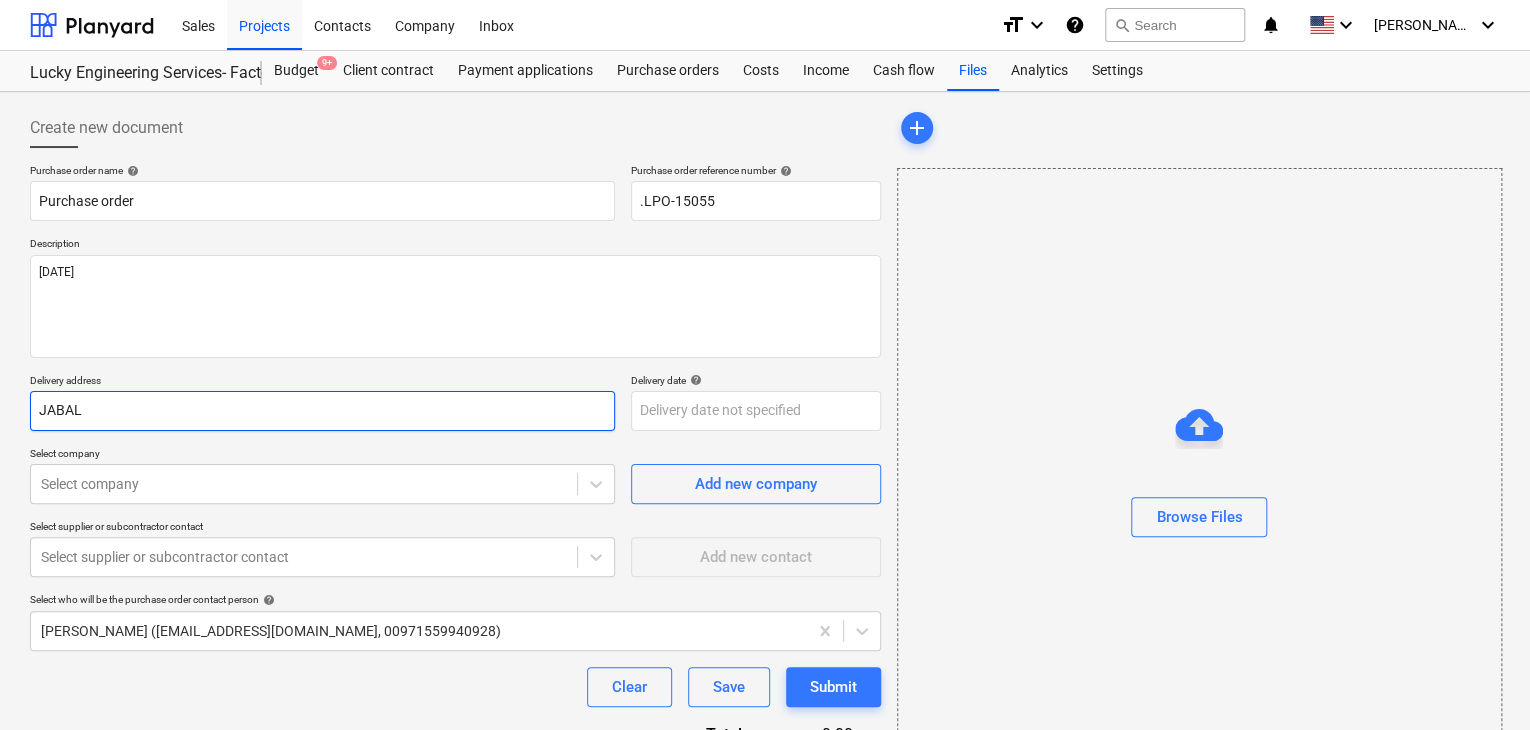 type on "x" 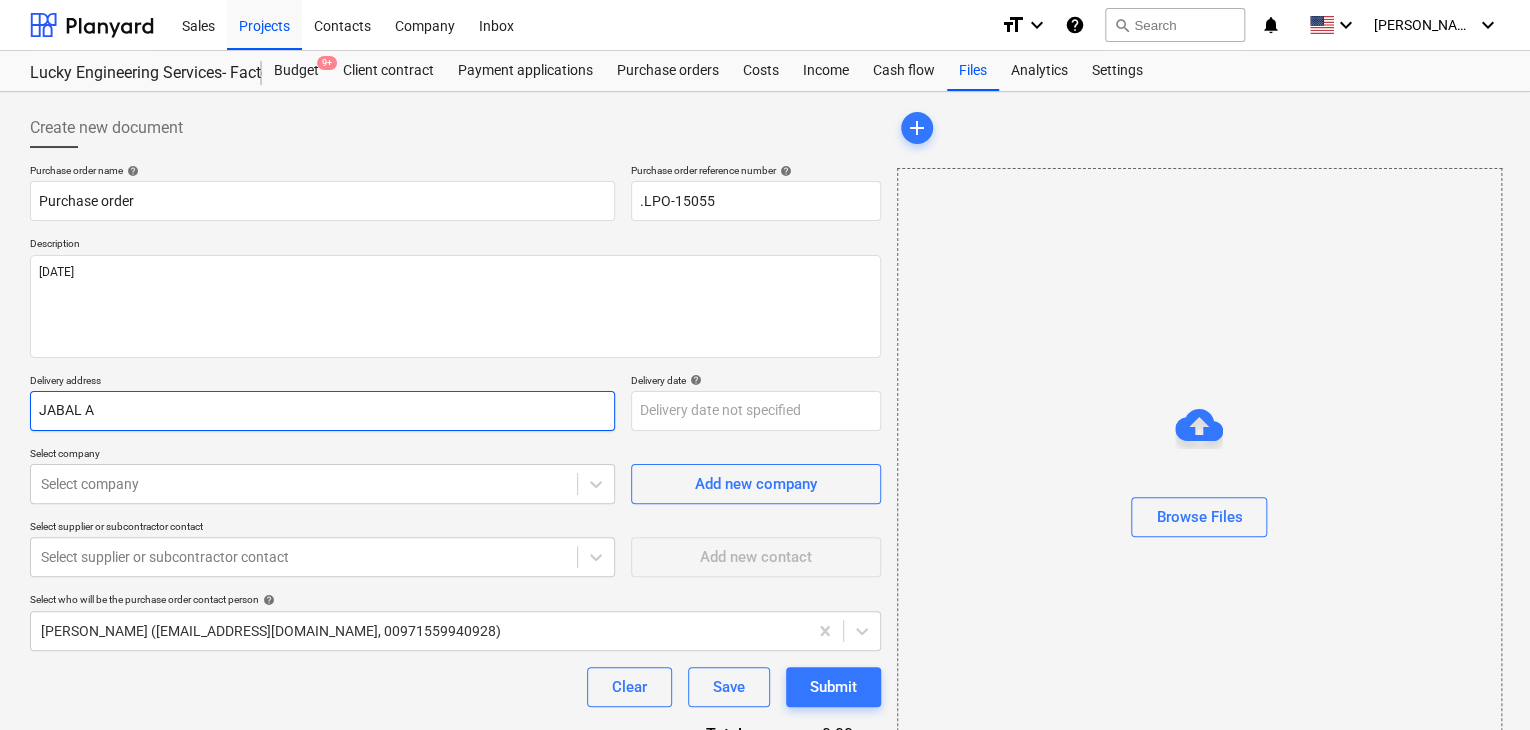 type on "x" 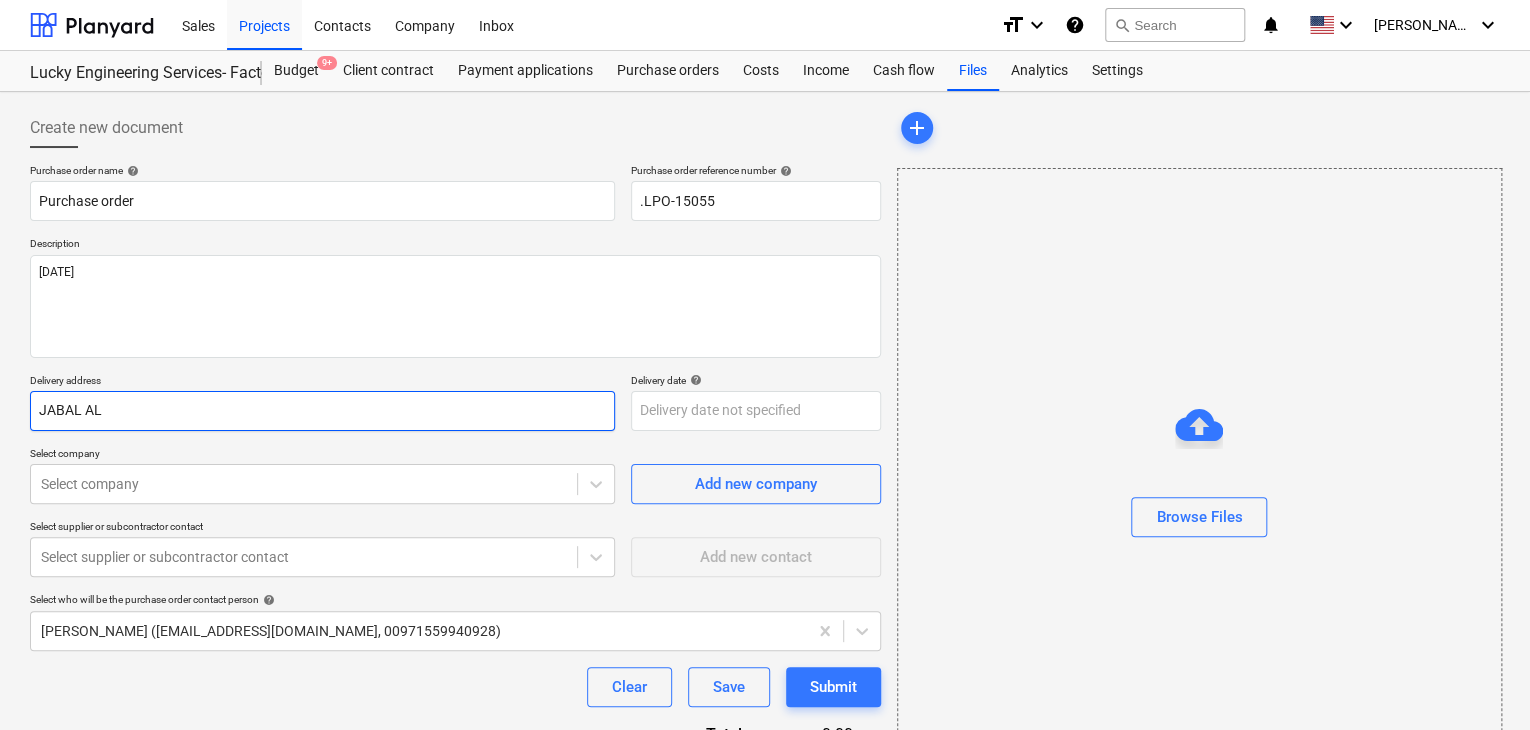 type on "x" 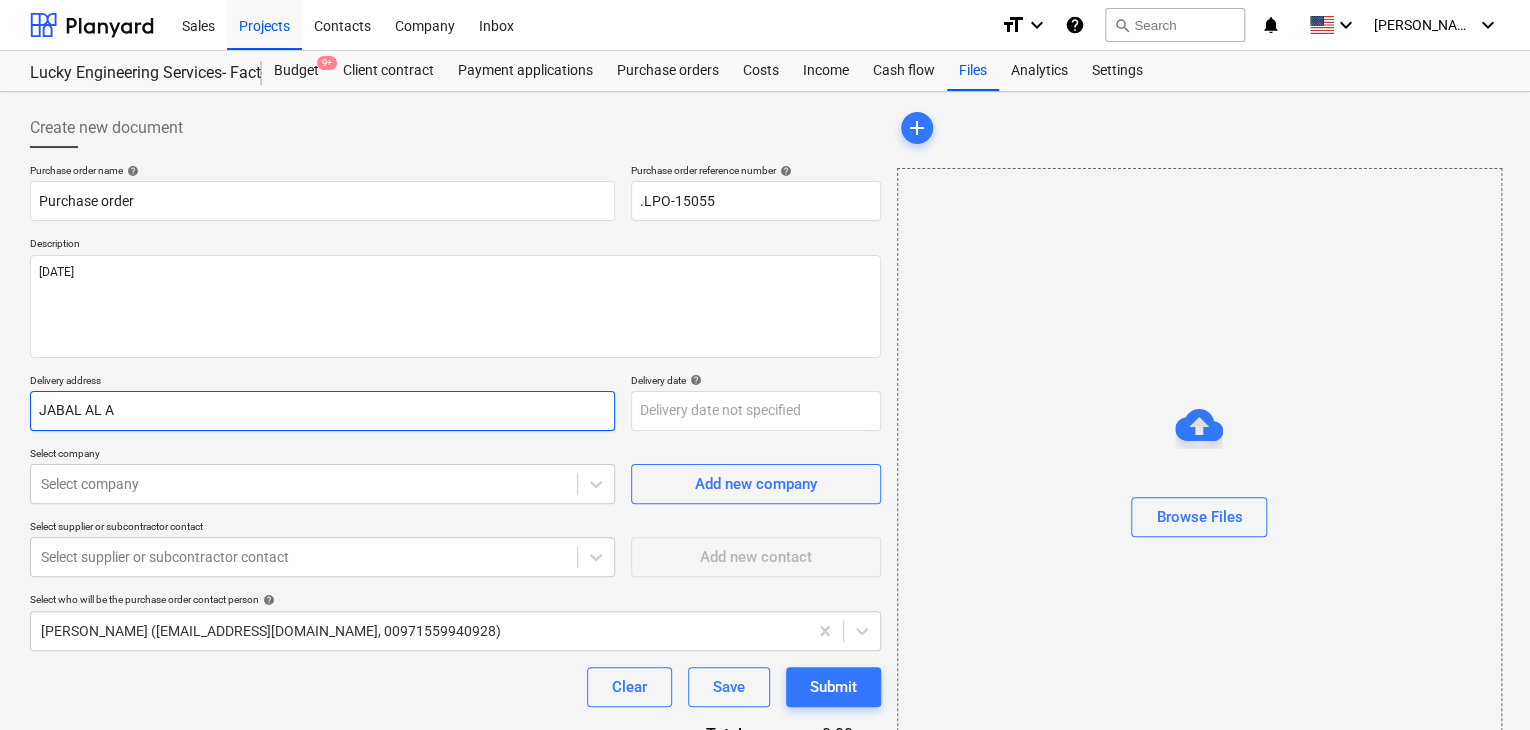 type on "x" 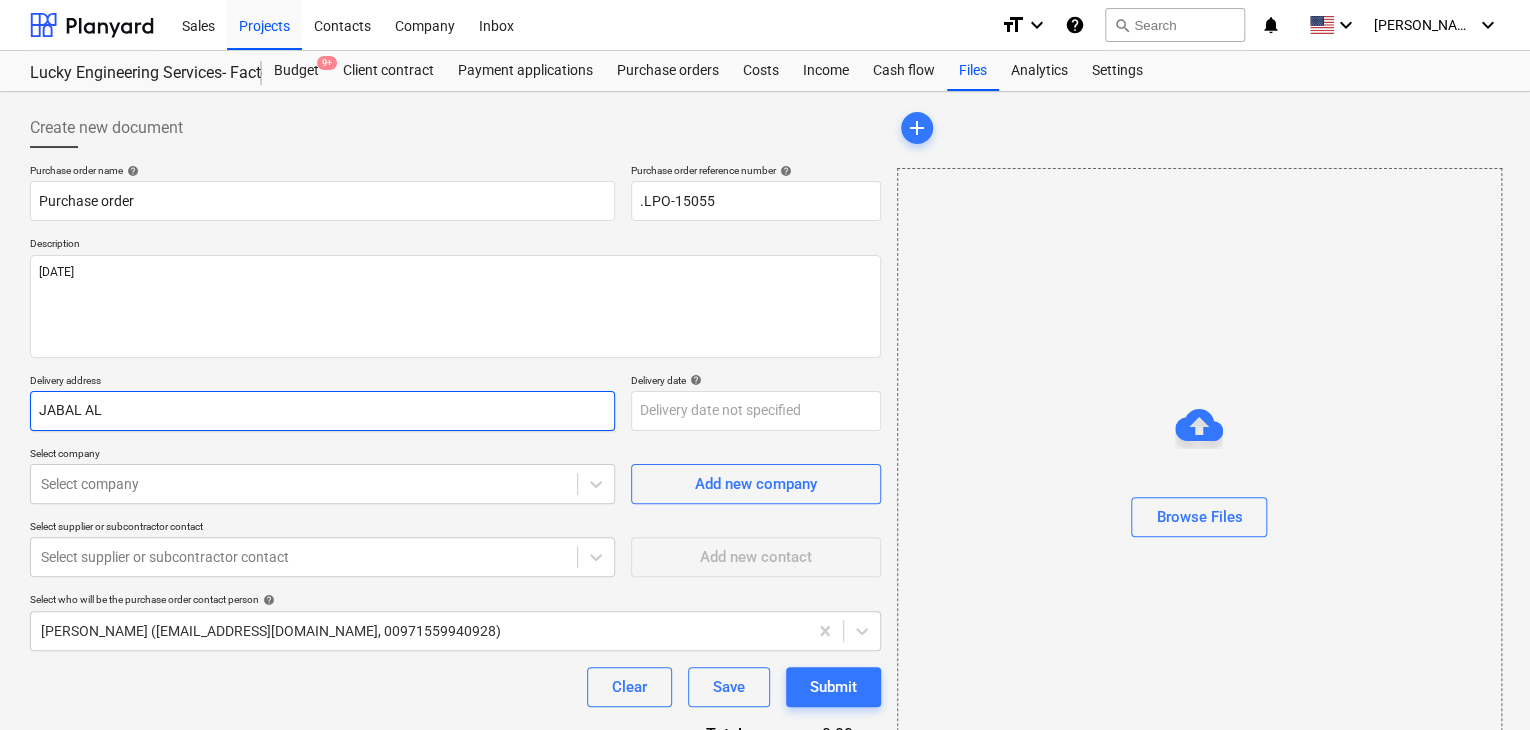 type on "x" 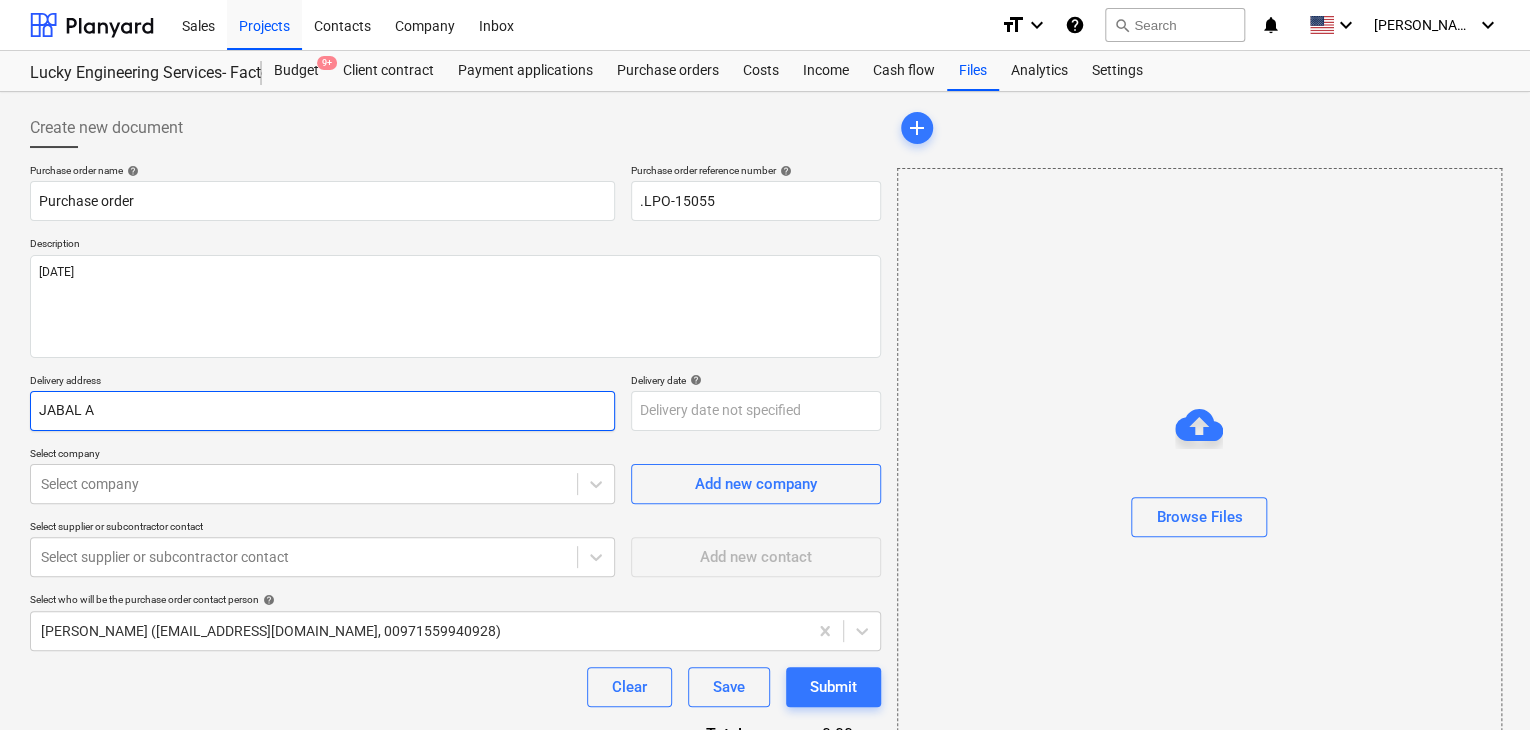 type on "x" 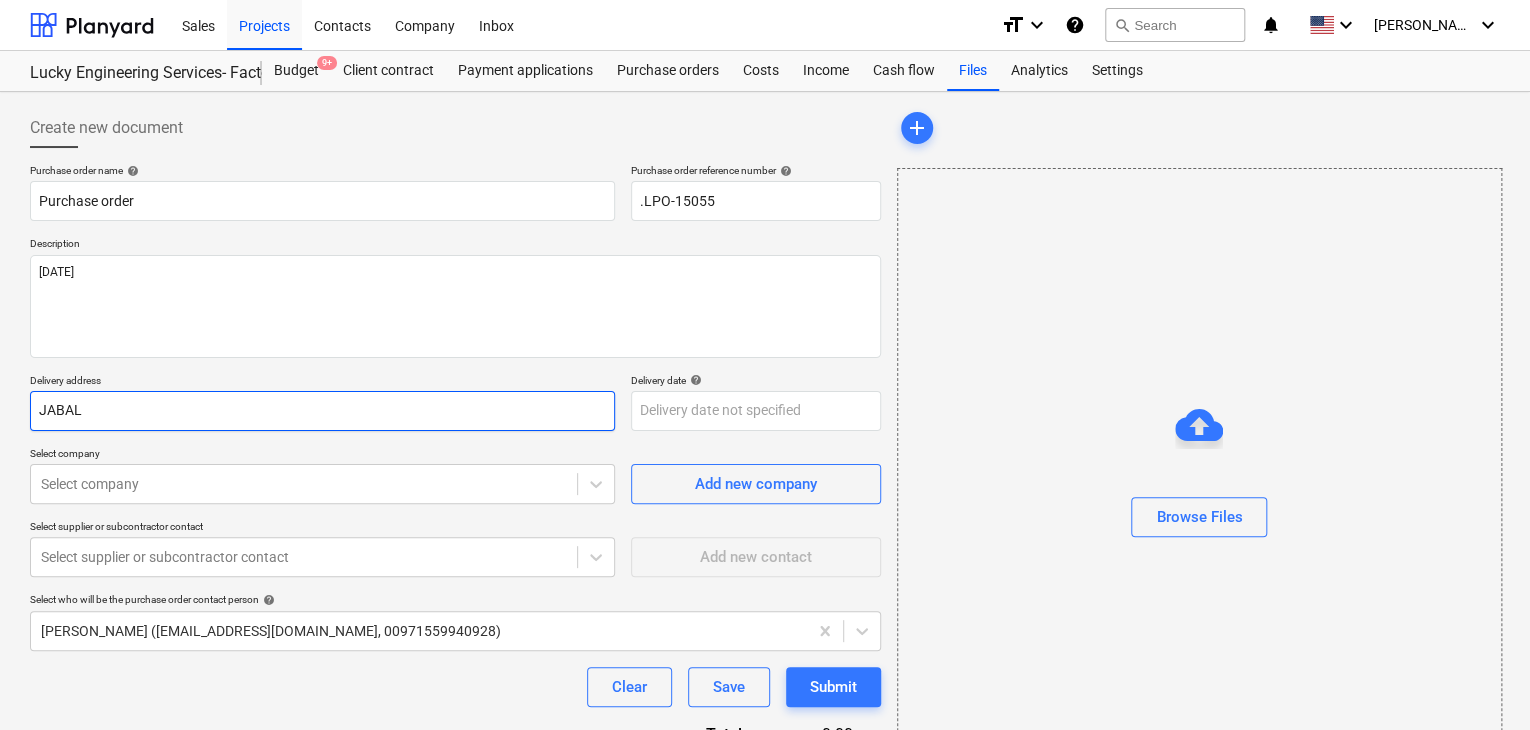 type on "x" 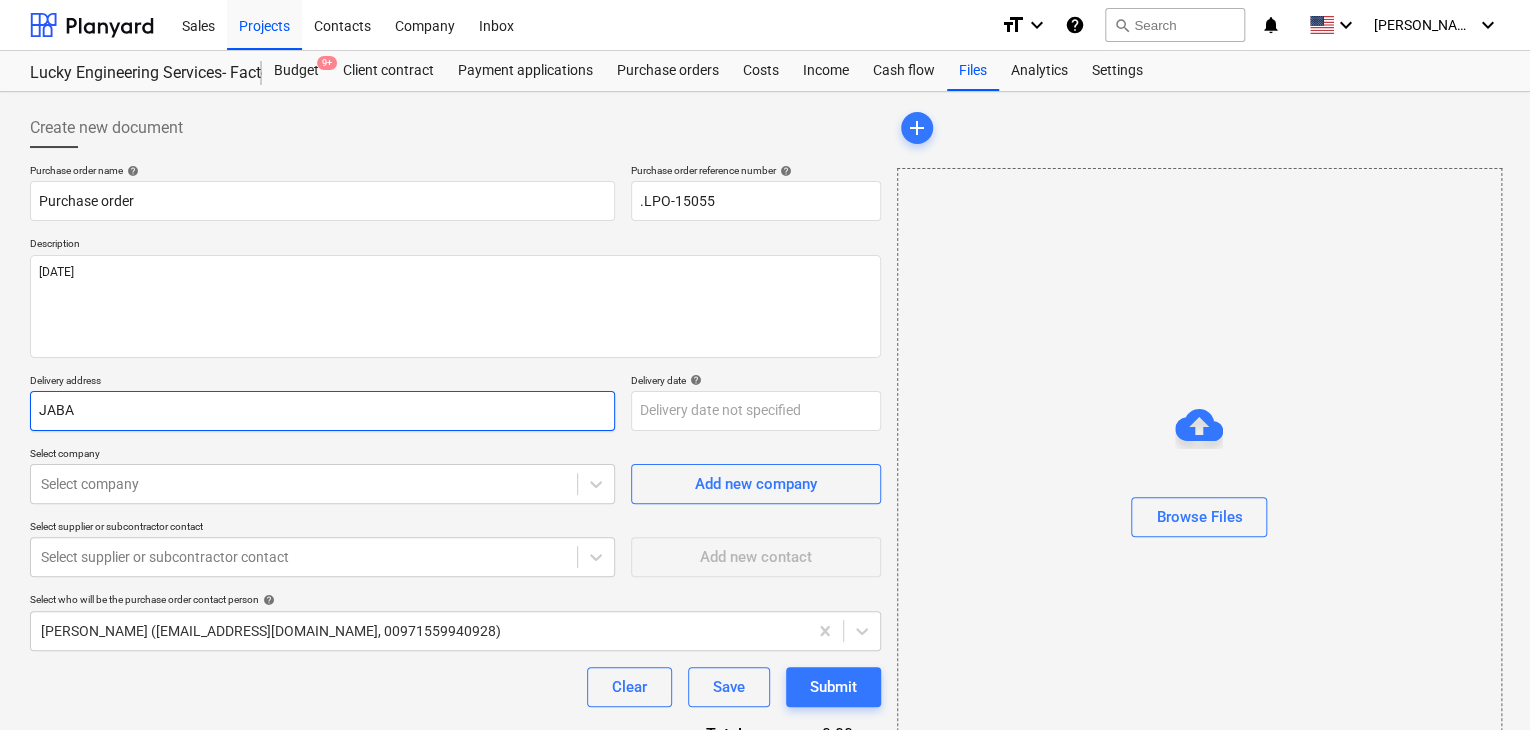 type on "x" 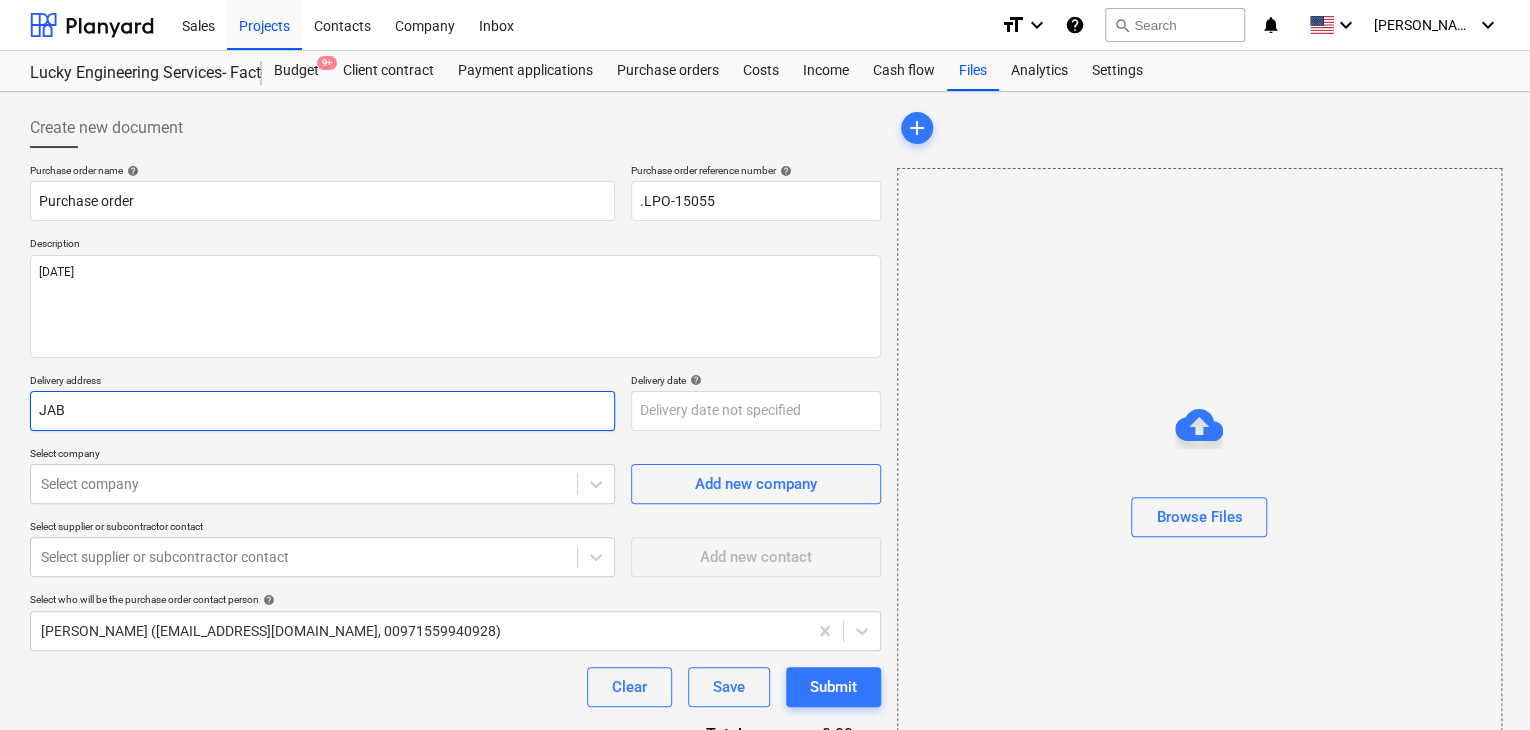 type on "x" 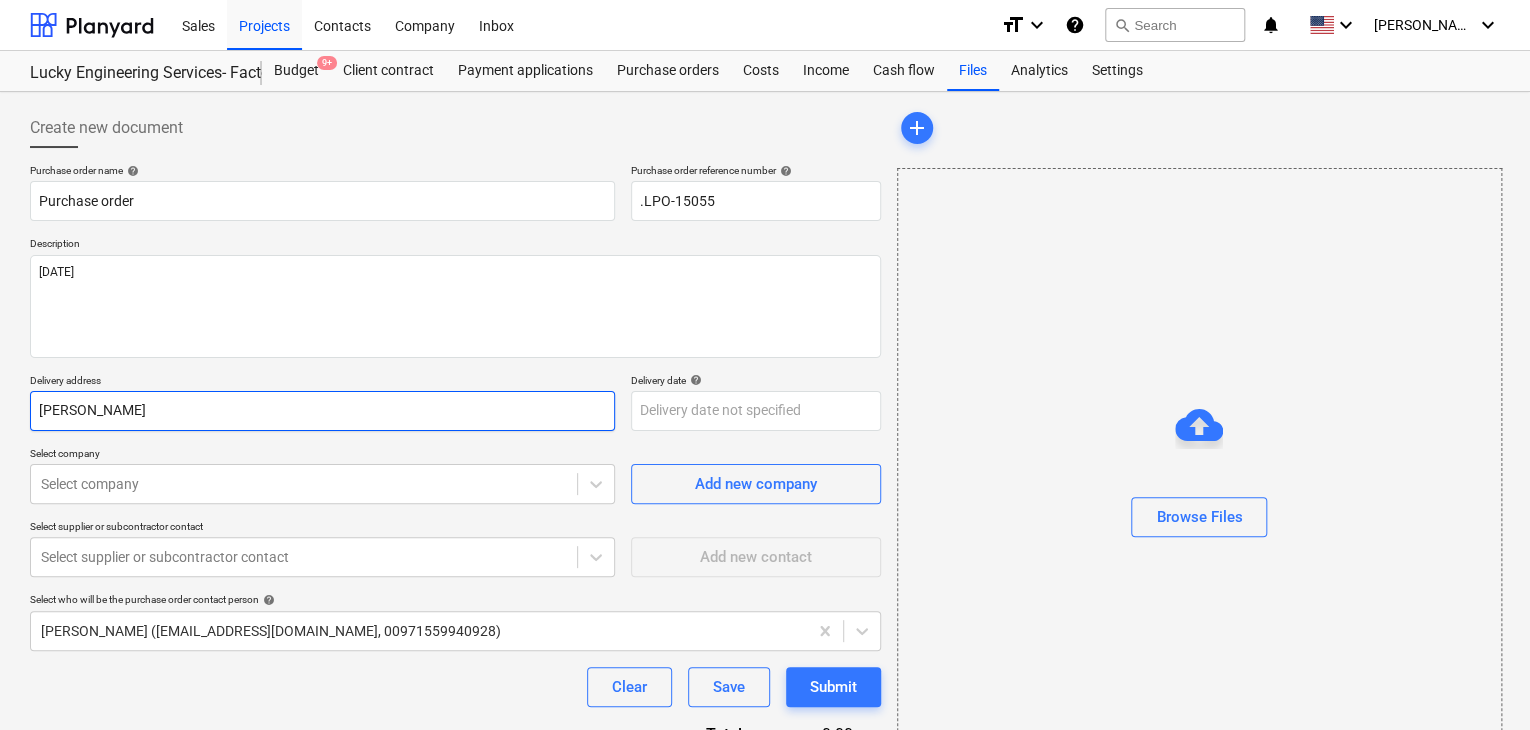 type on "x" 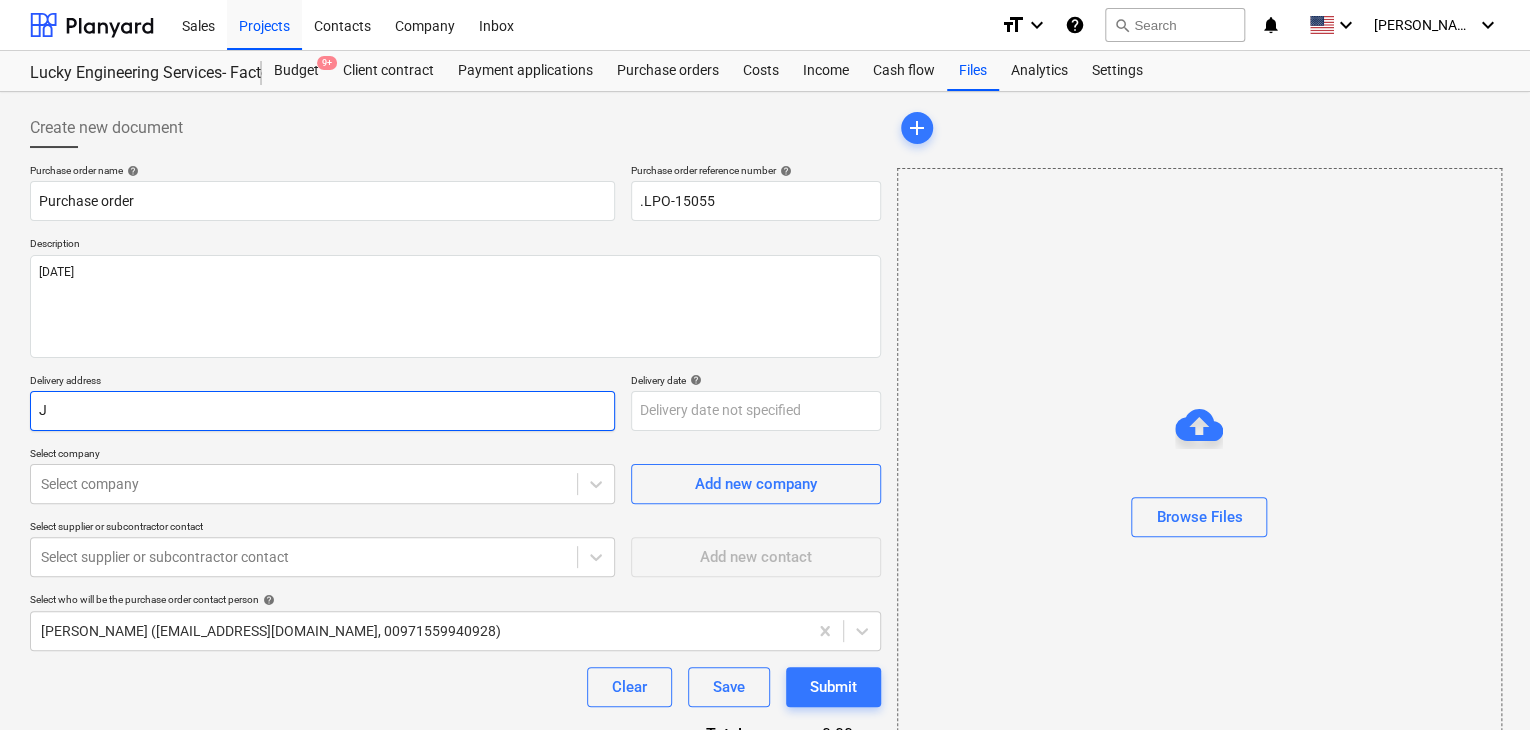 type on "x" 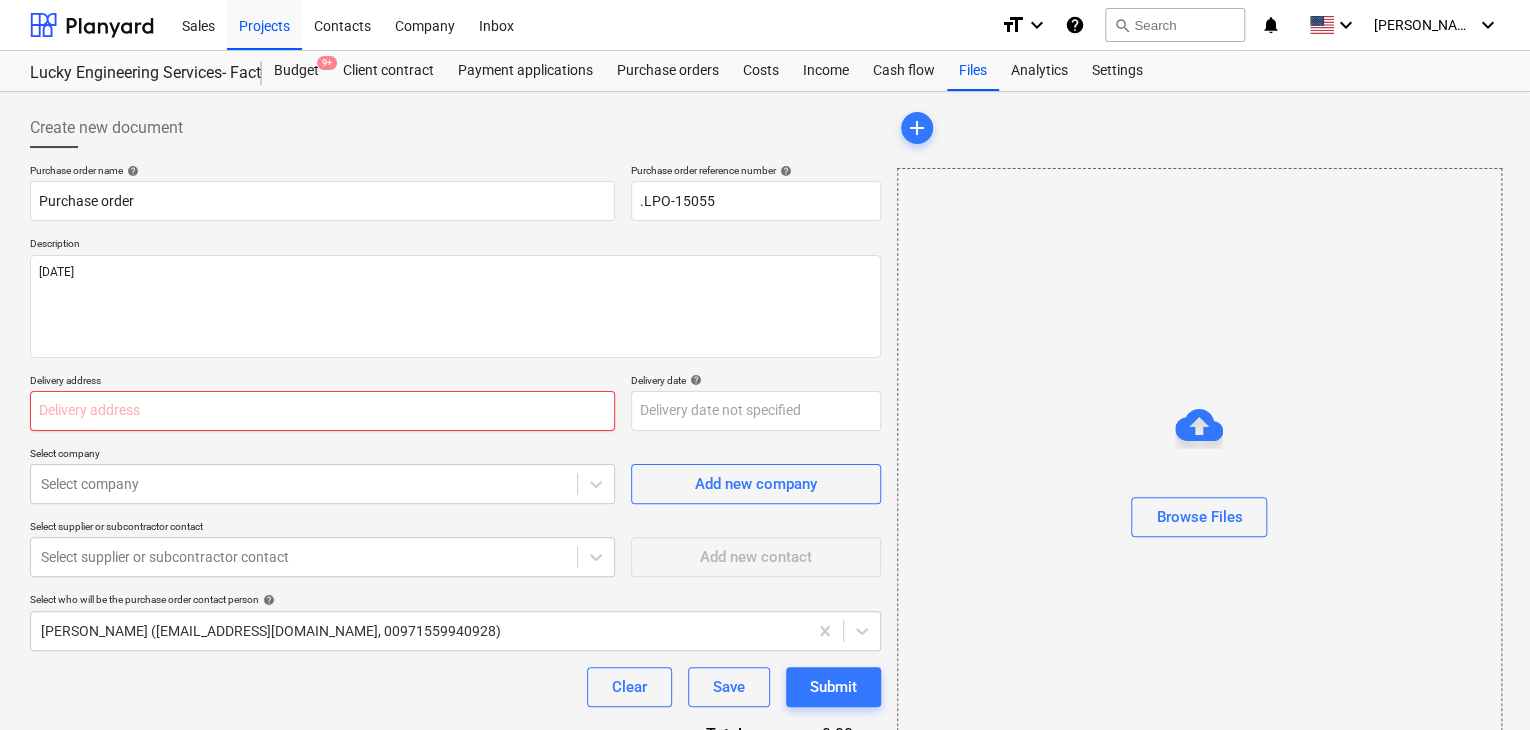 type on "x" 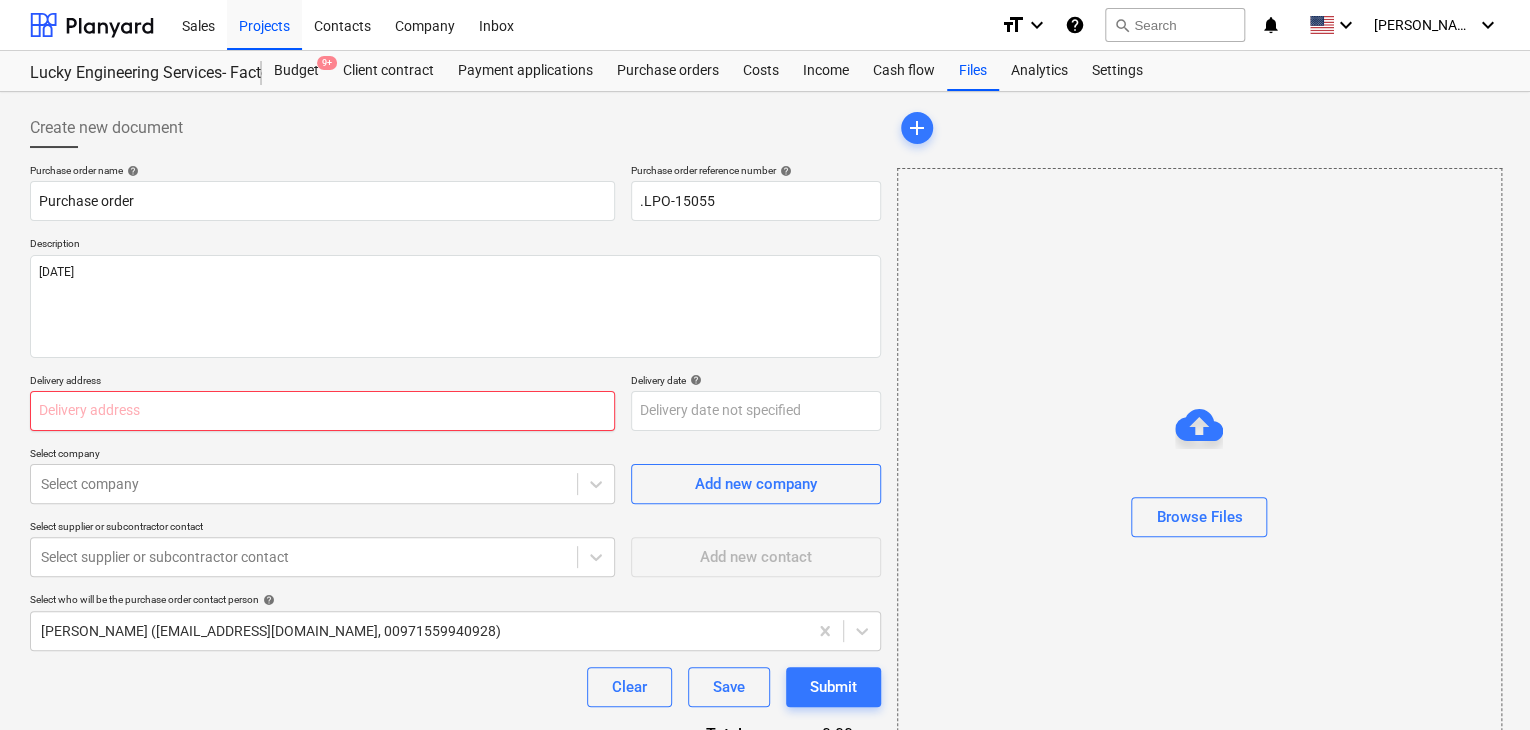 type on "L" 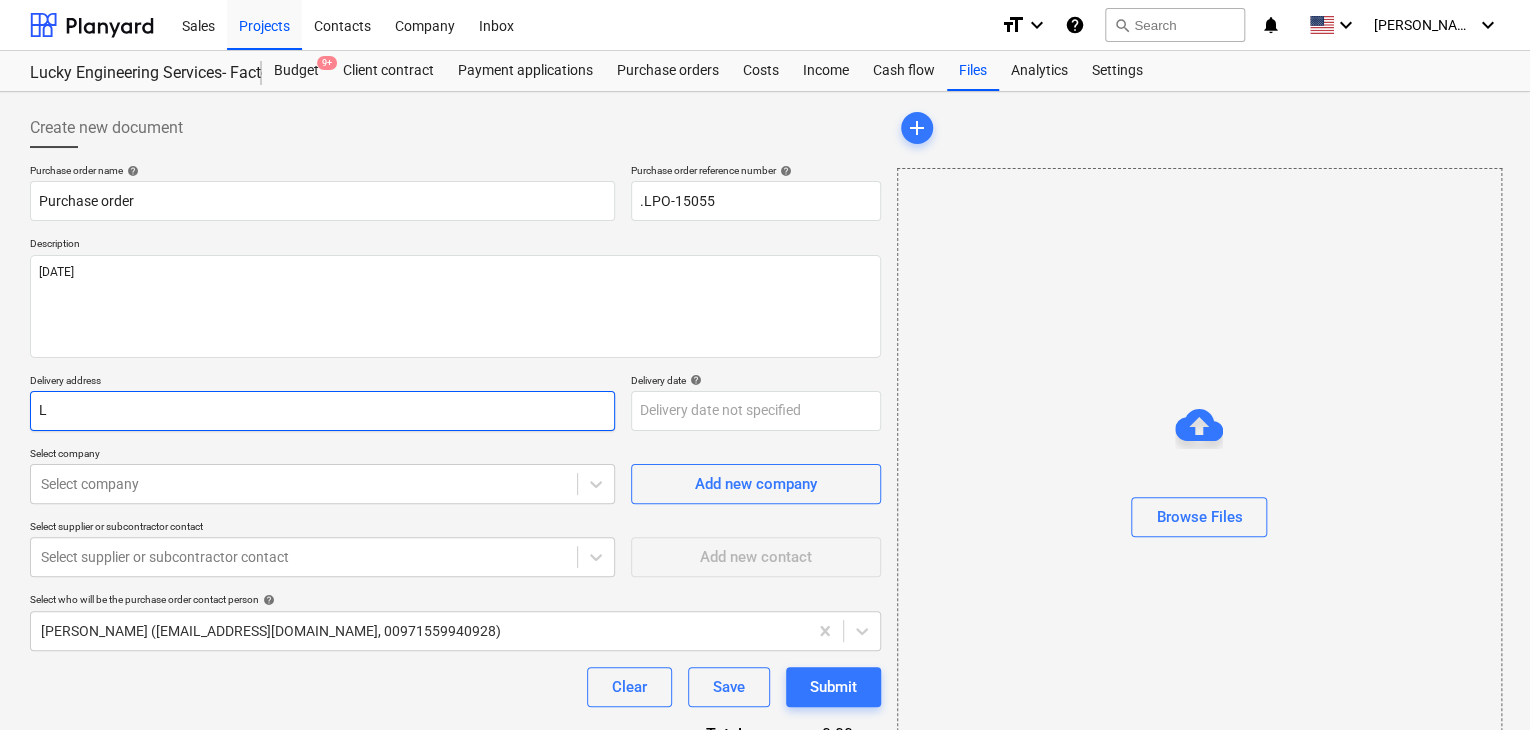 type on "x" 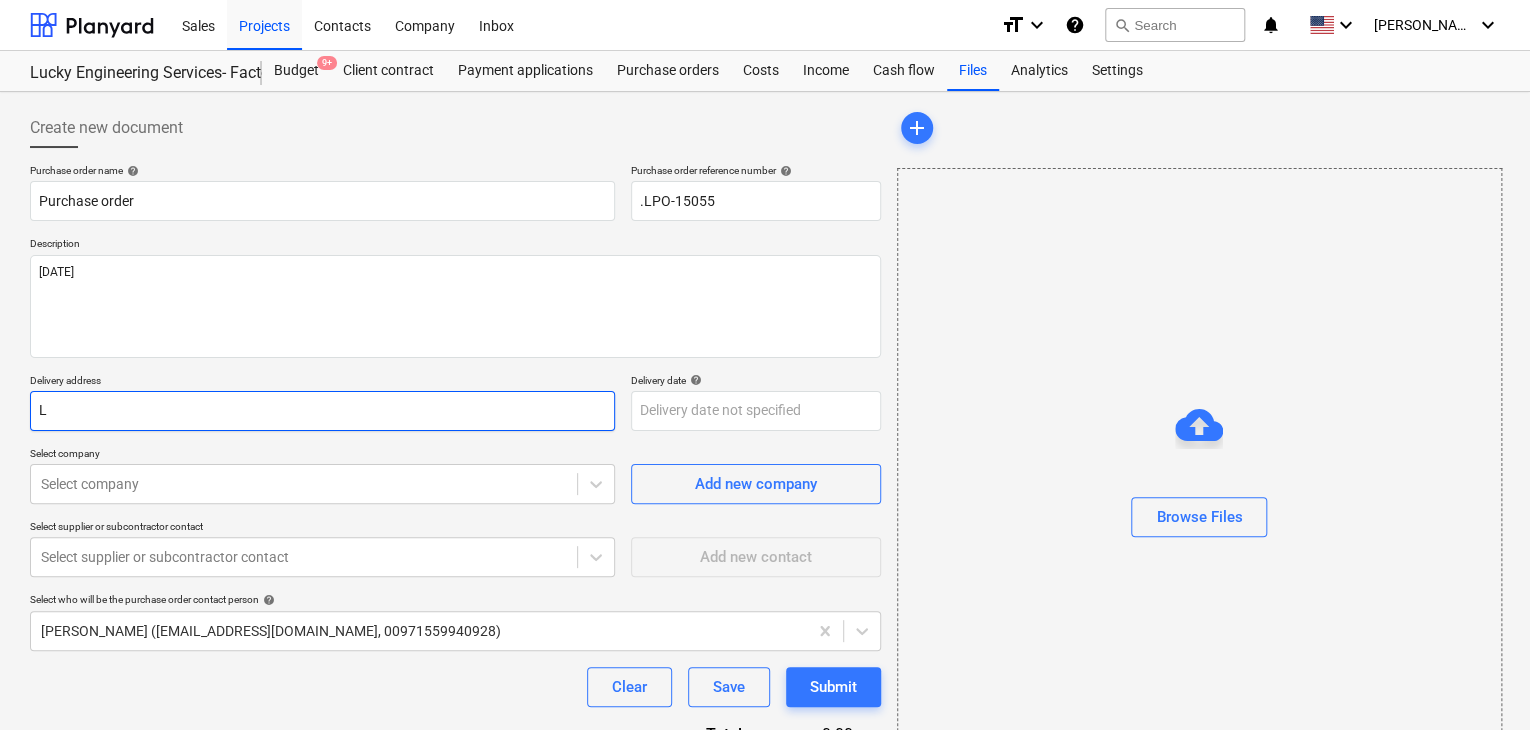 type on "LU" 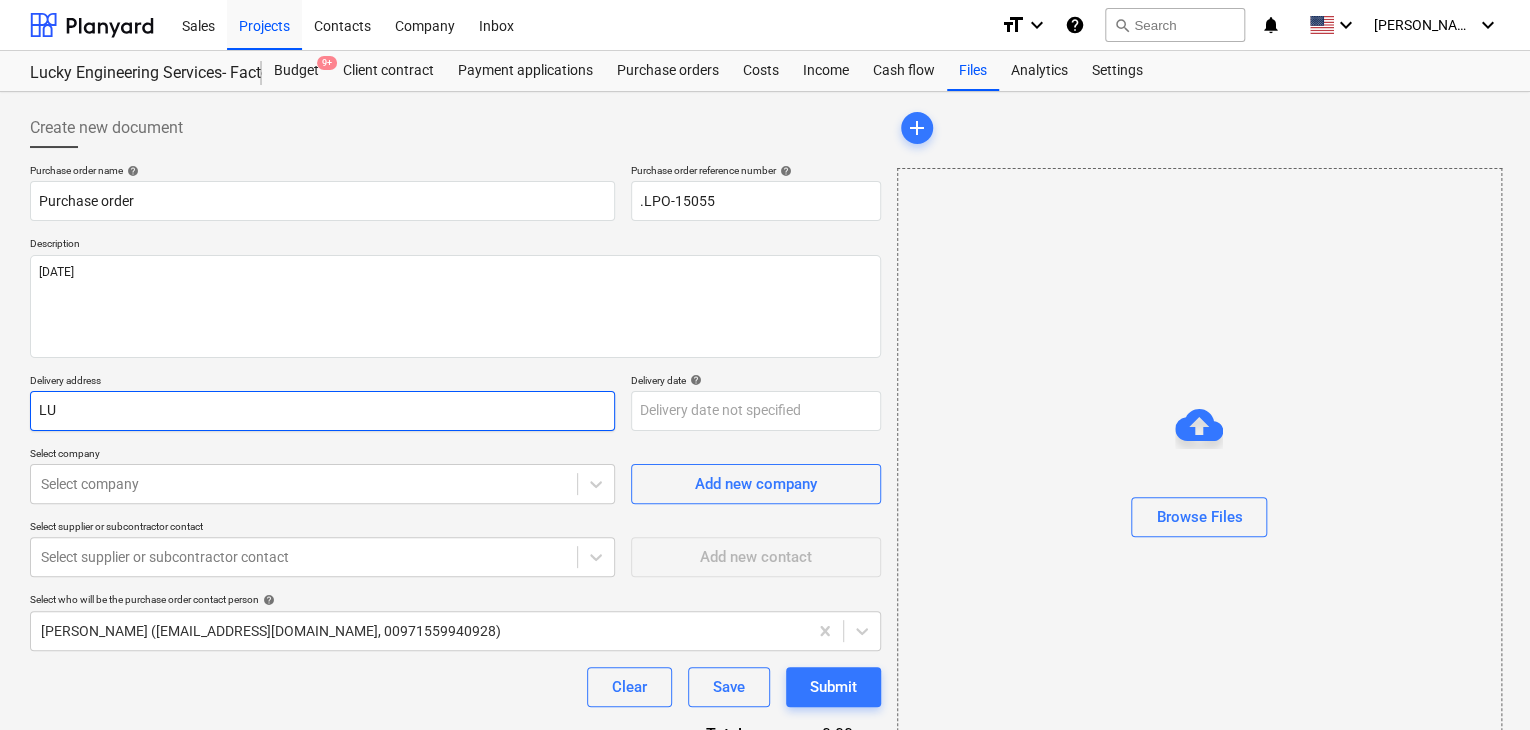 type on "x" 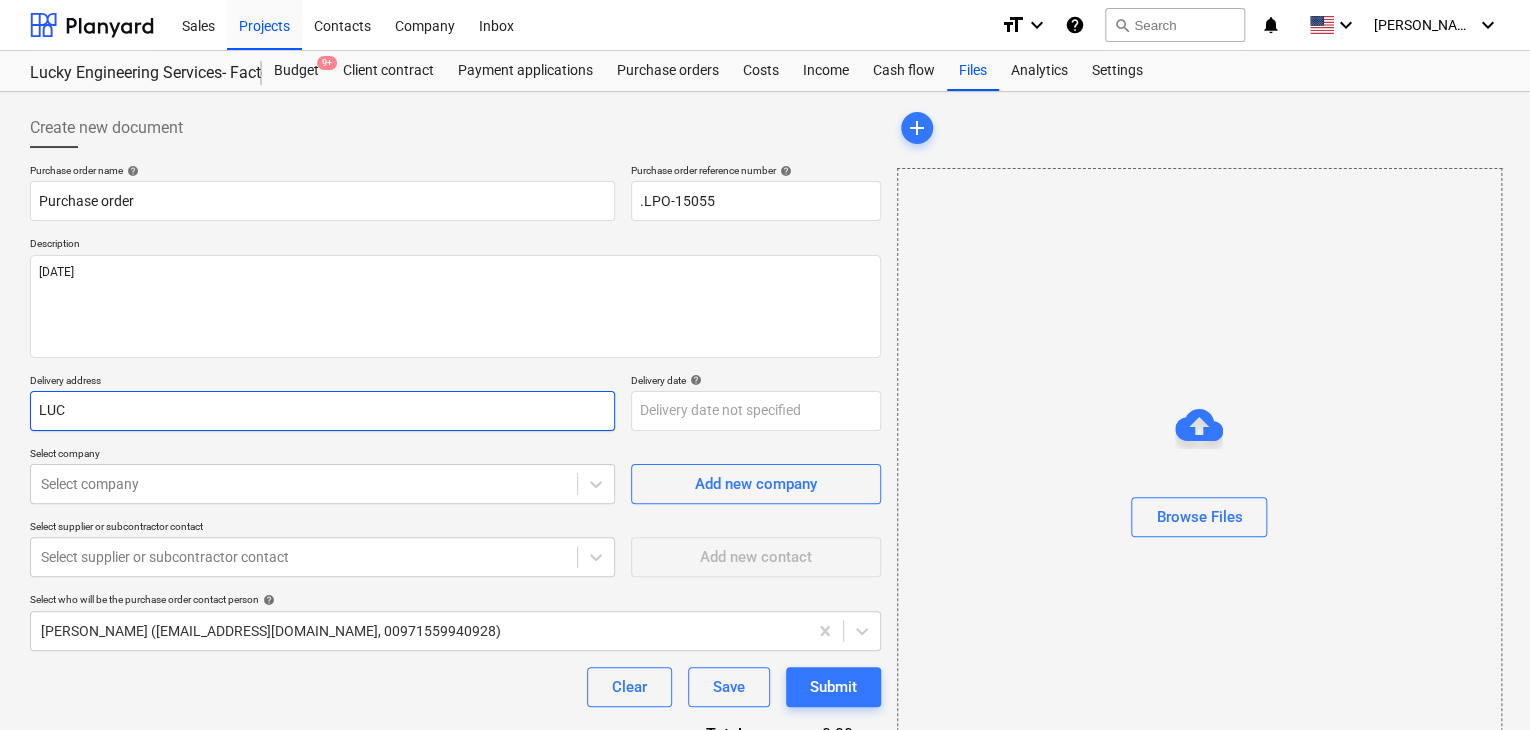 type on "x" 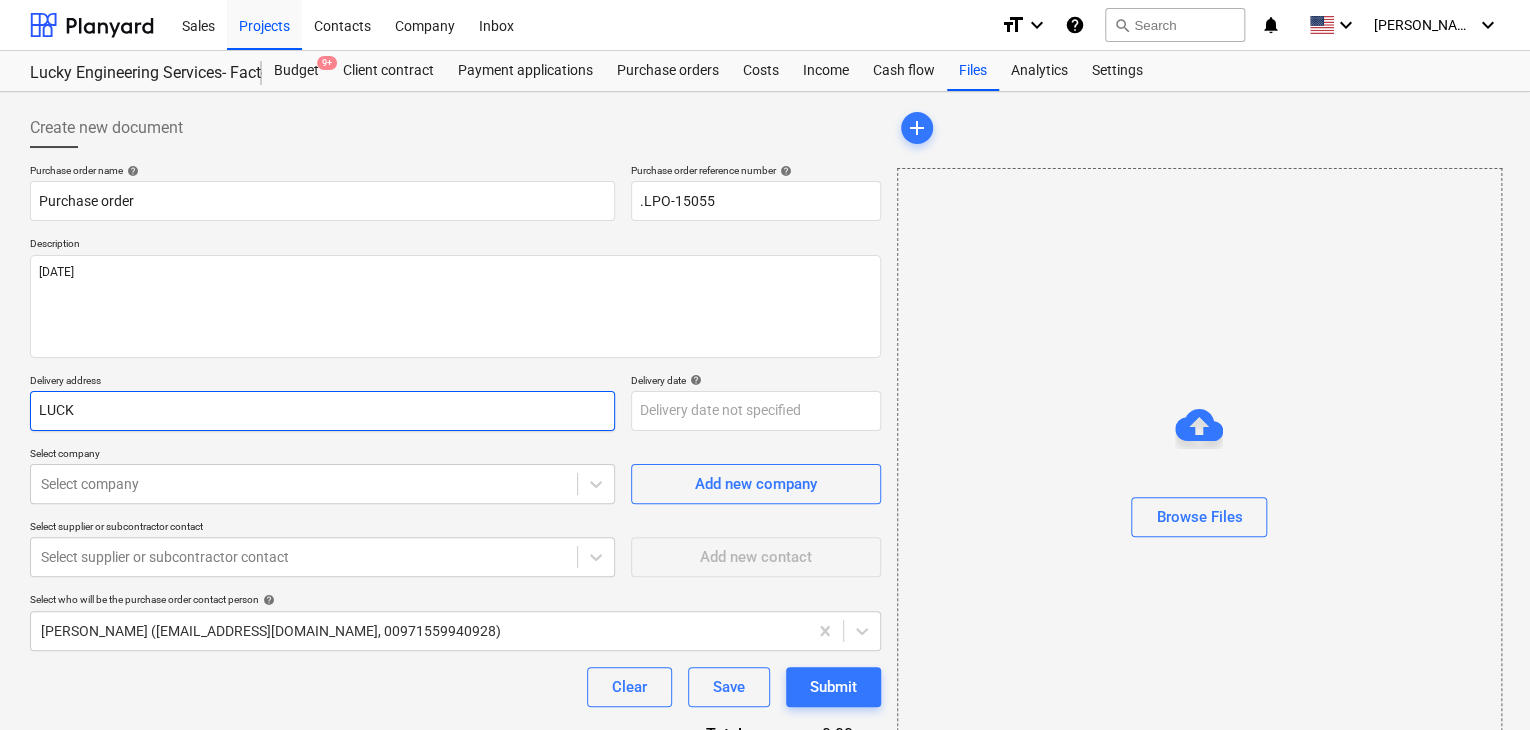 type on "x" 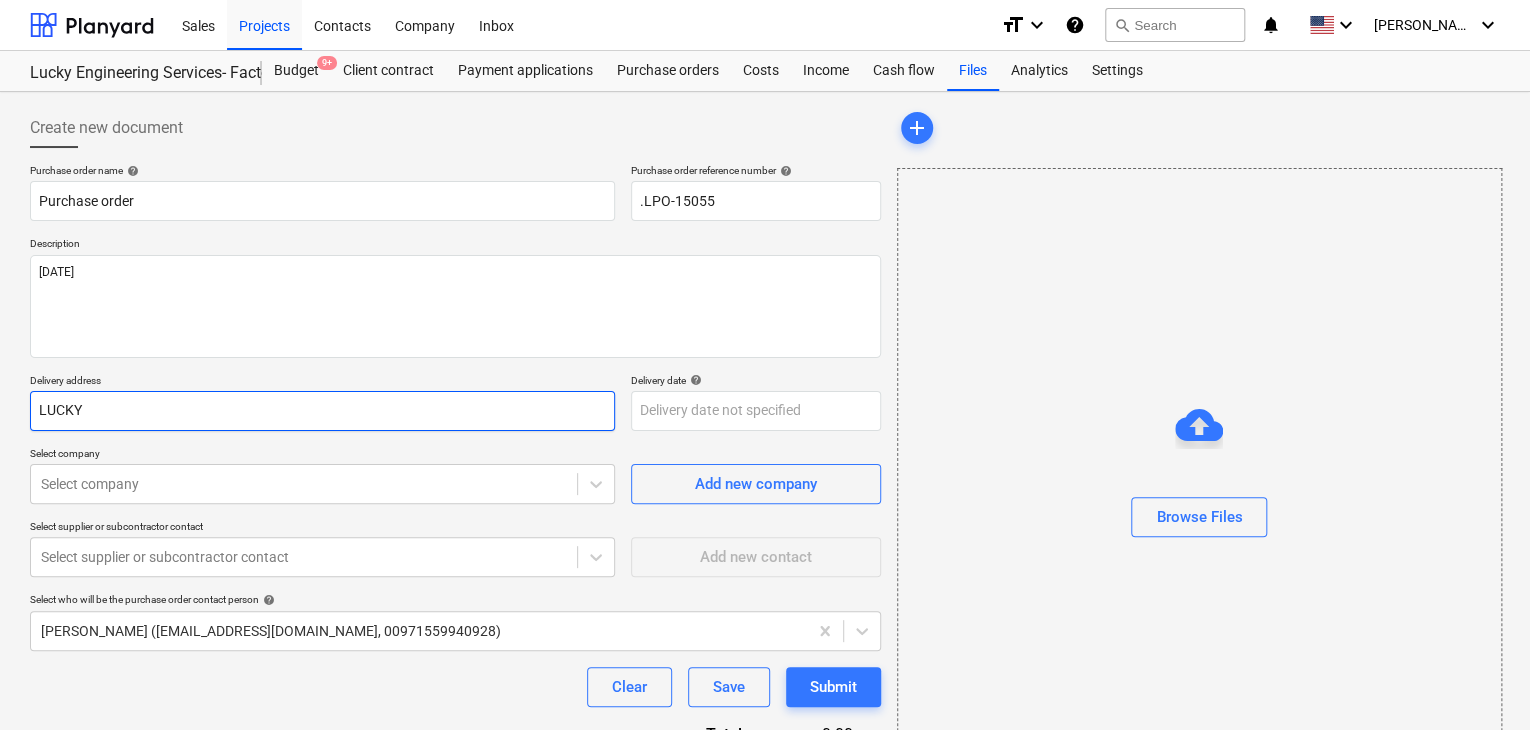 type on "x" 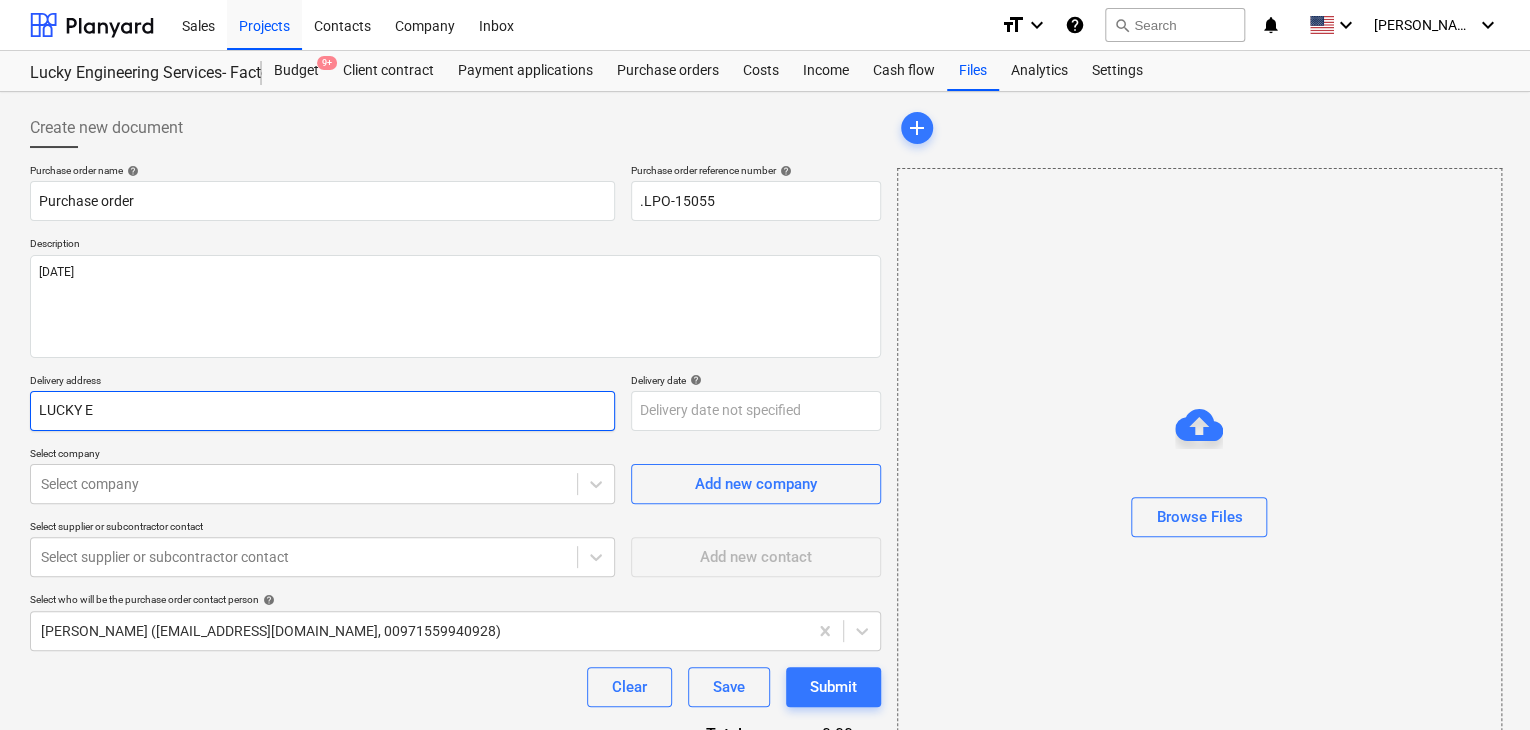 type on "x" 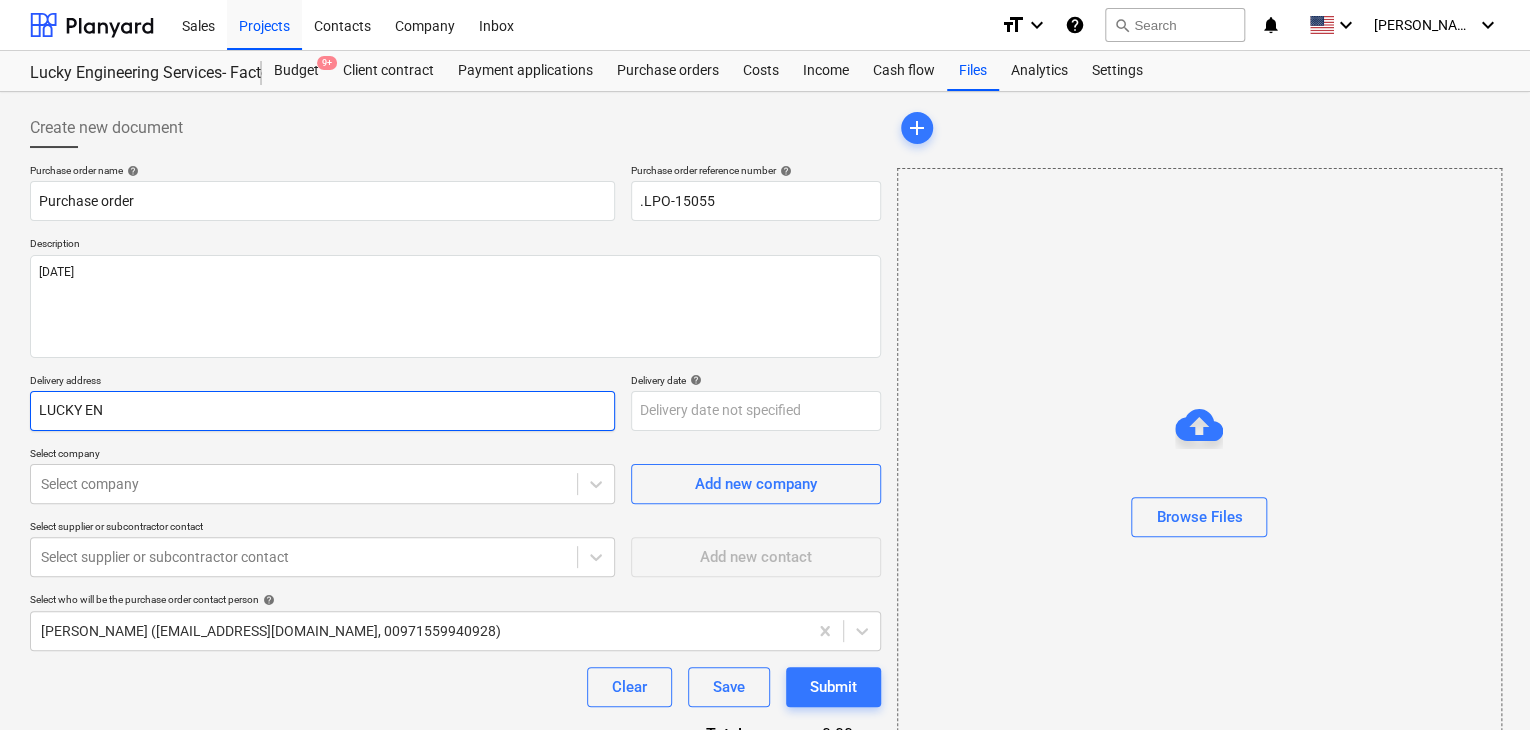 type on "x" 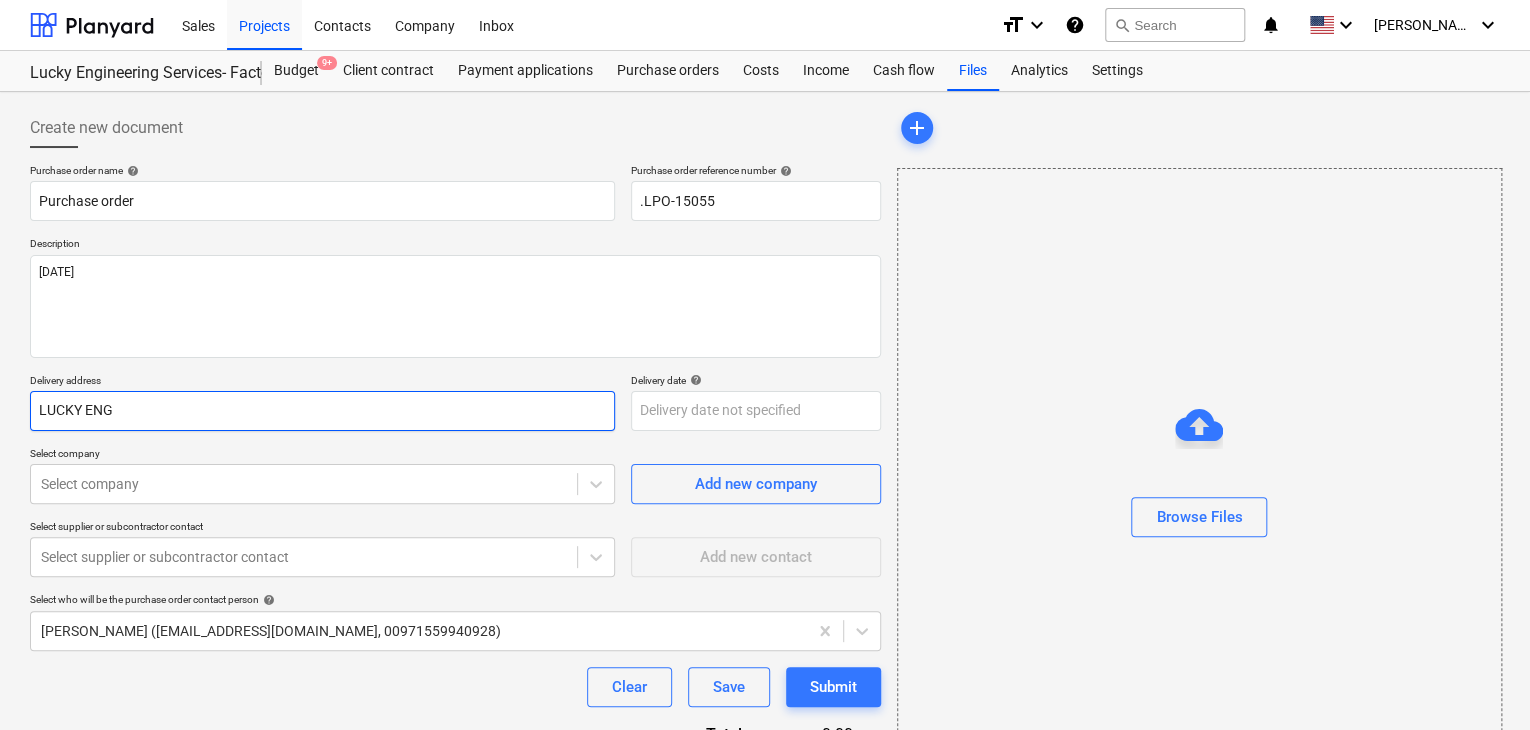 type on "x" 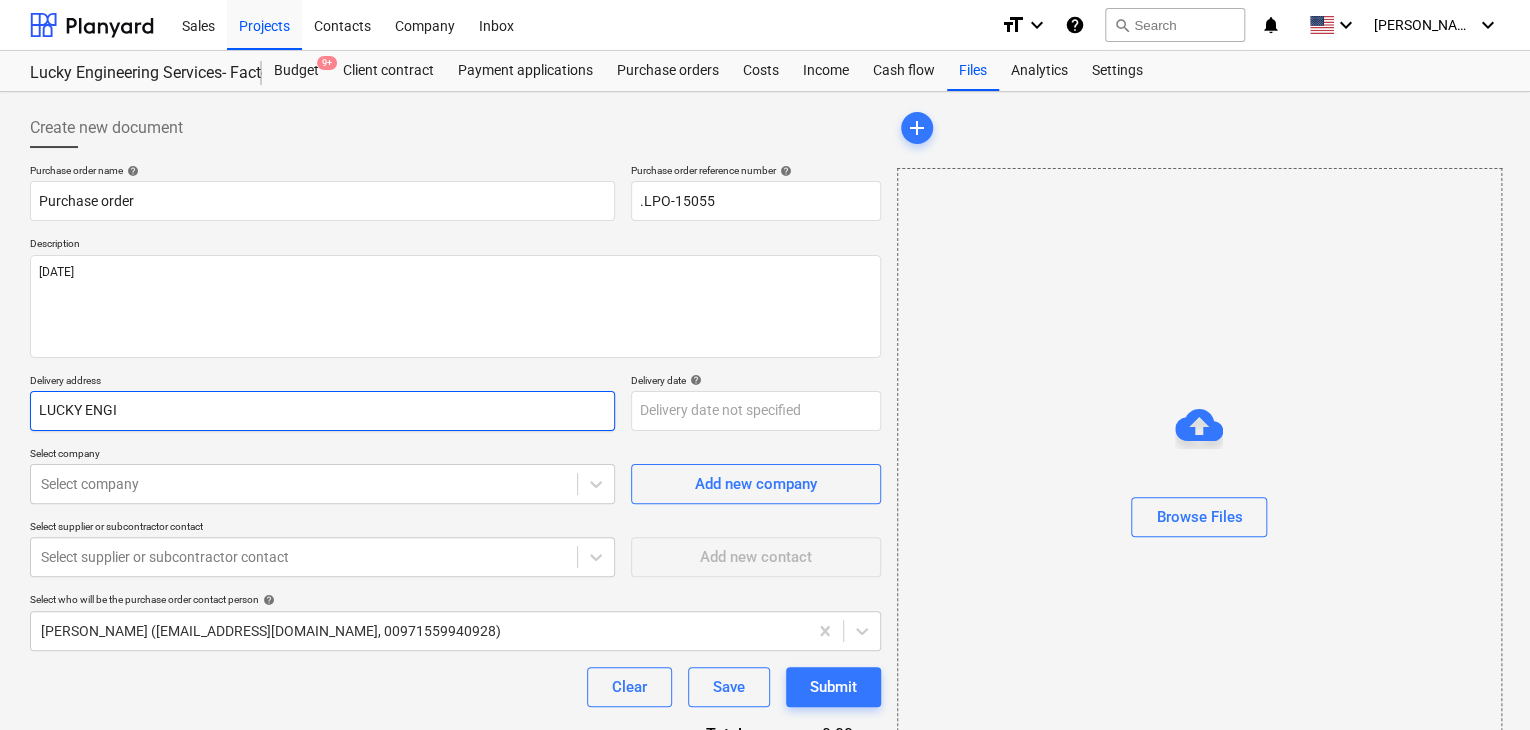 type on "x" 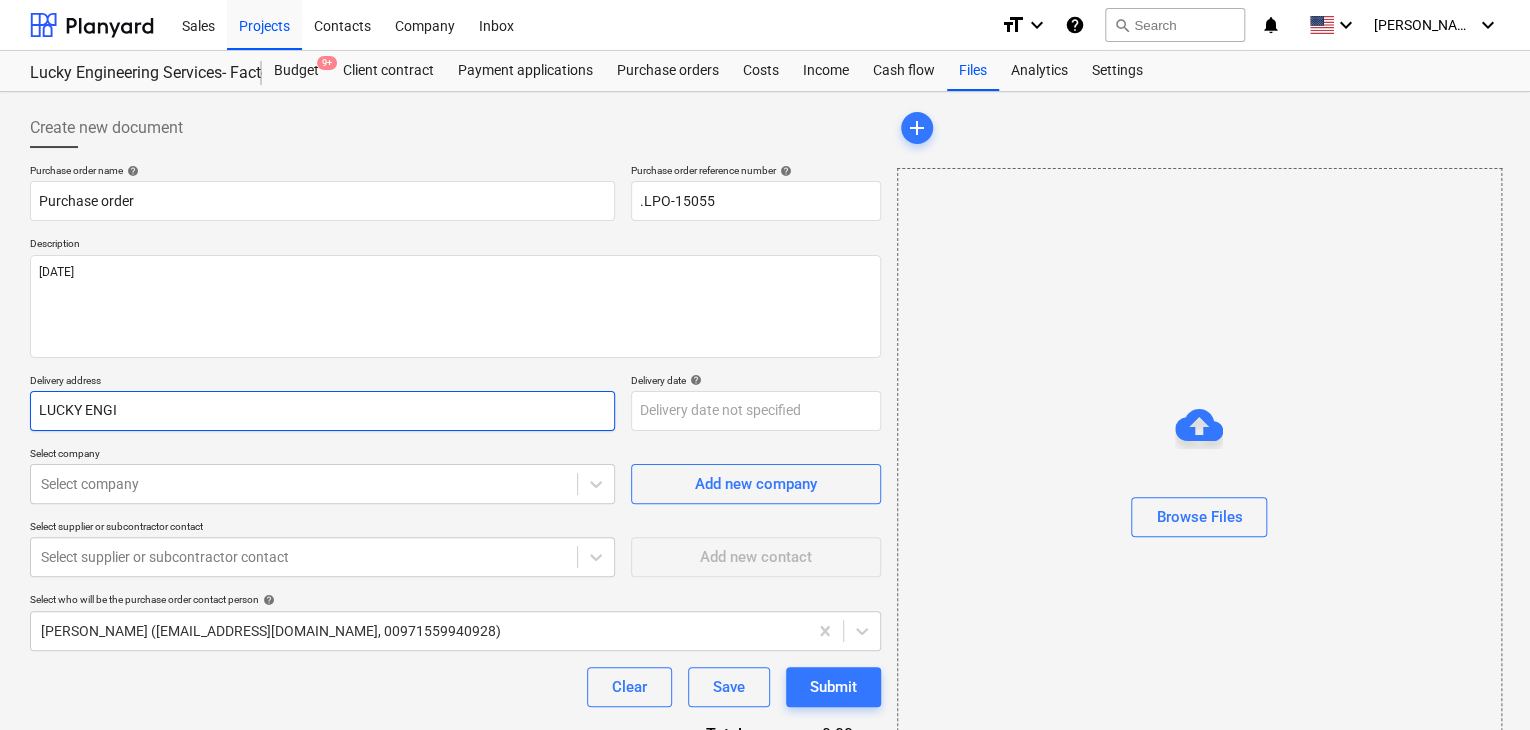 type on "LUCKY ENGIN" 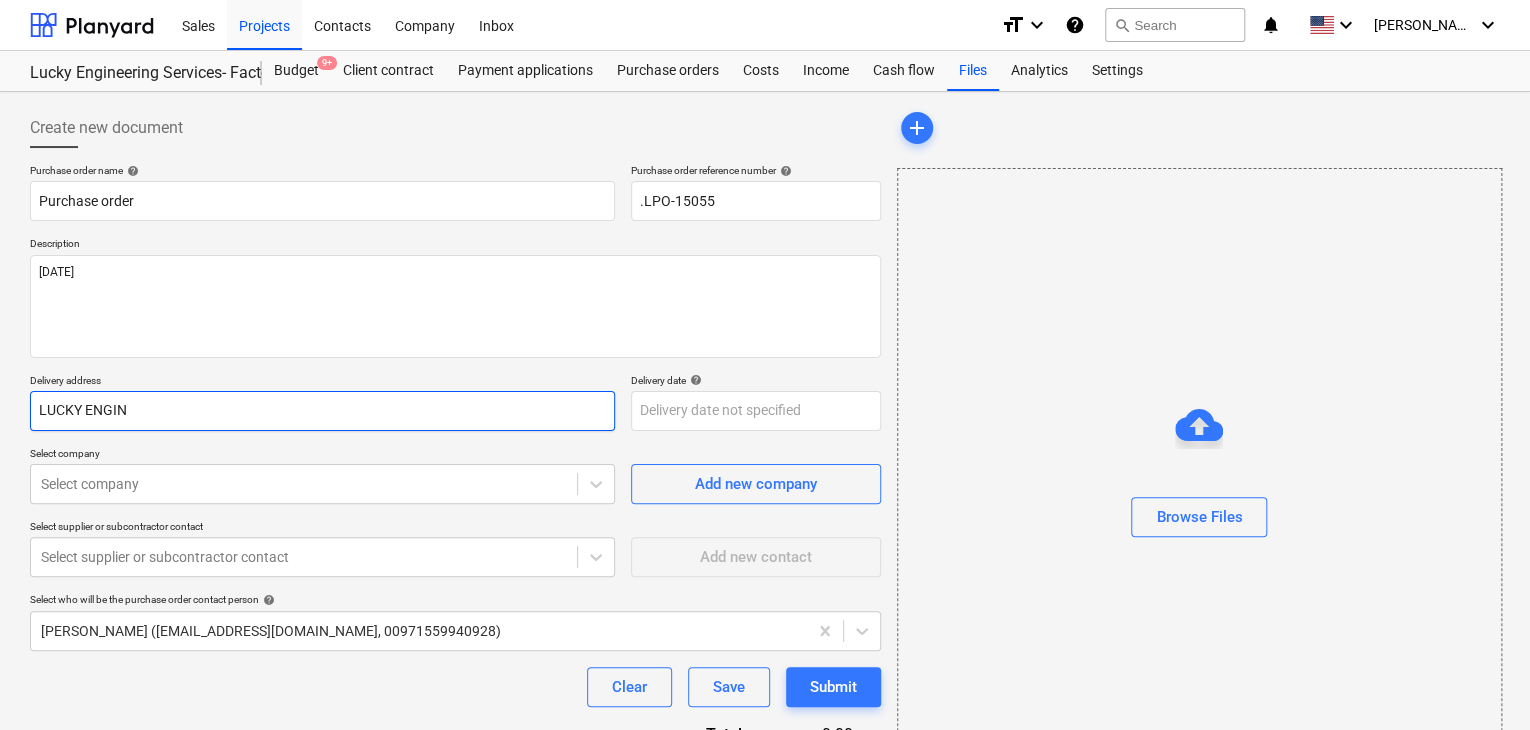 type on "x" 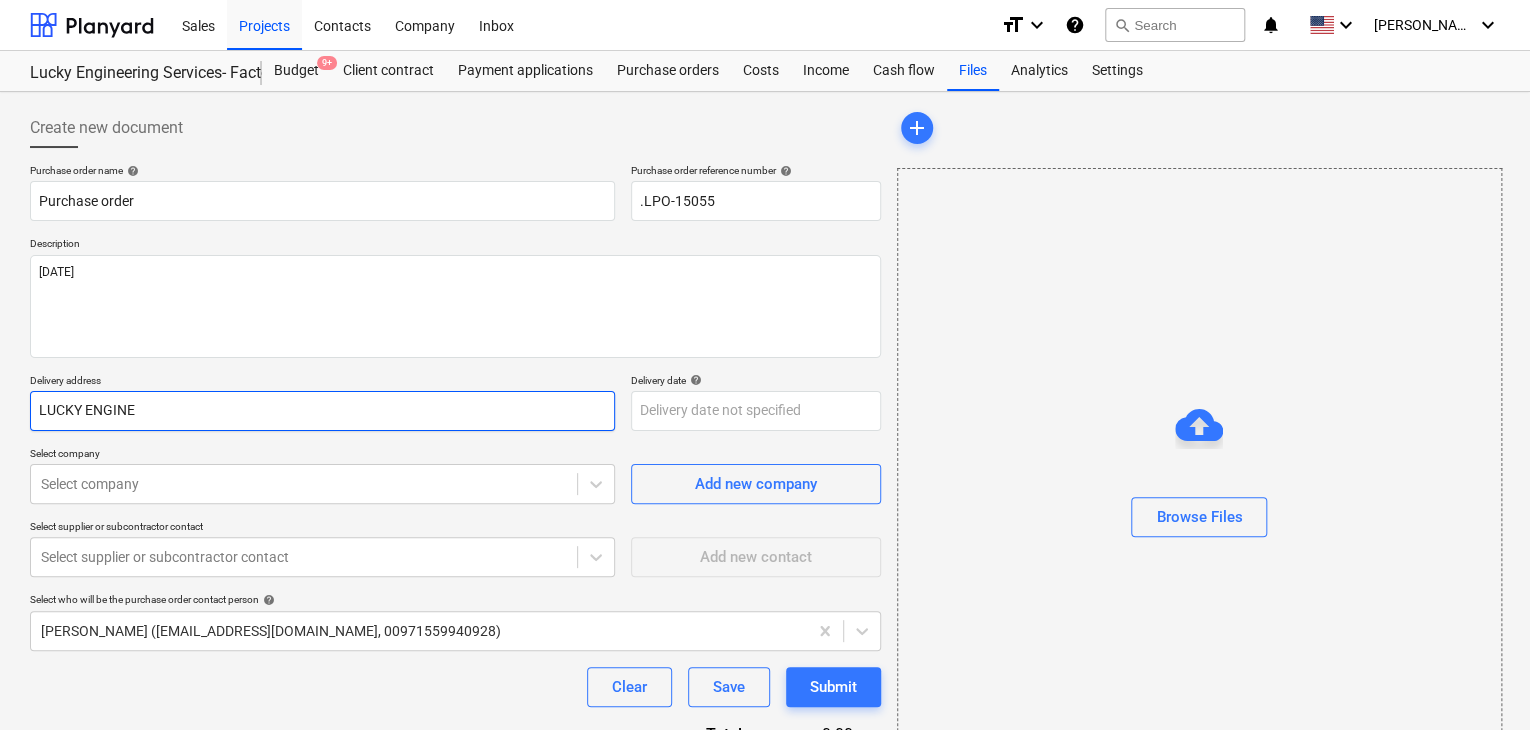 type on "x" 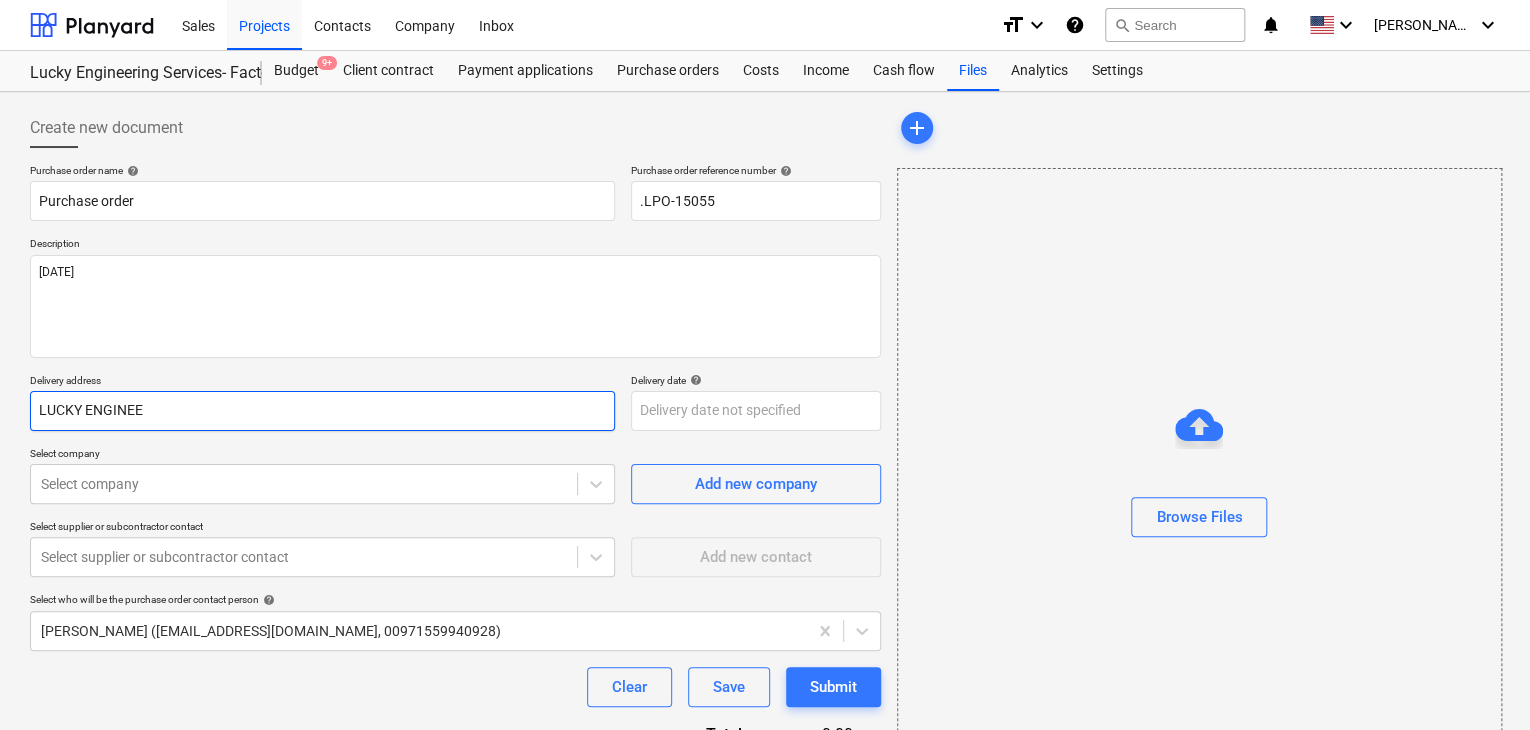 type on "x" 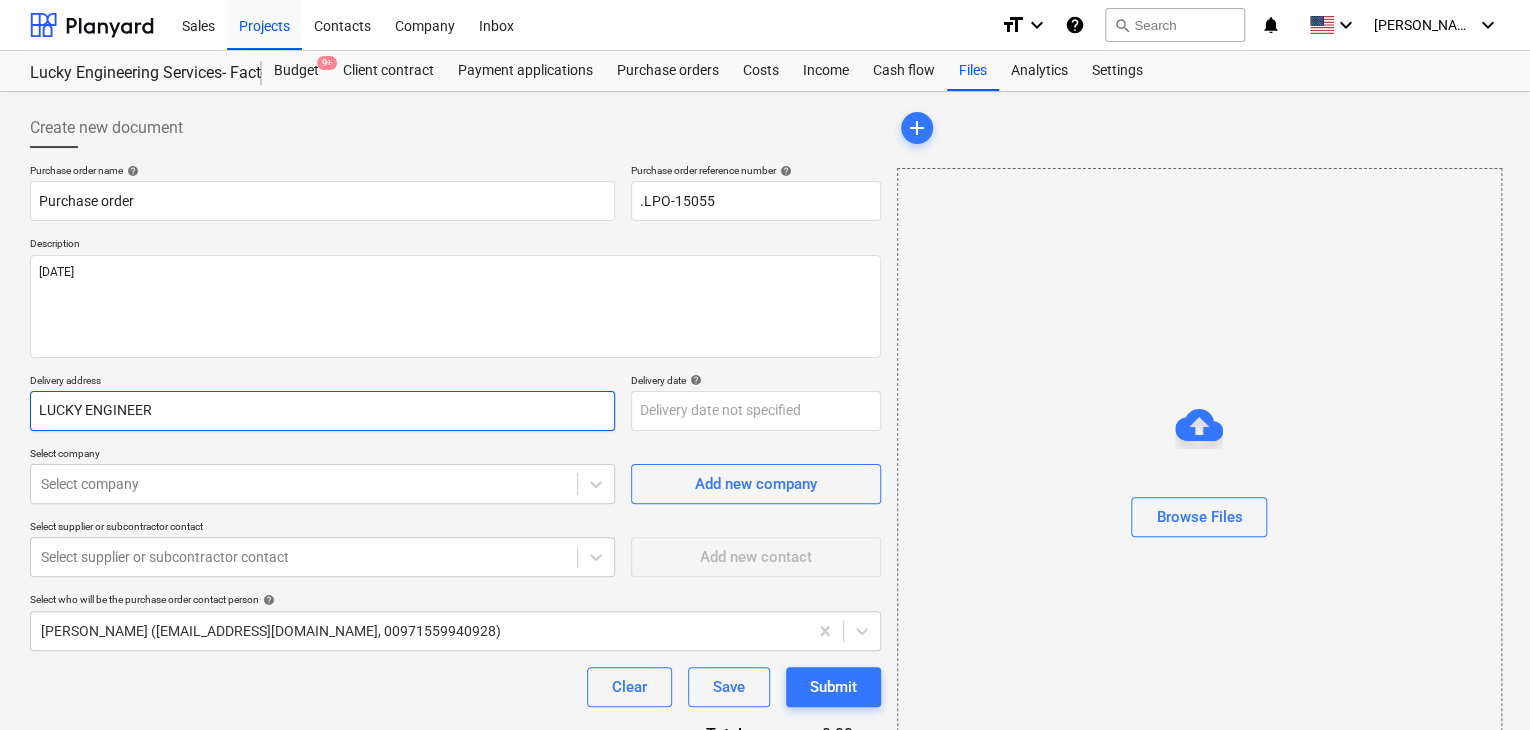 type on "x" 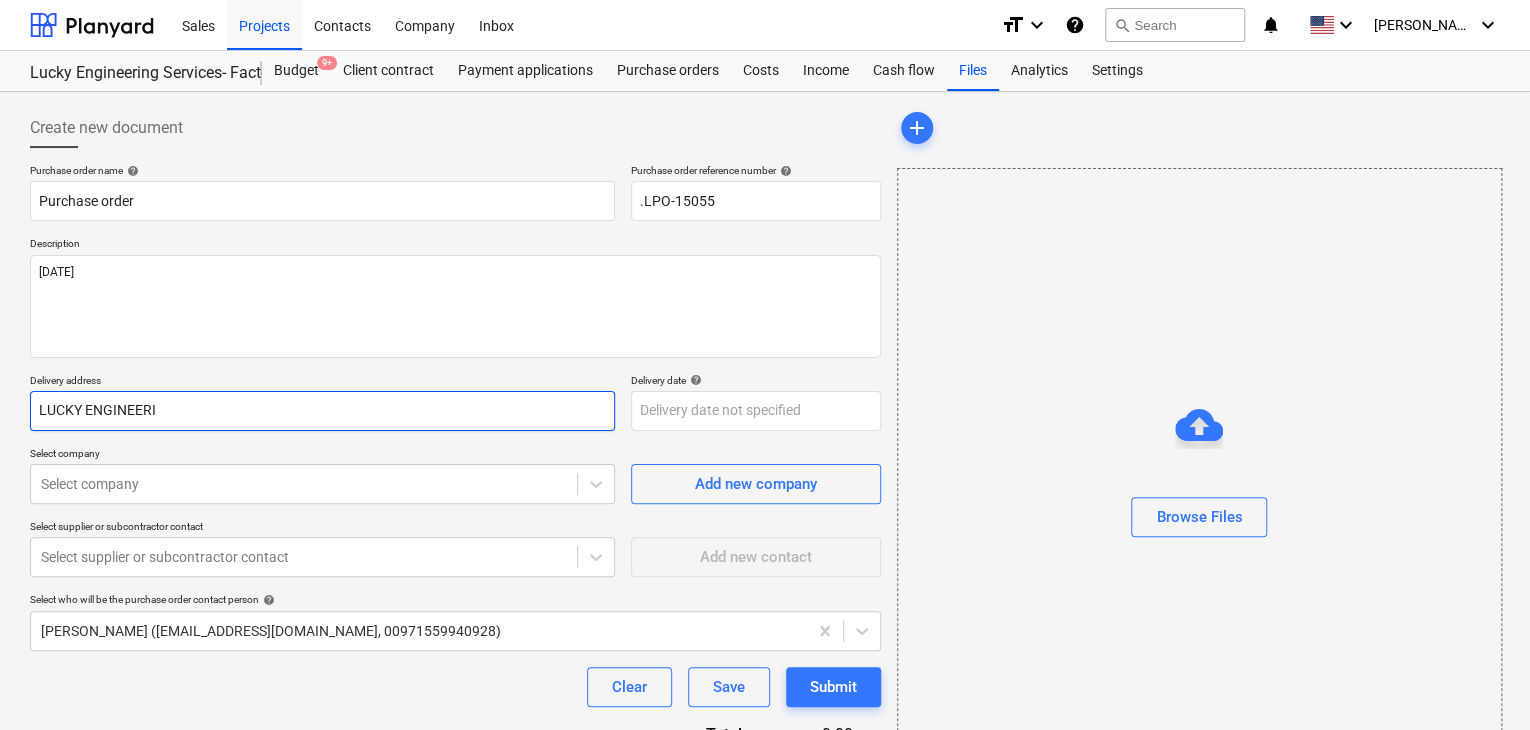type on "x" 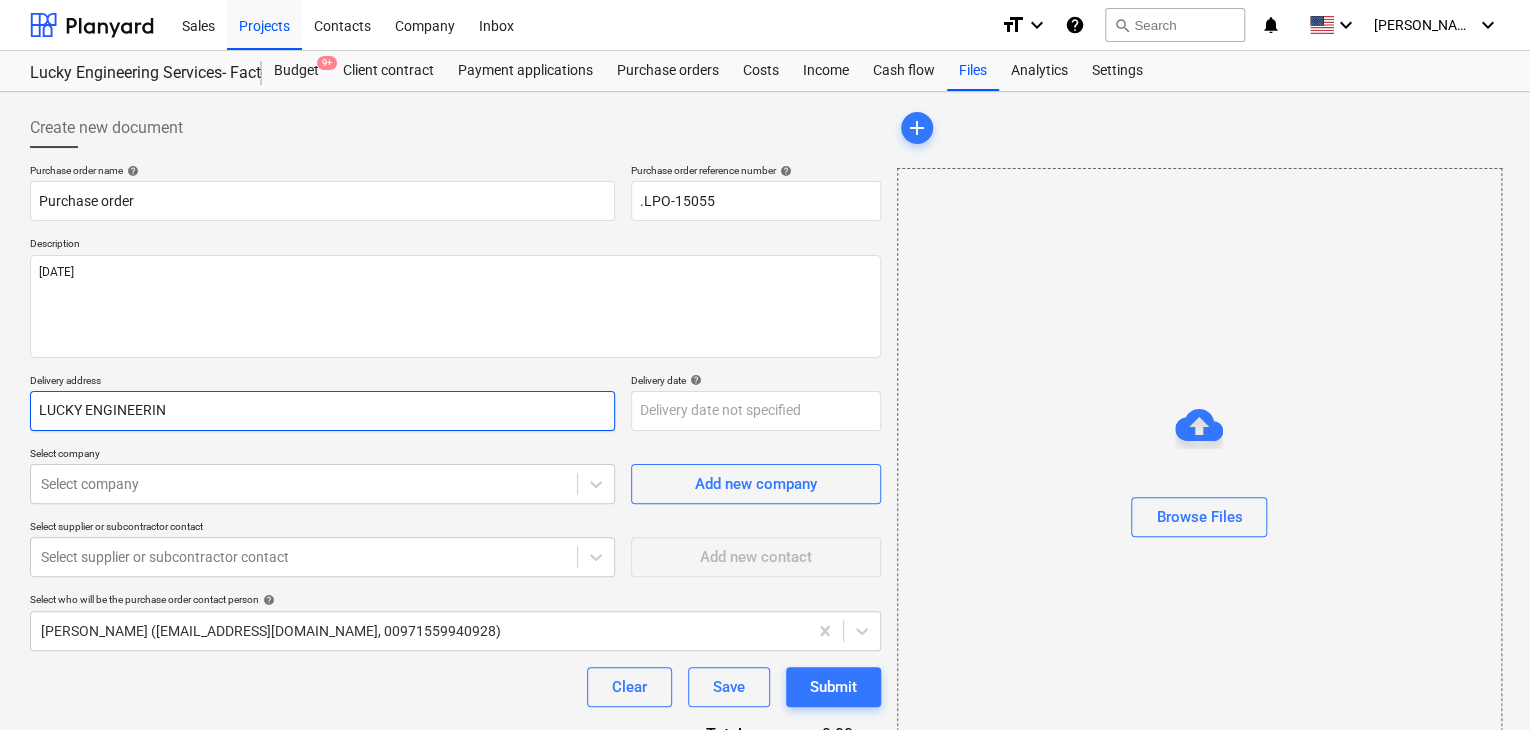 type on "x" 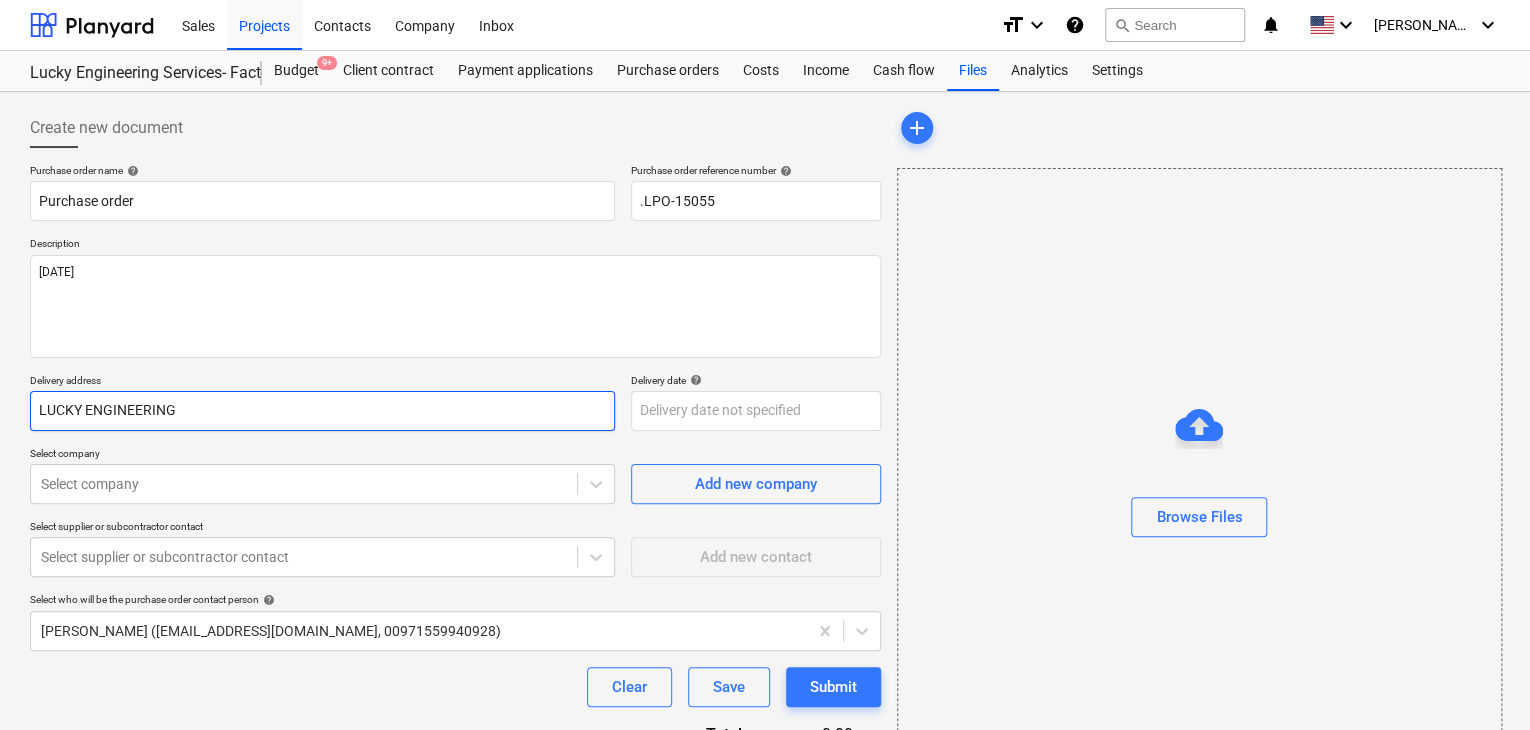 type on "x" 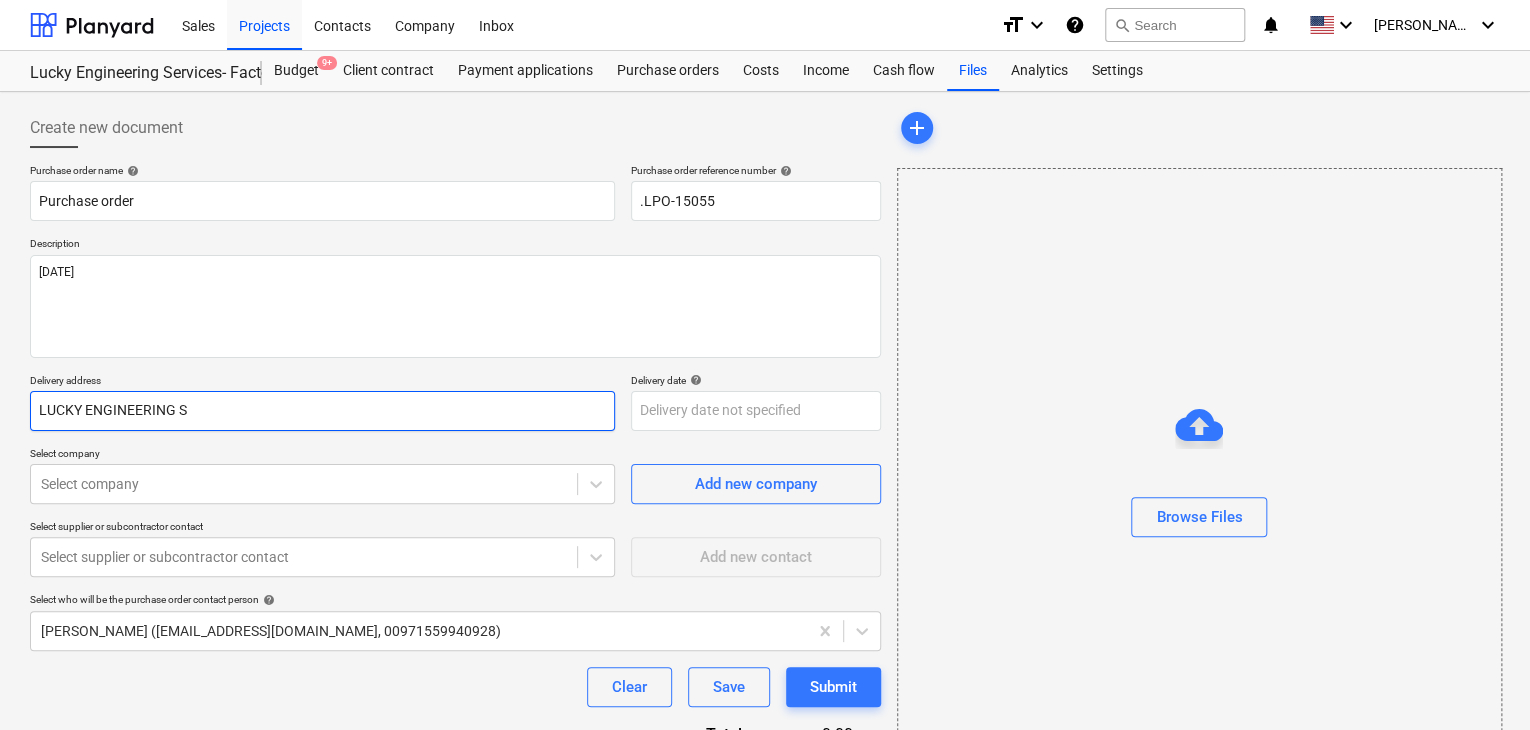 type on "x" 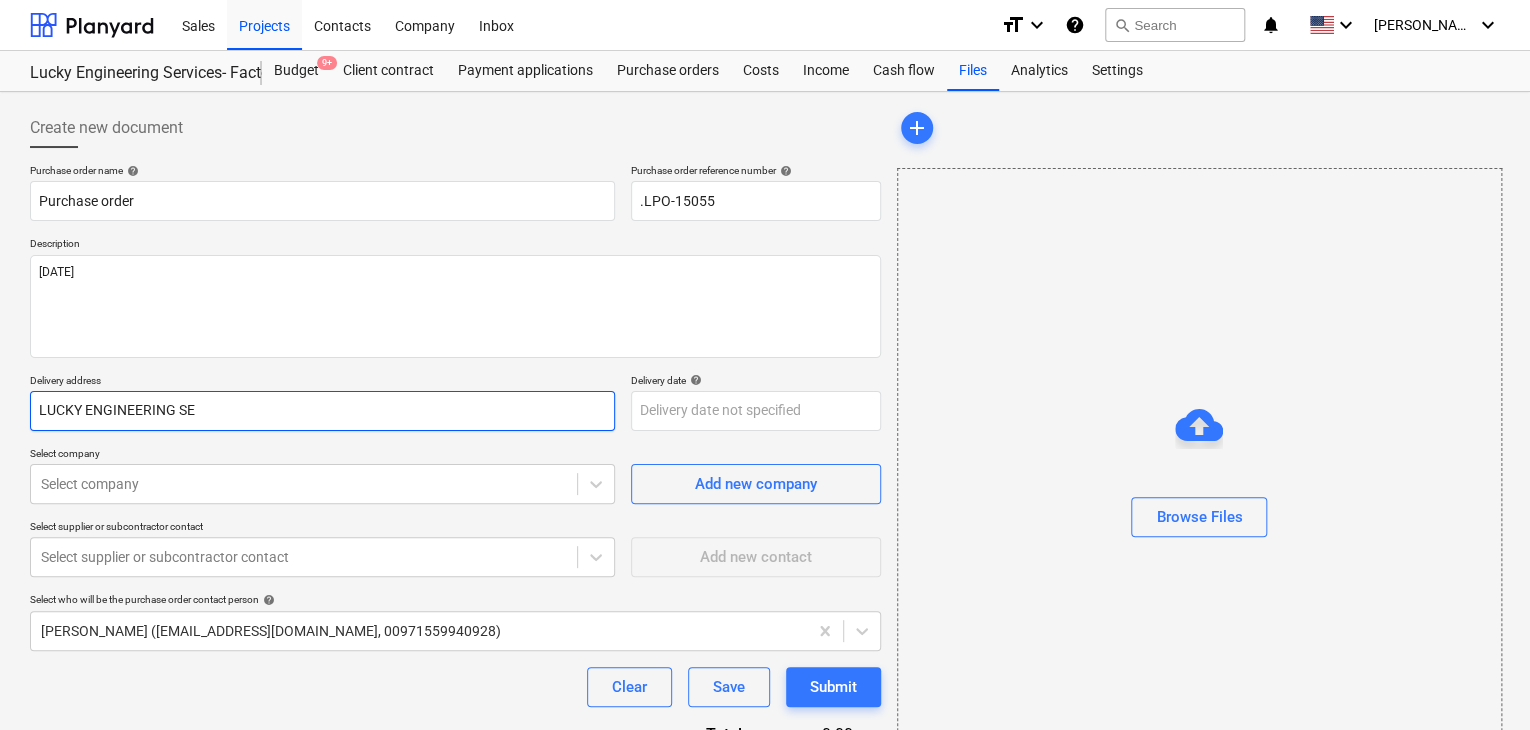 type on "x" 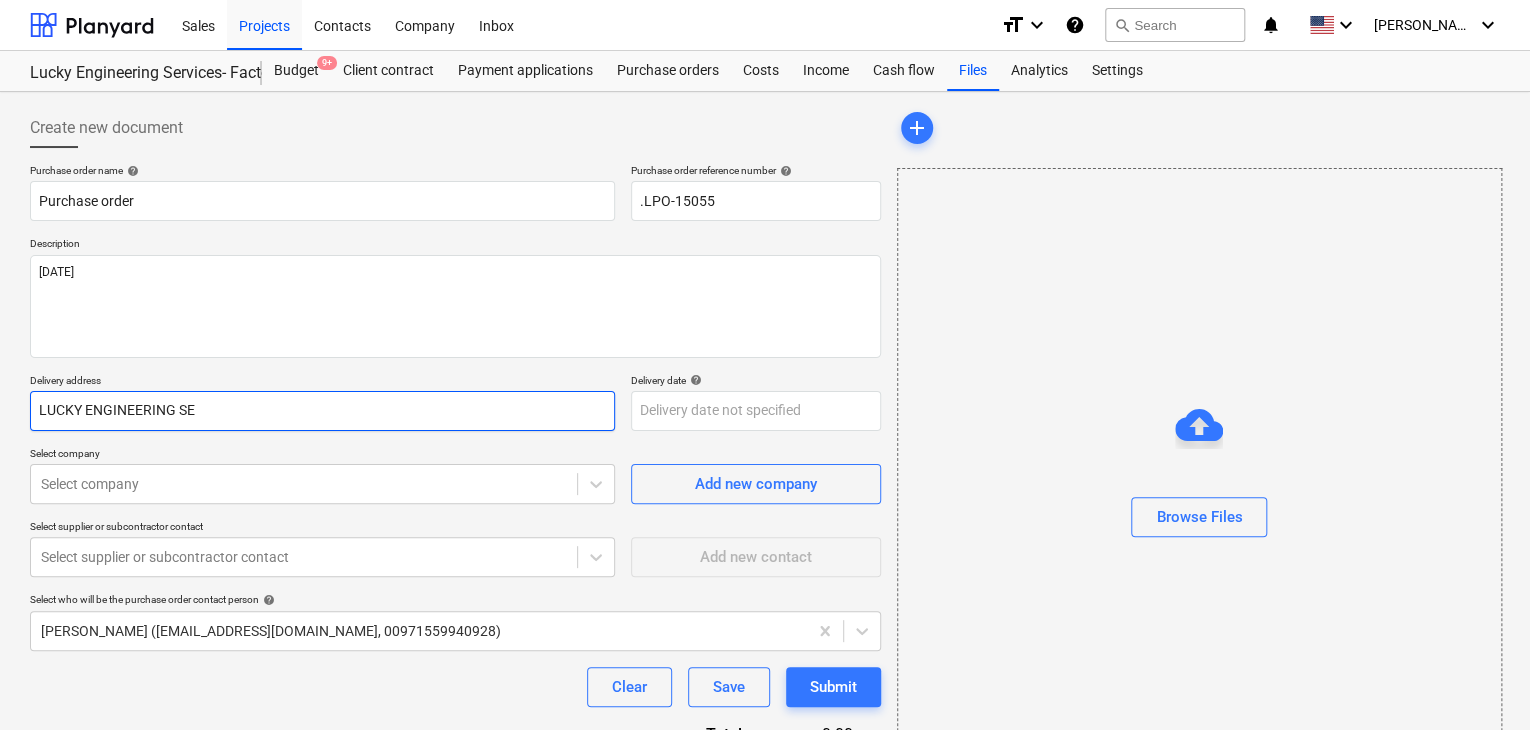 type on "LUCKY ENGINEERING SER" 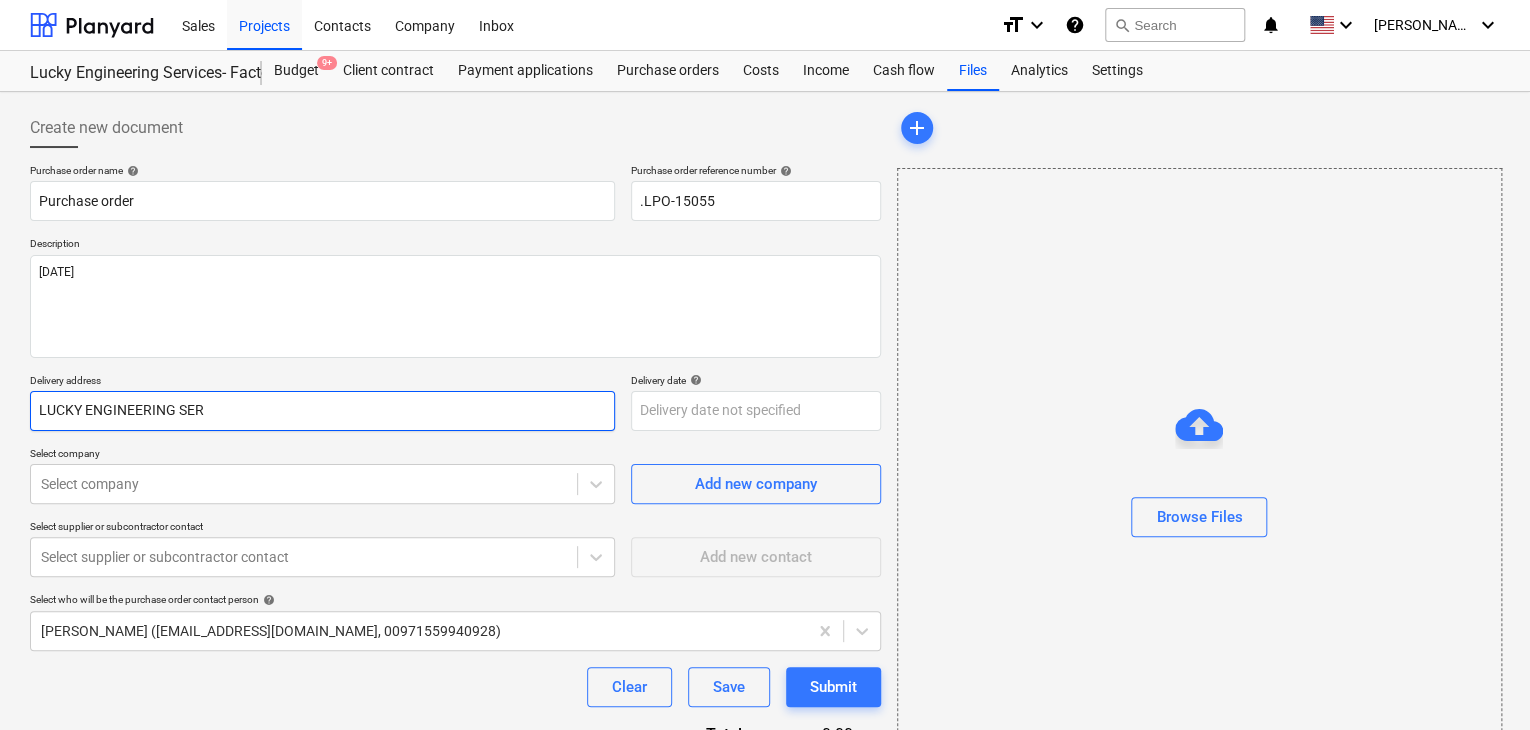 type on "x" 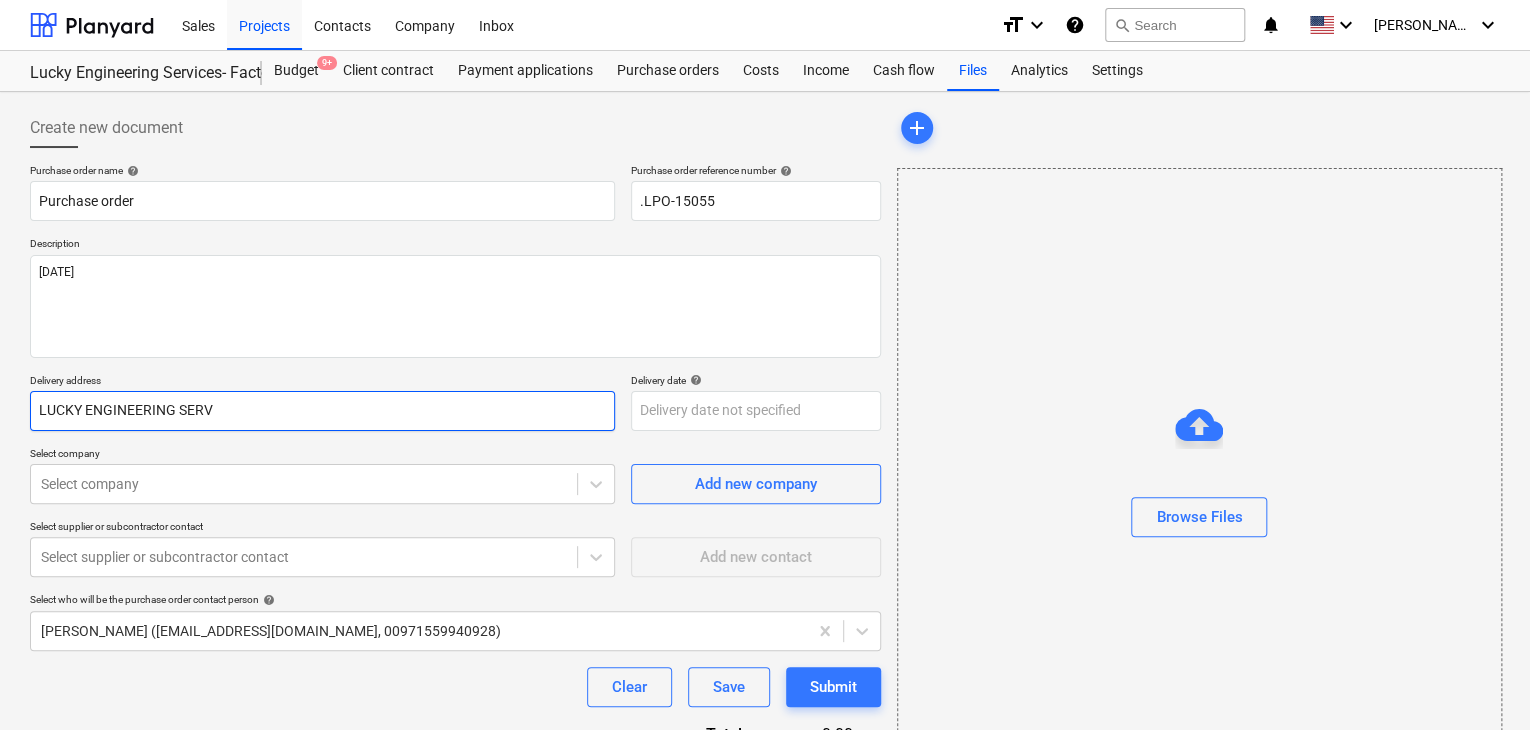 type on "x" 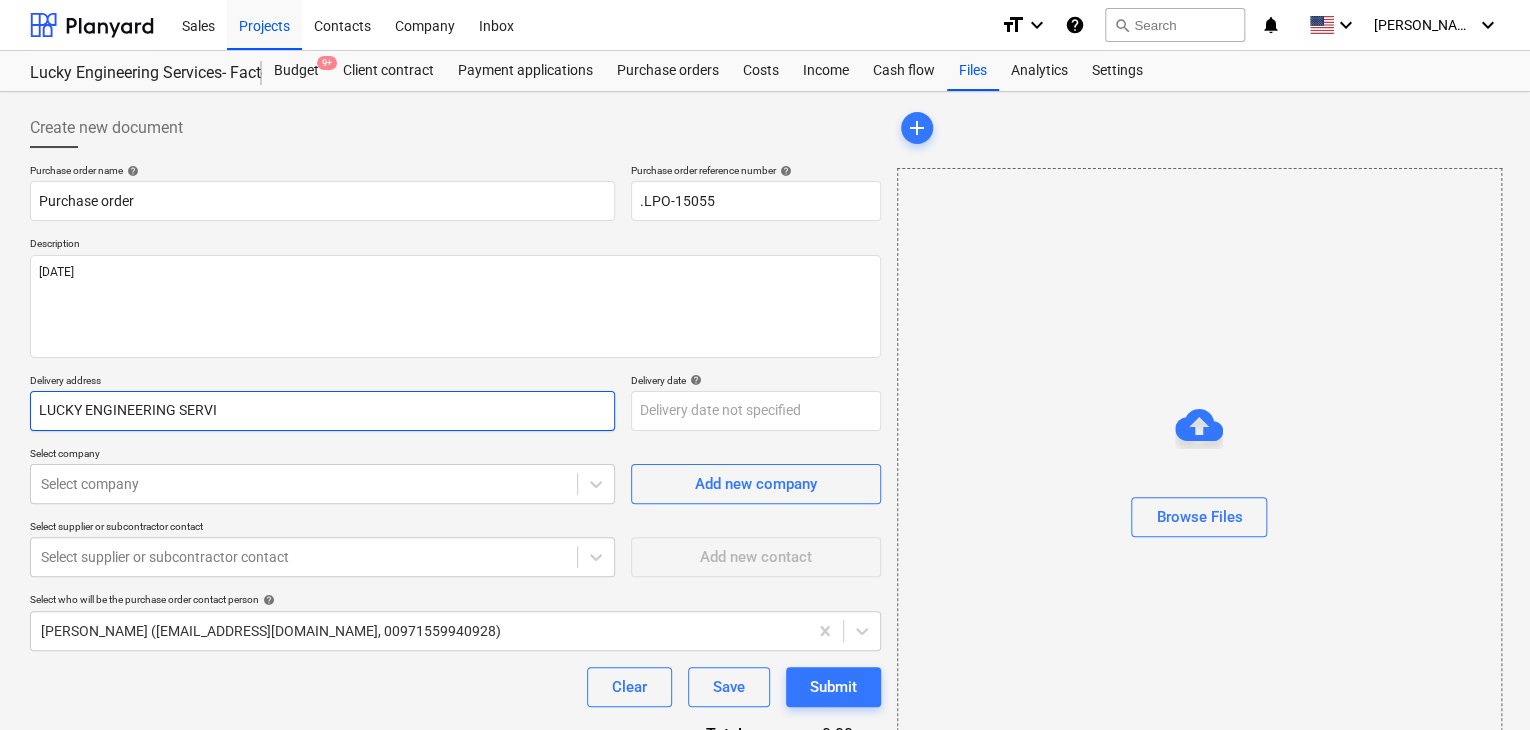 type on "x" 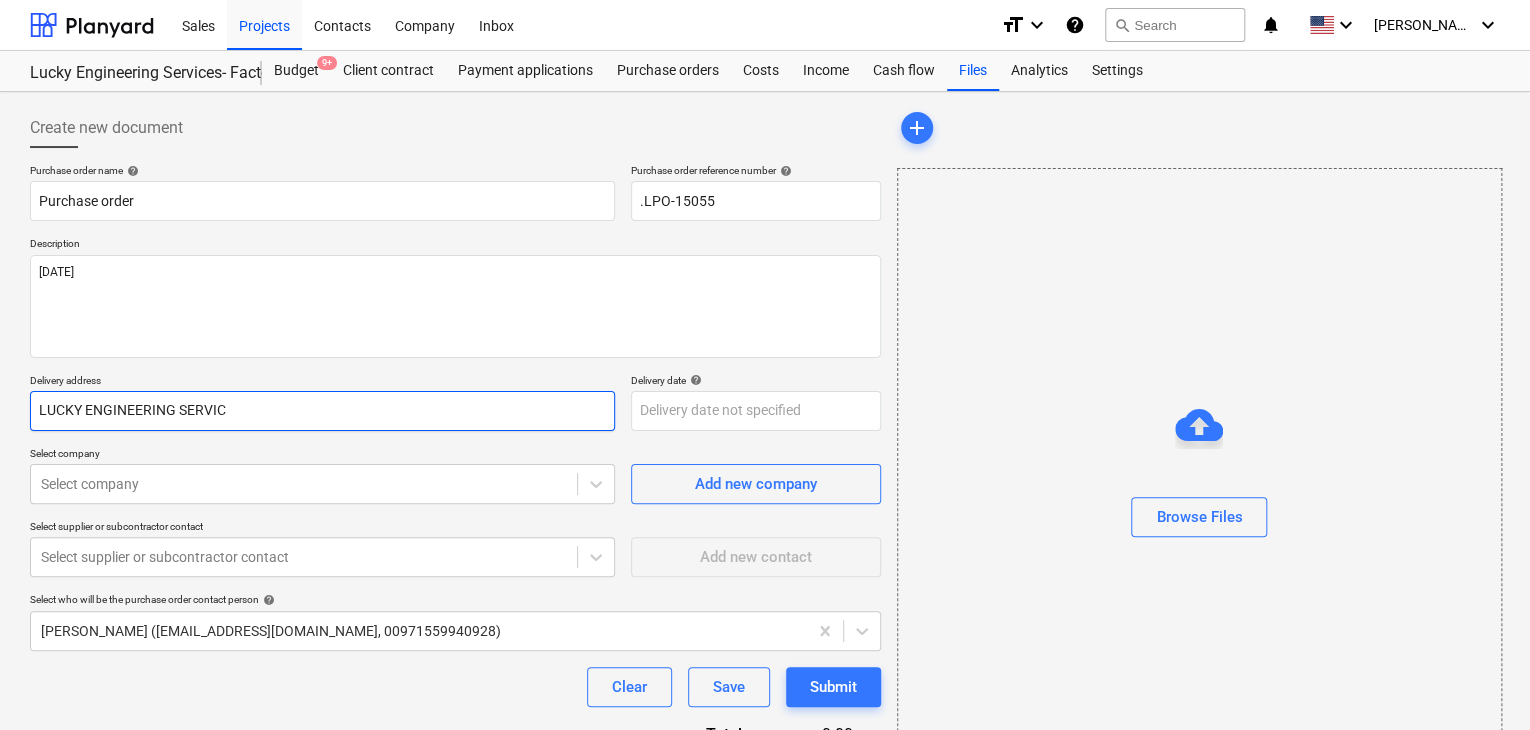 type on "x" 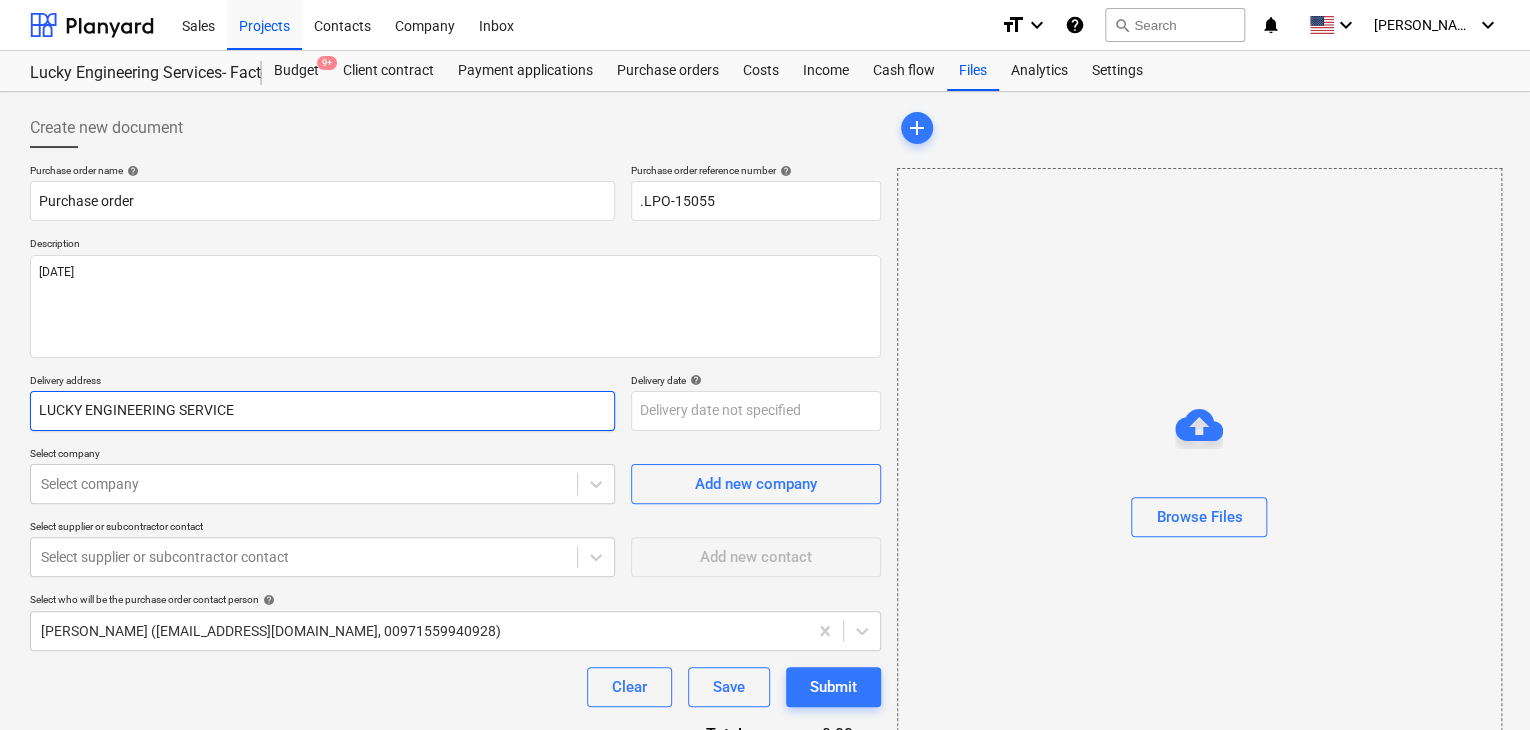 type on "x" 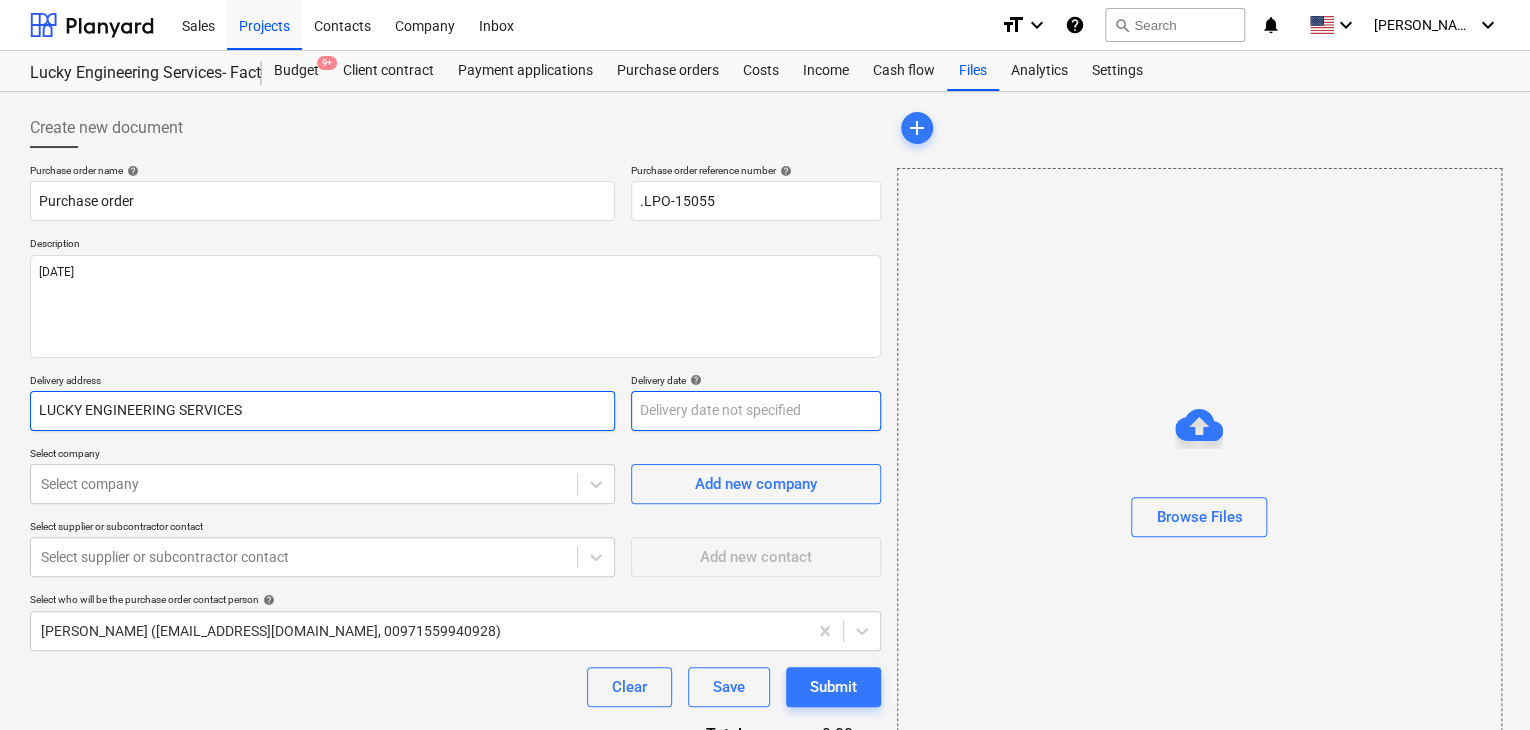 type on "LUCKY ENGINEERING SERVICES" 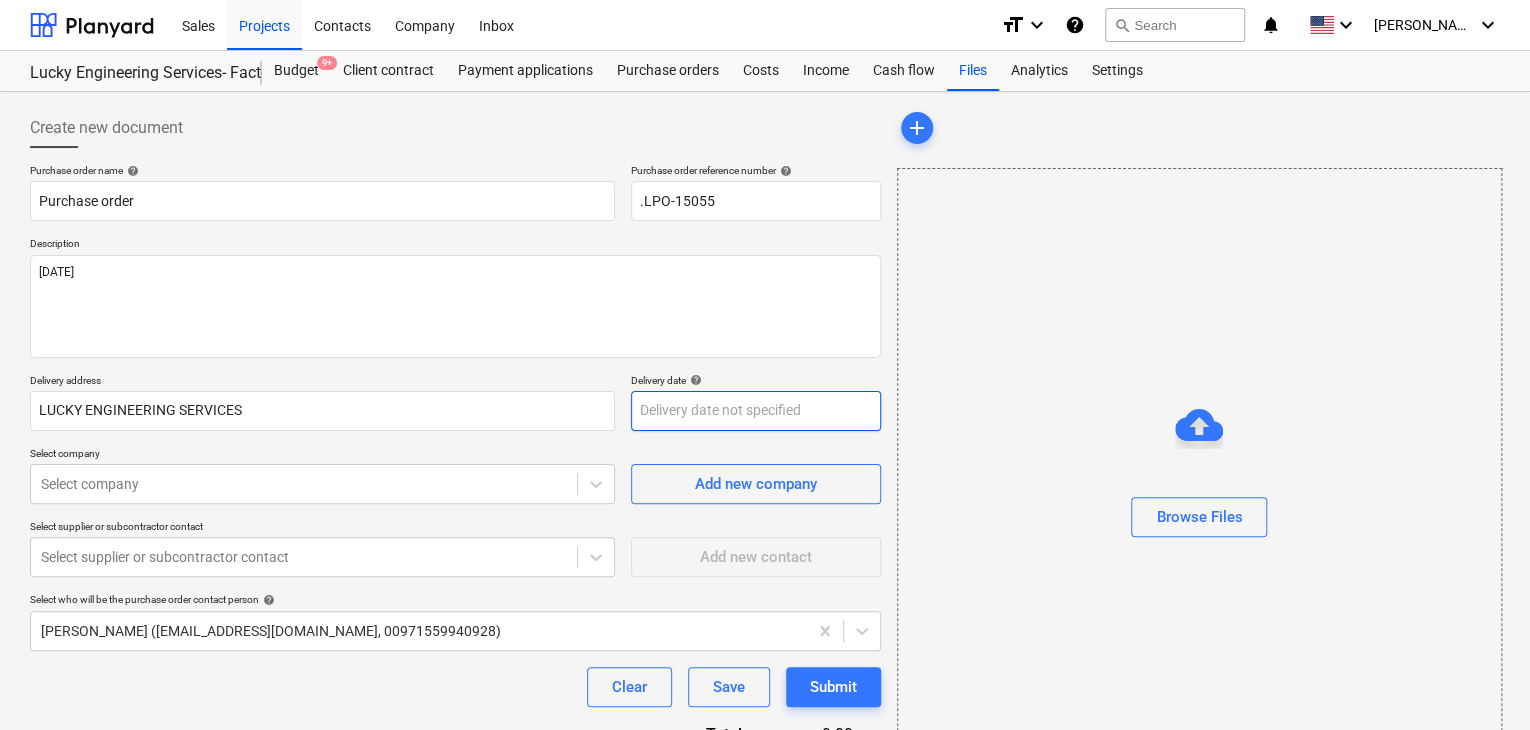 click on "Sales Projects Contacts Company Inbox format_size keyboard_arrow_down help search Search notifications 0 keyboard_arrow_down [PERSON_NAME] keyboard_arrow_down Lucky Engineering Services- Factory/Office Budget 9+ Client contract Payment applications Purchase orders Costs Income Cash flow Files Analytics Settings Create new document Purchase order name help Purchase order Purchase order reference number help .LPO-15055 Description [DATE] Delivery address LUCKY ENGINEERING SERVICES Delivery date help Press the down arrow key to interact with the calendar and
select a date. Press the question mark key to get the keyboard shortcuts for changing dates. Select company Select company Add new company Select supplier or subcontractor contact Select supplier or subcontractor contact Add new contact Select who will be the purchase order contact person help [PERSON_NAME] ([EMAIL_ADDRESS][DOMAIN_NAME], 00971559940928) Clear Save Submit Total 0.00د.إ.‏ Select line-items to add help Search or select a line-item add" at bounding box center [765, 365] 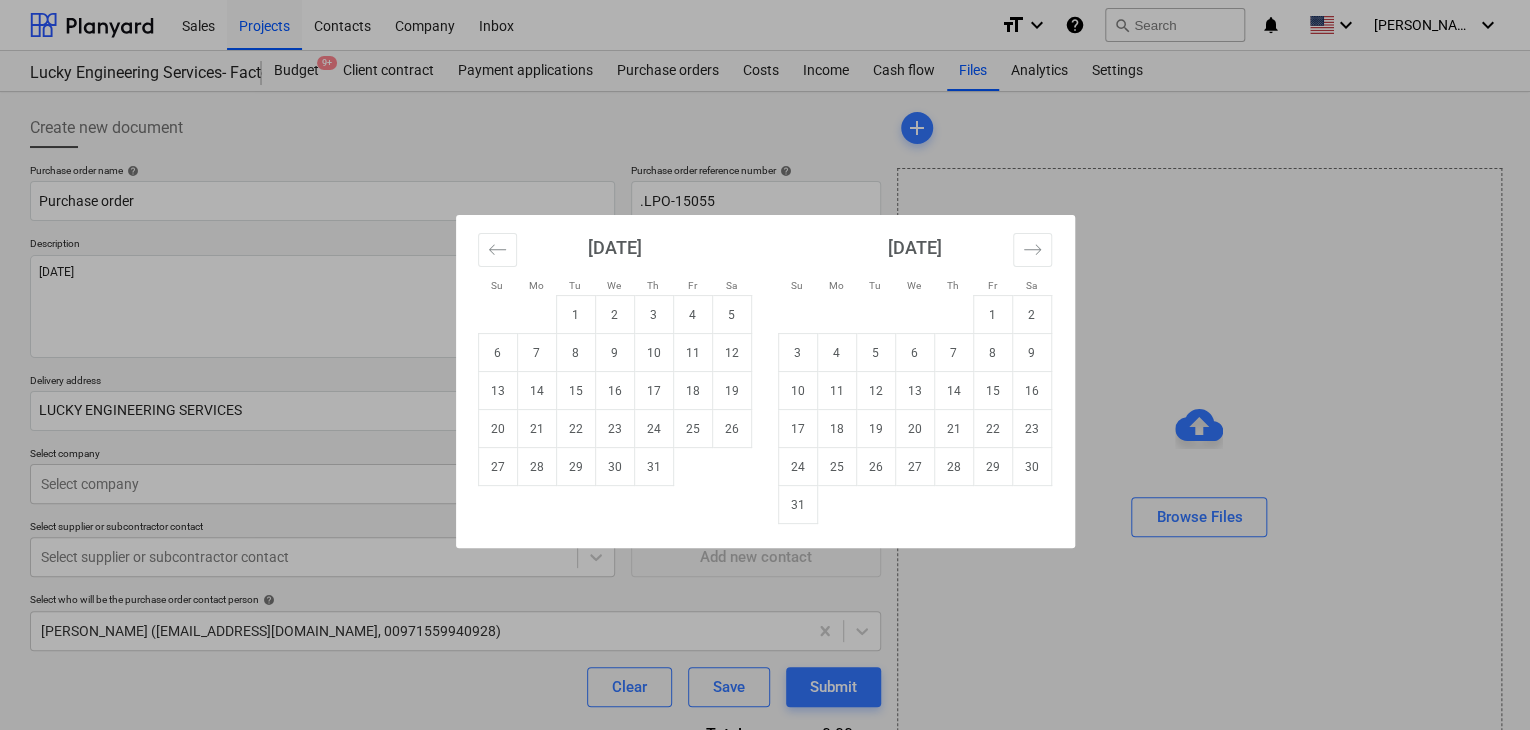 click on "30" at bounding box center [614, 467] 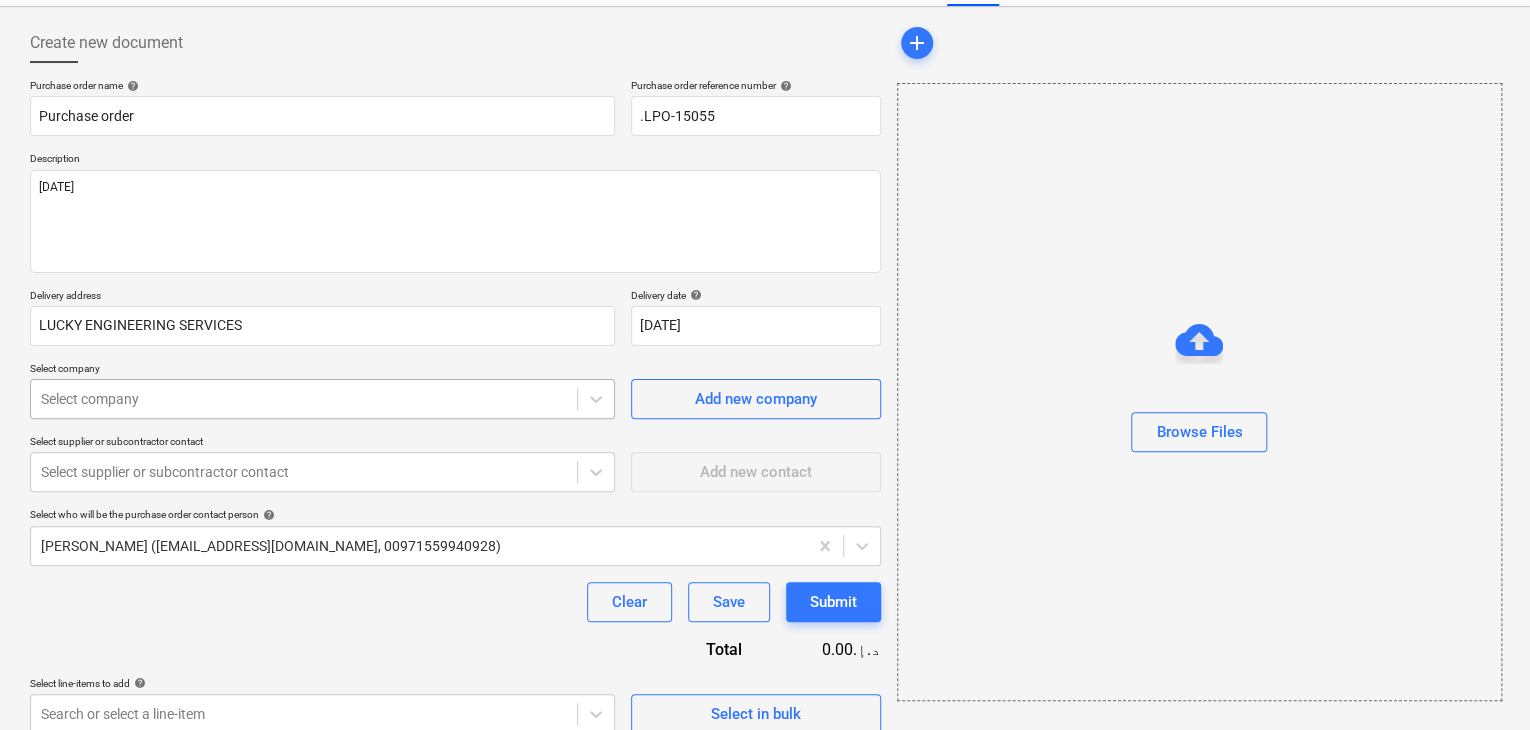 click on "Sales Projects Contacts Company Inbox format_size keyboard_arrow_down help search Search notifications 0 keyboard_arrow_down [PERSON_NAME] keyboard_arrow_down Lucky Engineering Services- Factory/Office Budget 9+ Client contract Payment applications Purchase orders Costs Income Cash flow Files Analytics Settings Create new document Purchase order name help Purchase order Purchase order reference number help .LPO-15055 Description [DATE] Delivery address LUCKY ENGINEERING SERVICES Delivery date help [DATE] [DATE] Press the down arrow key to interact with the calendar and
select a date. Press the question mark key to get the keyboard shortcuts for changing dates. Select company Select company Add new company Select supplier or subcontractor contact Select supplier or subcontractor contact Add new contact Select who will be the purchase order contact person help [PERSON_NAME] ([EMAIL_ADDRESS][DOMAIN_NAME], 00971559940928) Clear Save Submit Total 0.00د.إ.‏ Select line-items to add help Select in bulk" at bounding box center (765, 280) 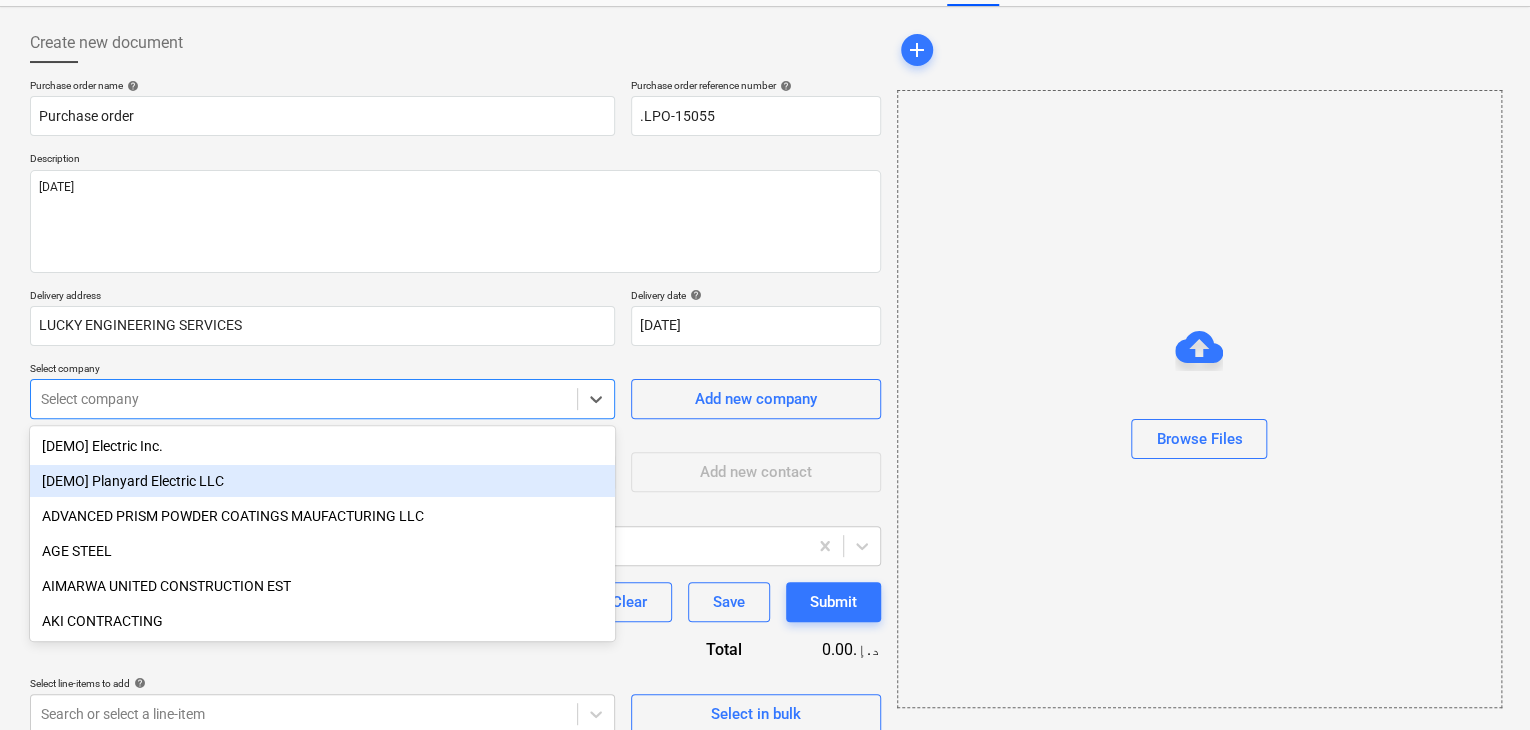 scroll, scrollTop: 93, scrollLeft: 0, axis: vertical 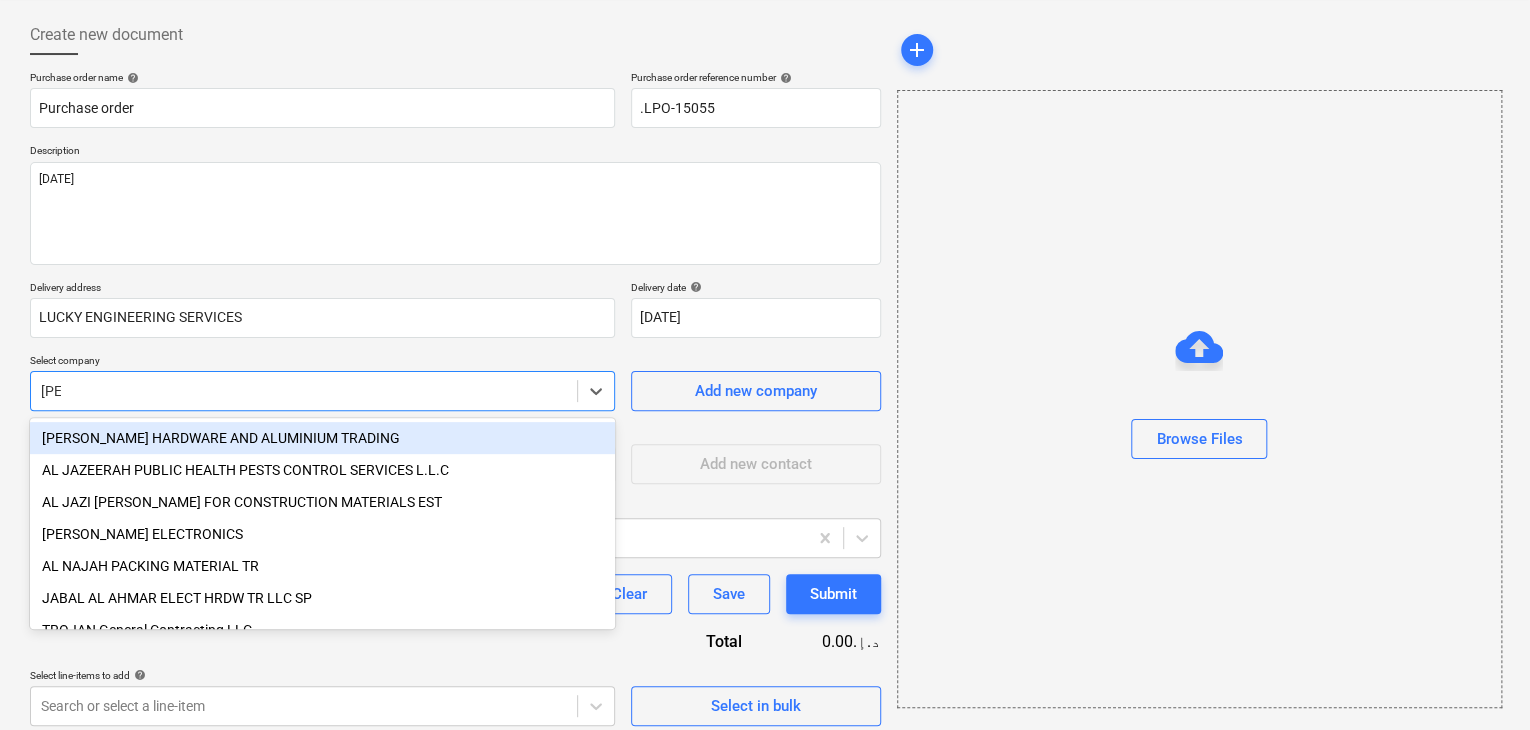 type on "JAB" 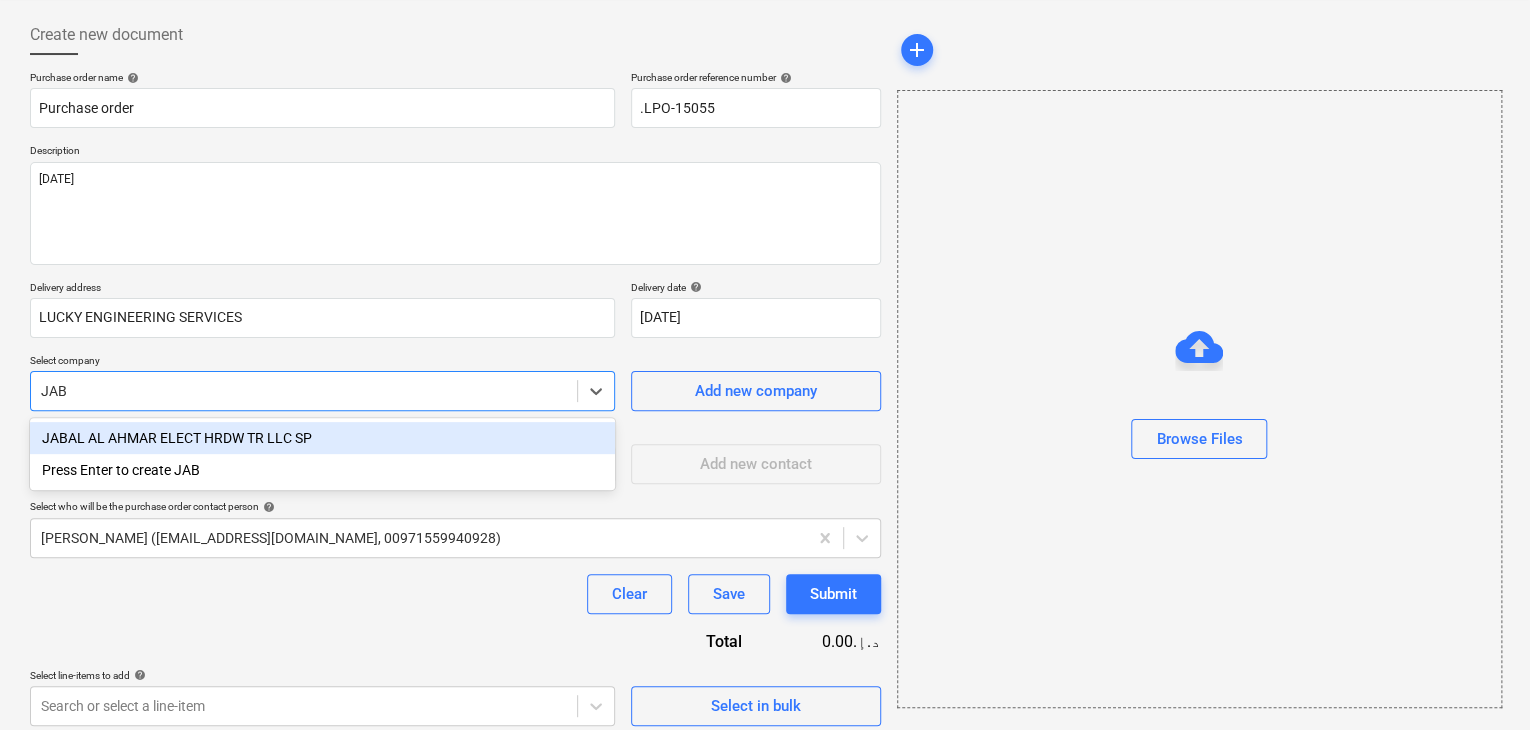 click on "JABAL AL AHMAR ELECT HRDW TR LLC SP" at bounding box center [322, 438] 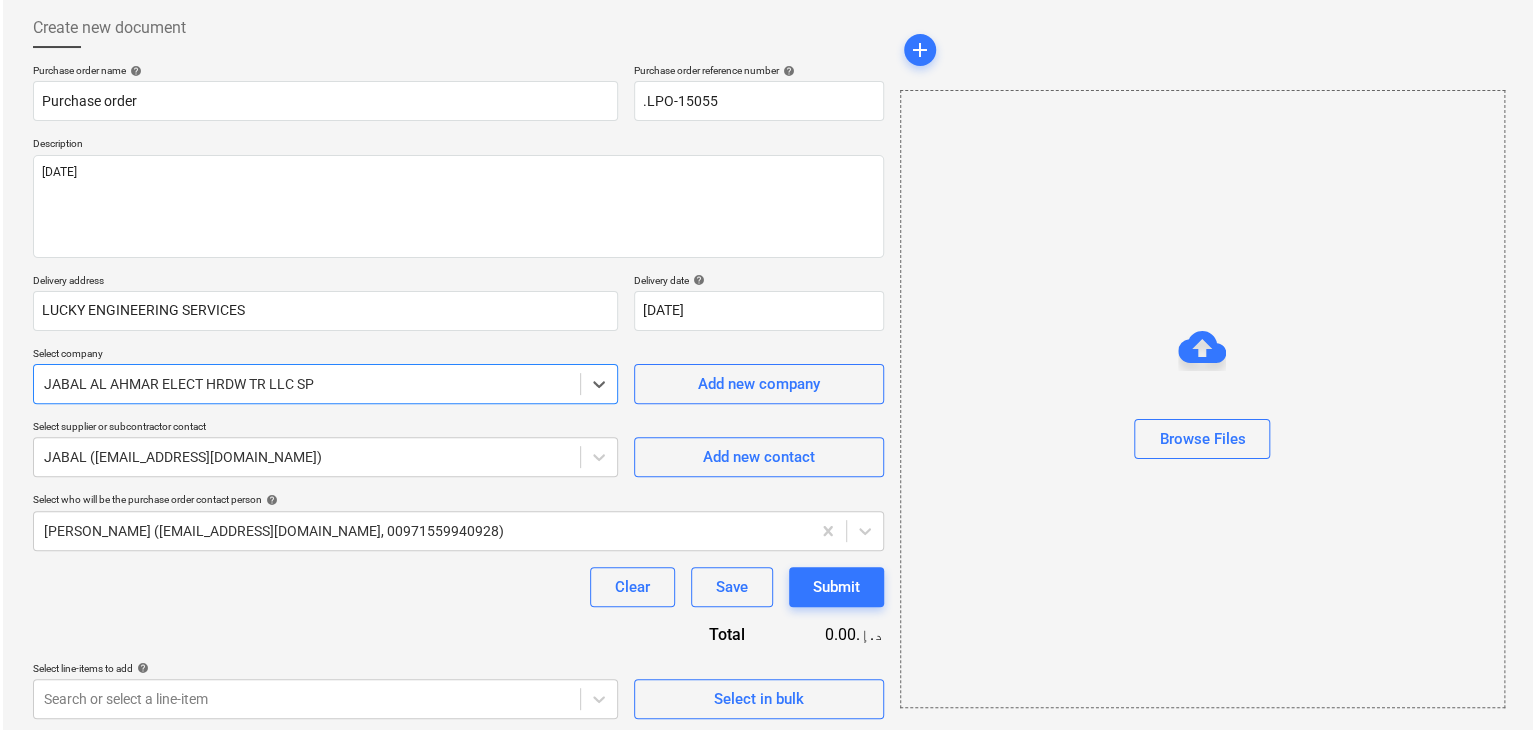 scroll, scrollTop: 104, scrollLeft: 0, axis: vertical 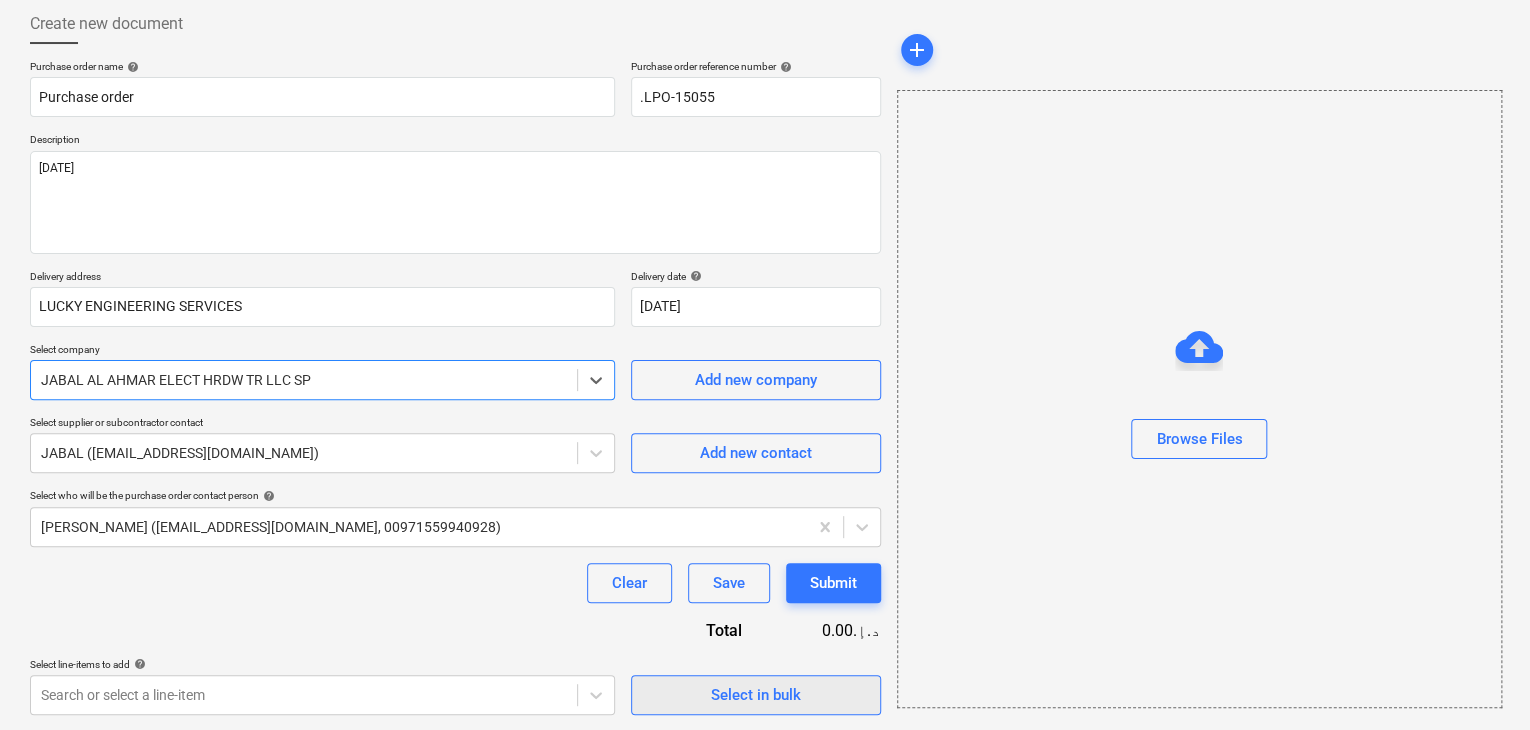 click on "Select in bulk" at bounding box center (756, 695) 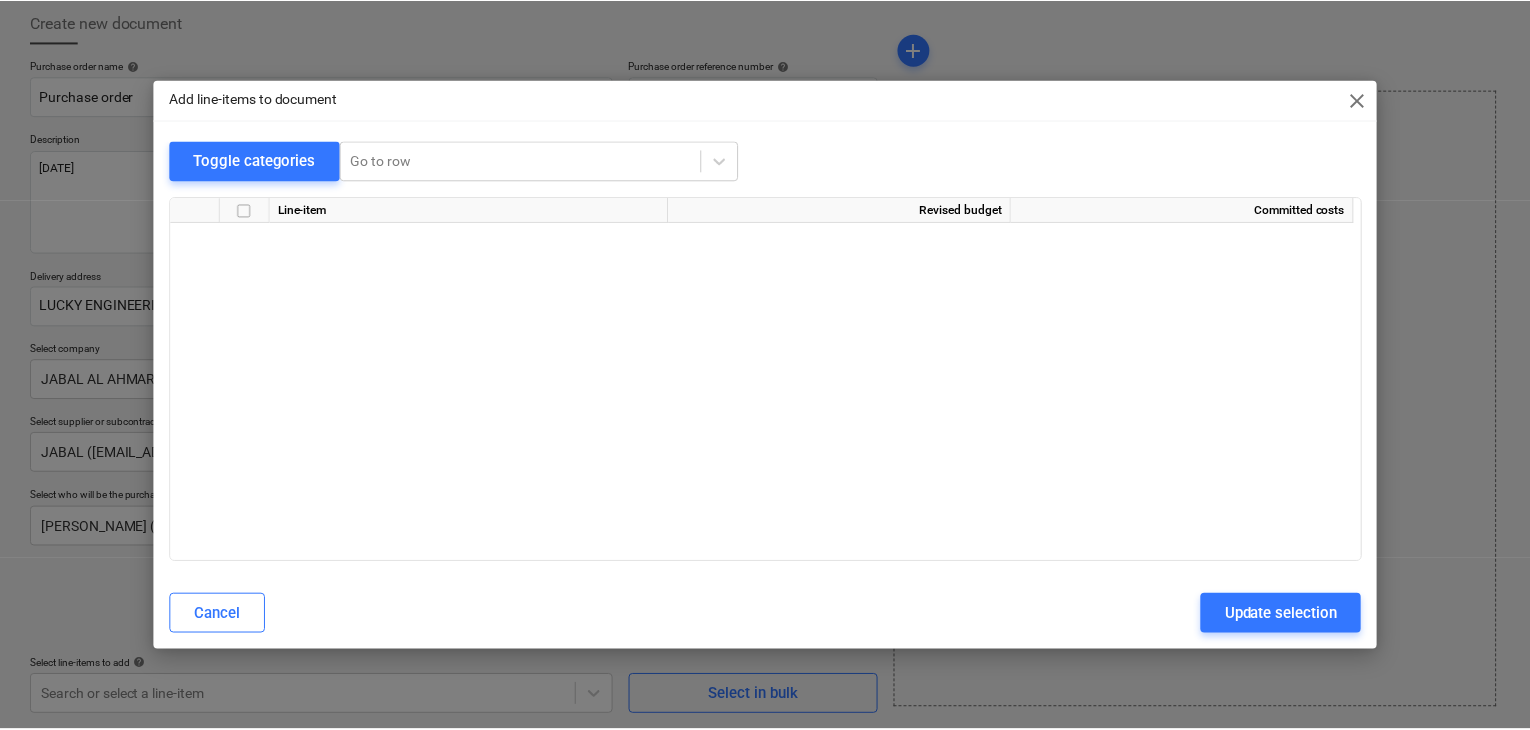 scroll, scrollTop: 36412, scrollLeft: 0, axis: vertical 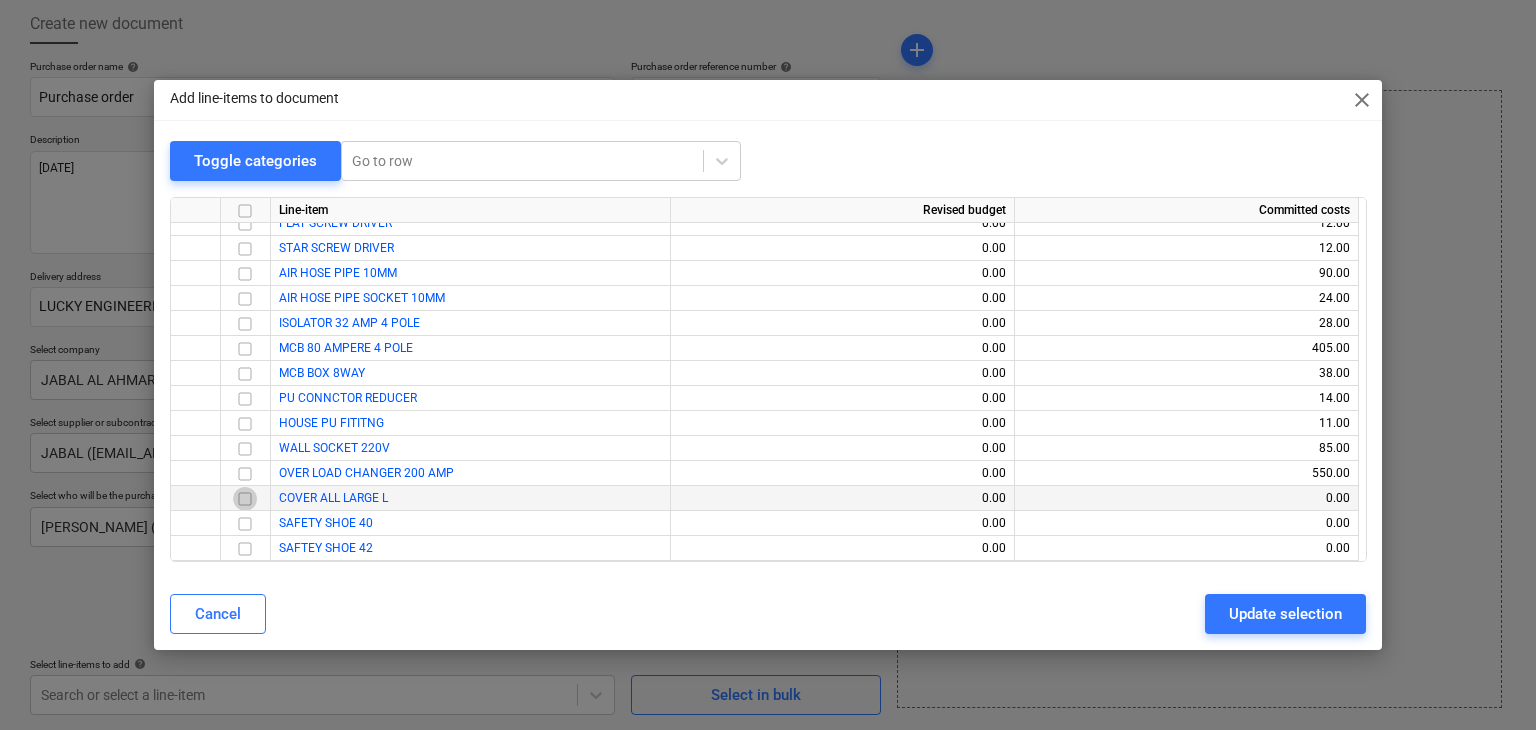 click at bounding box center [245, 499] 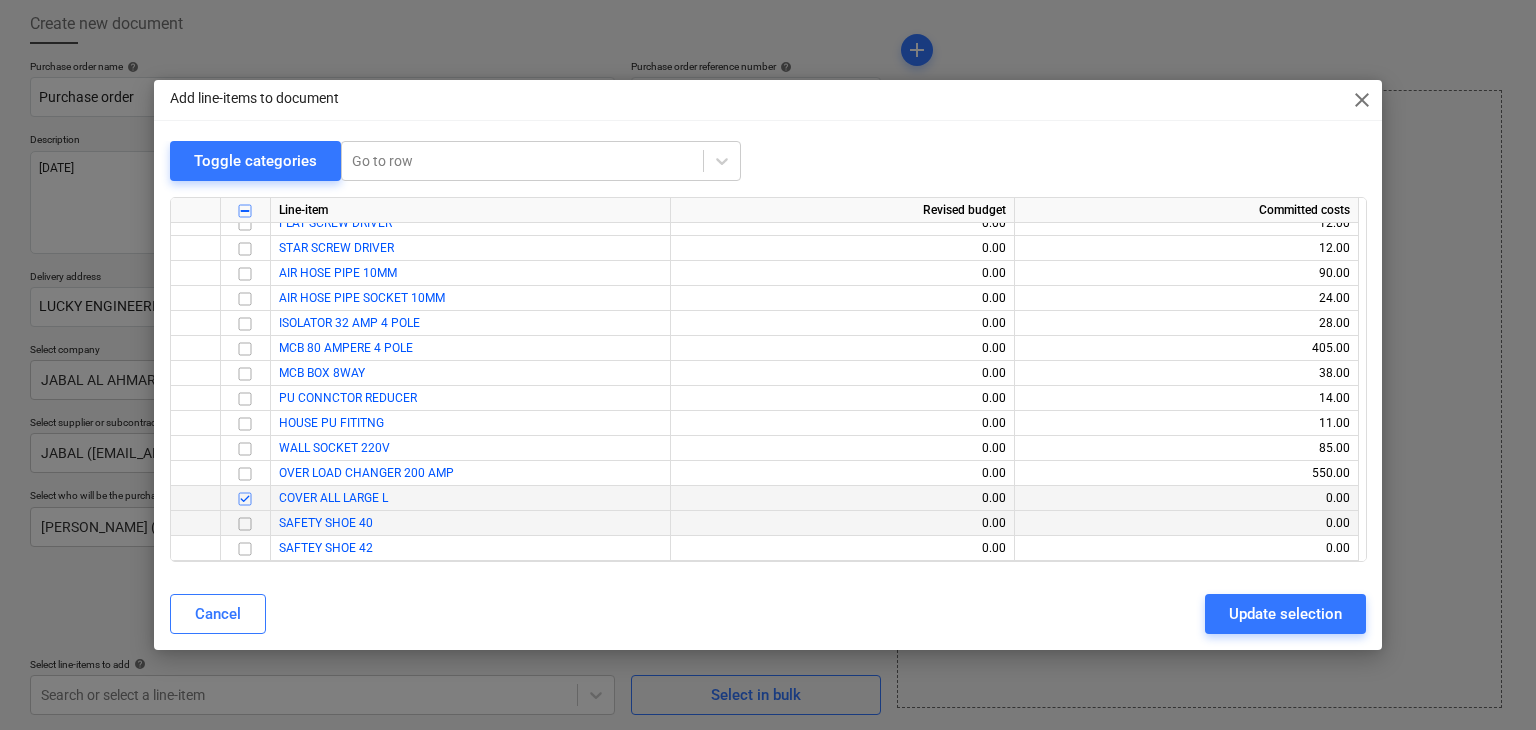 click at bounding box center (245, 524) 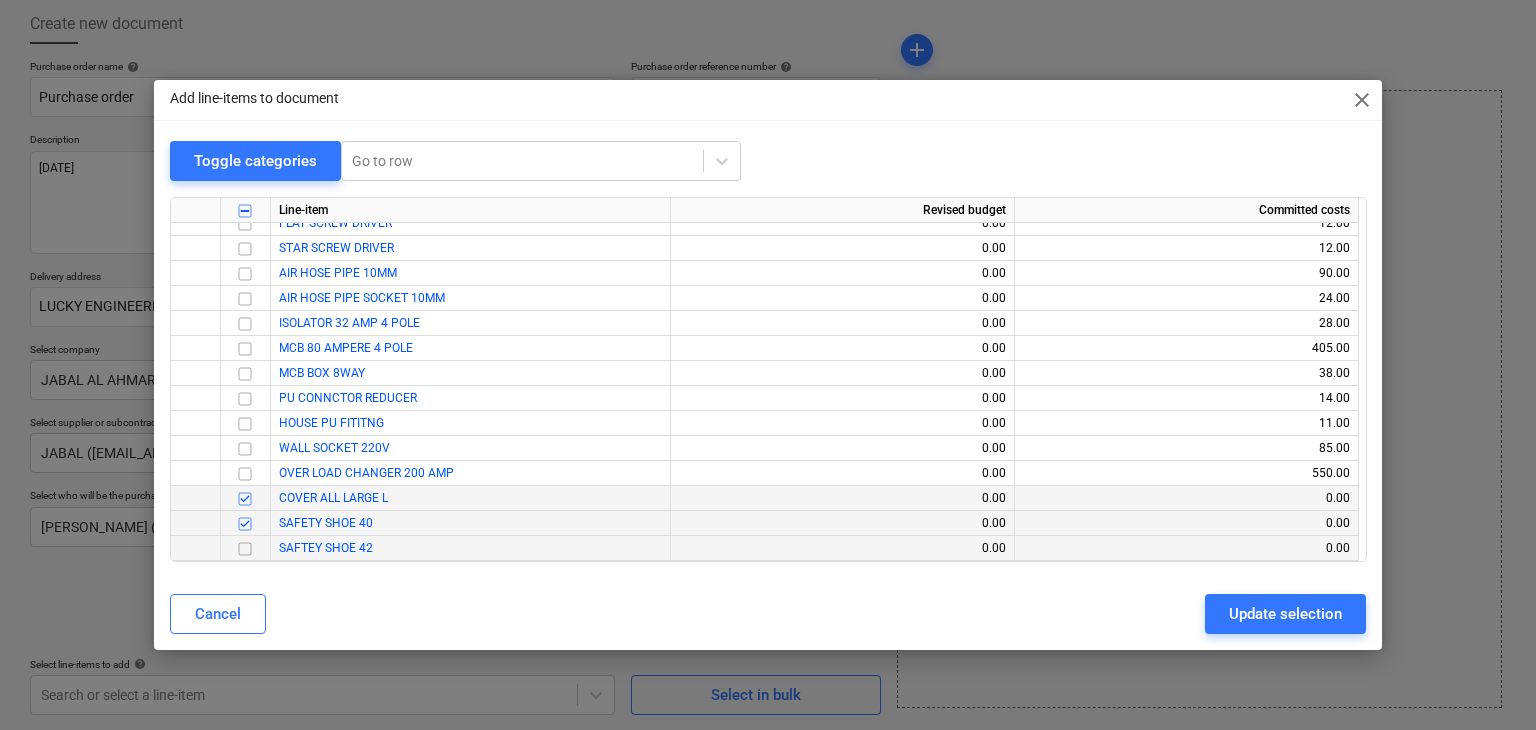 click at bounding box center [245, 549] 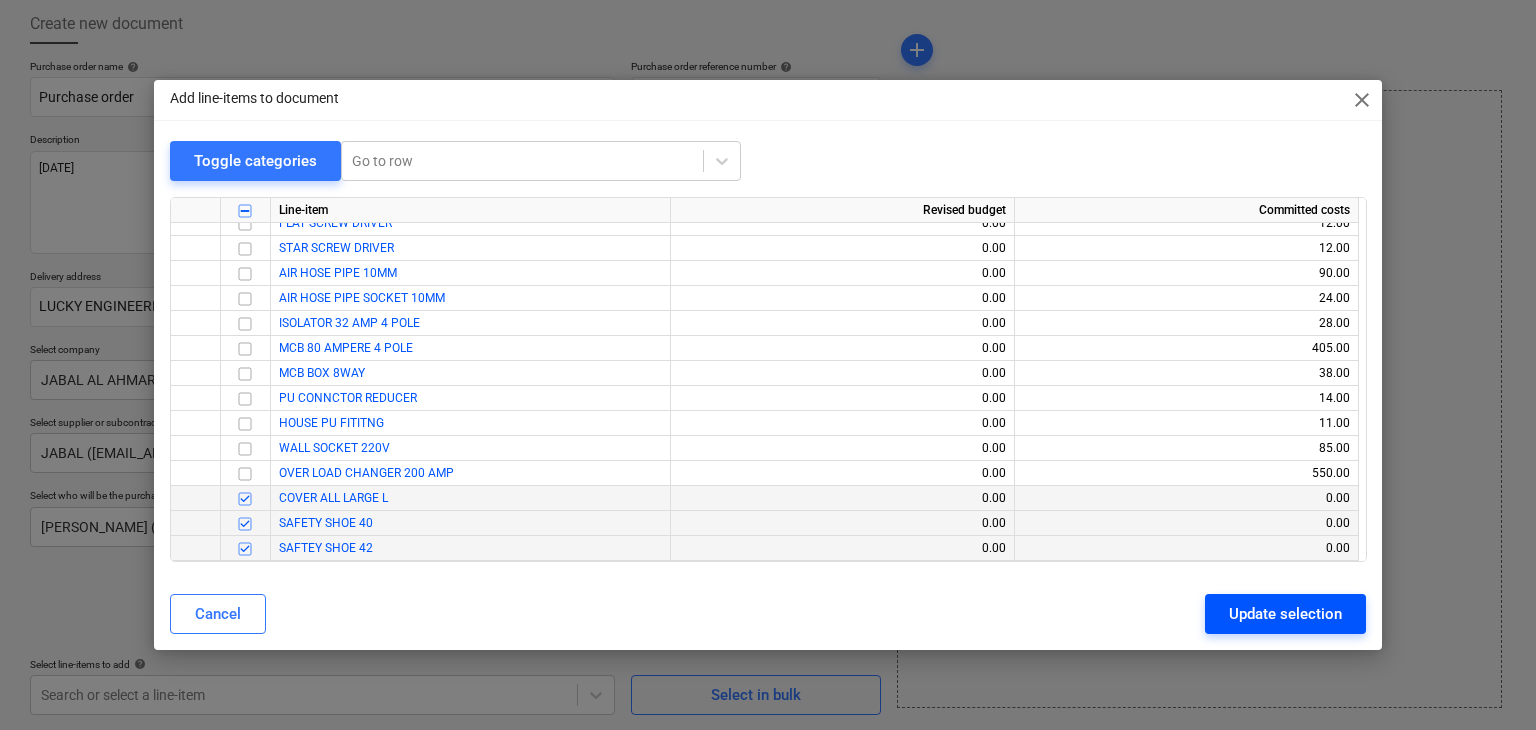 click on "Update selection" at bounding box center (1285, 614) 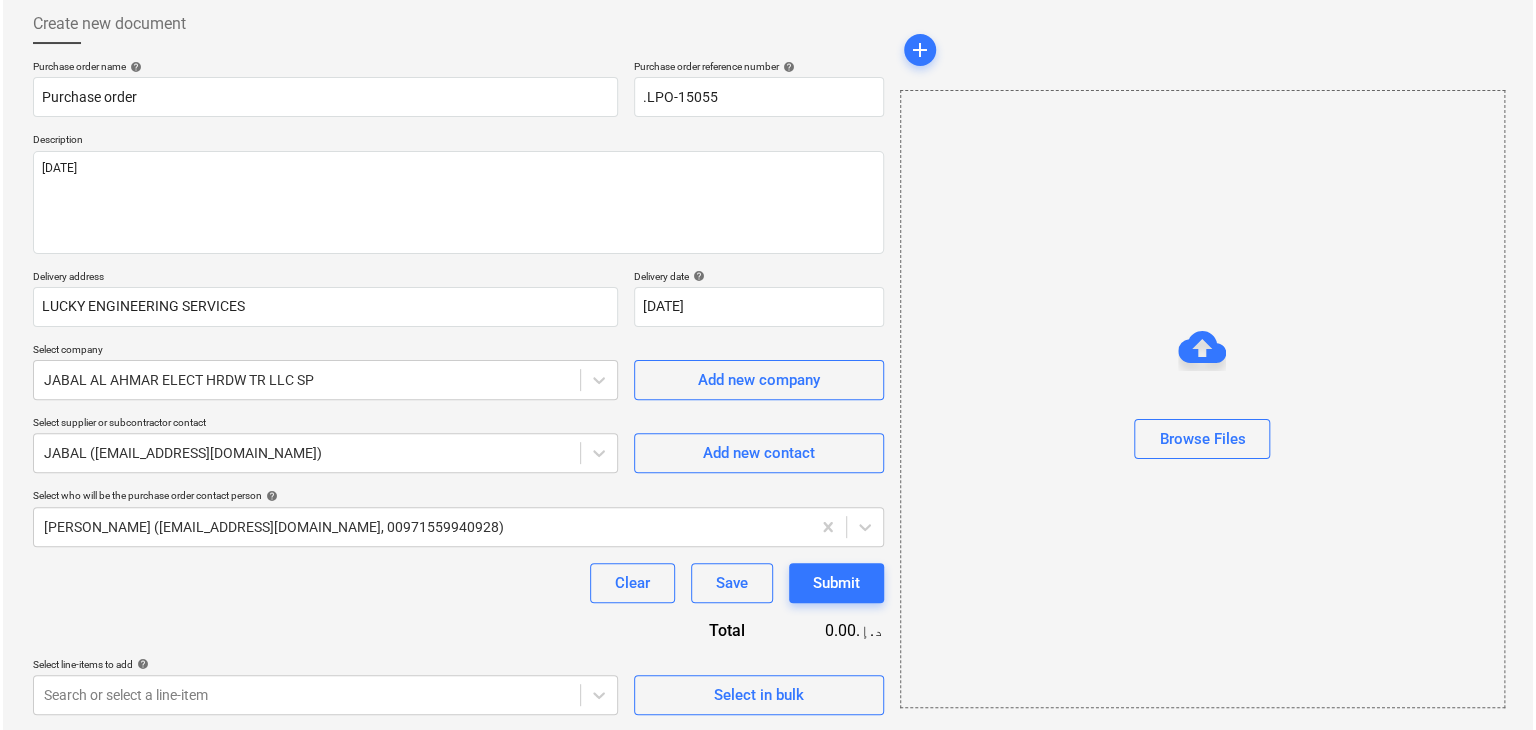 scroll, scrollTop: 343, scrollLeft: 0, axis: vertical 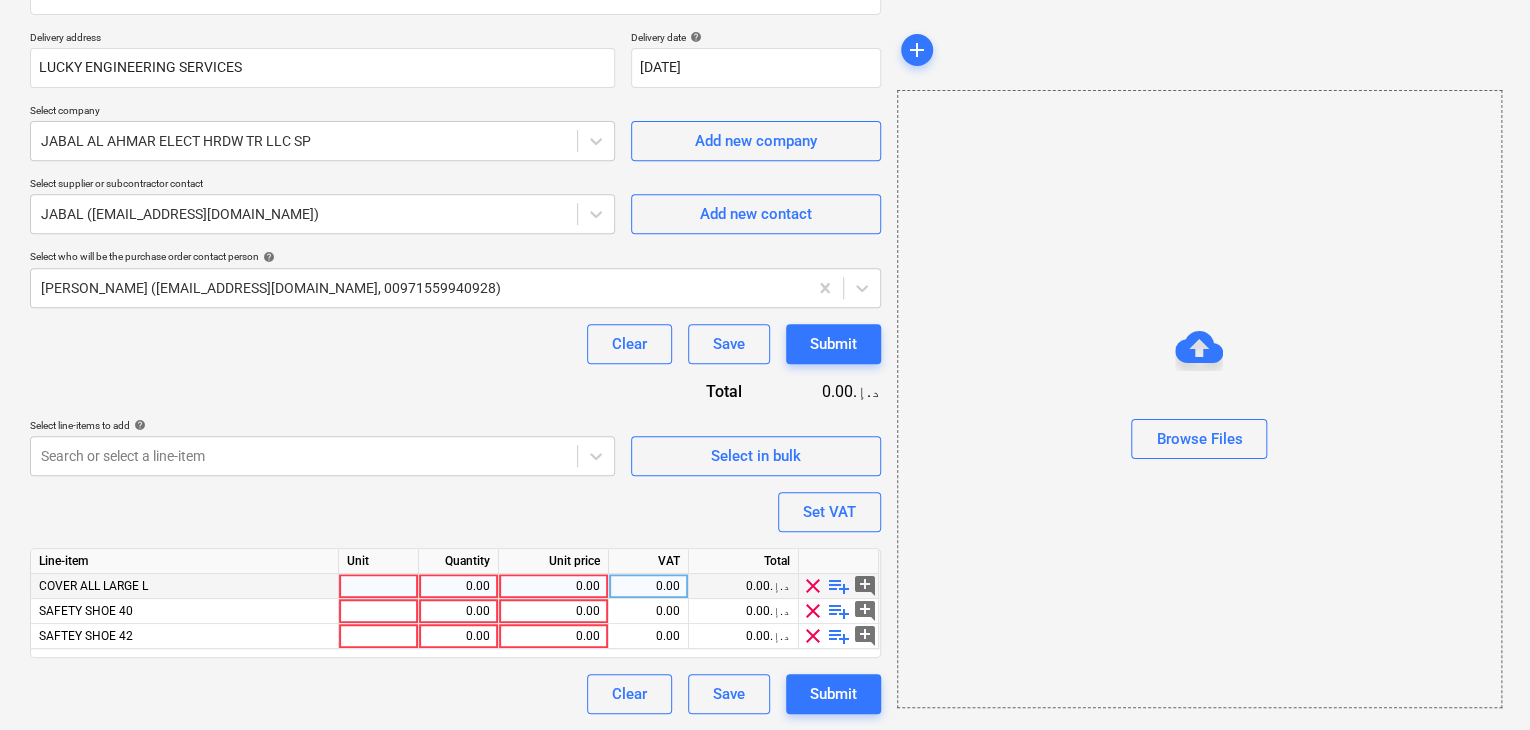click at bounding box center [379, 586] 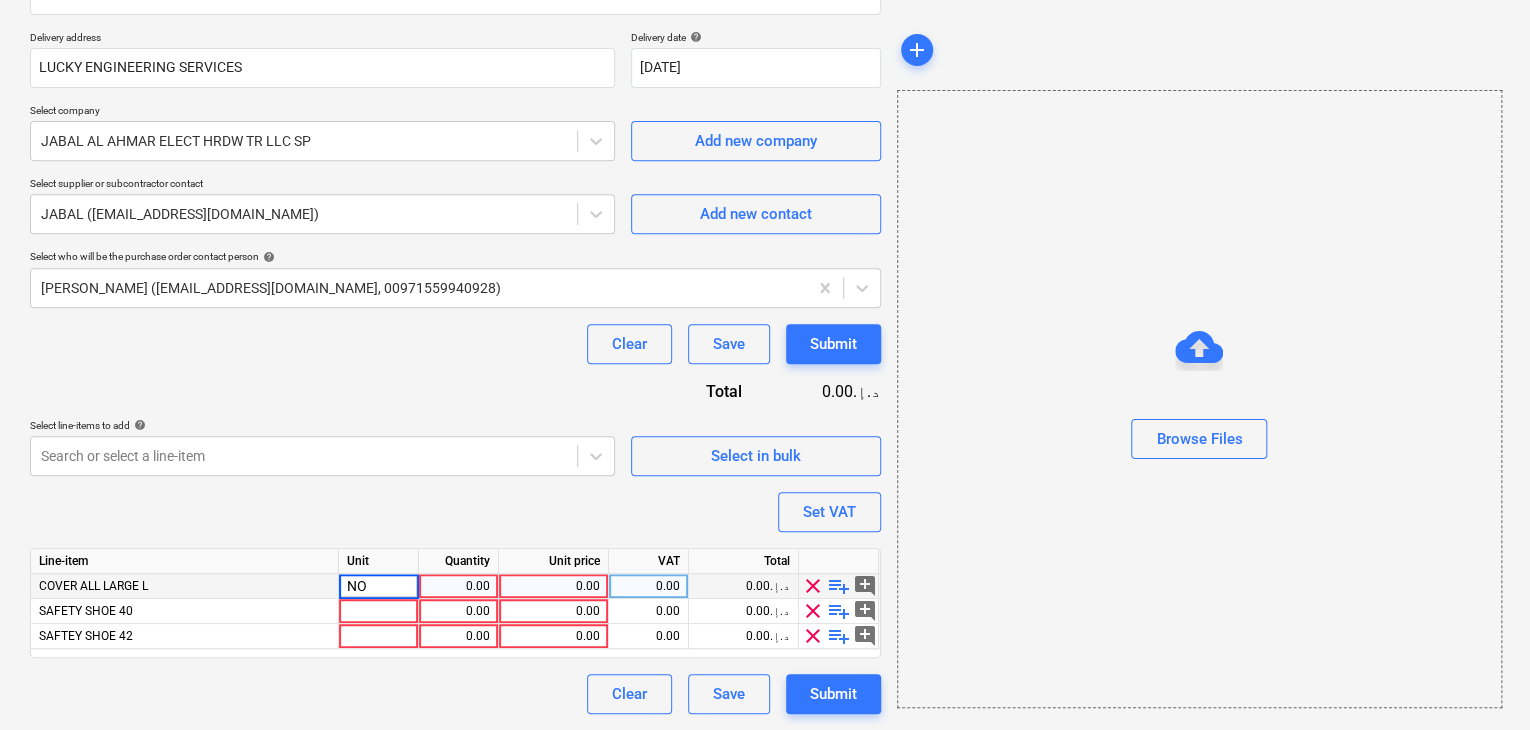 type on "NOS" 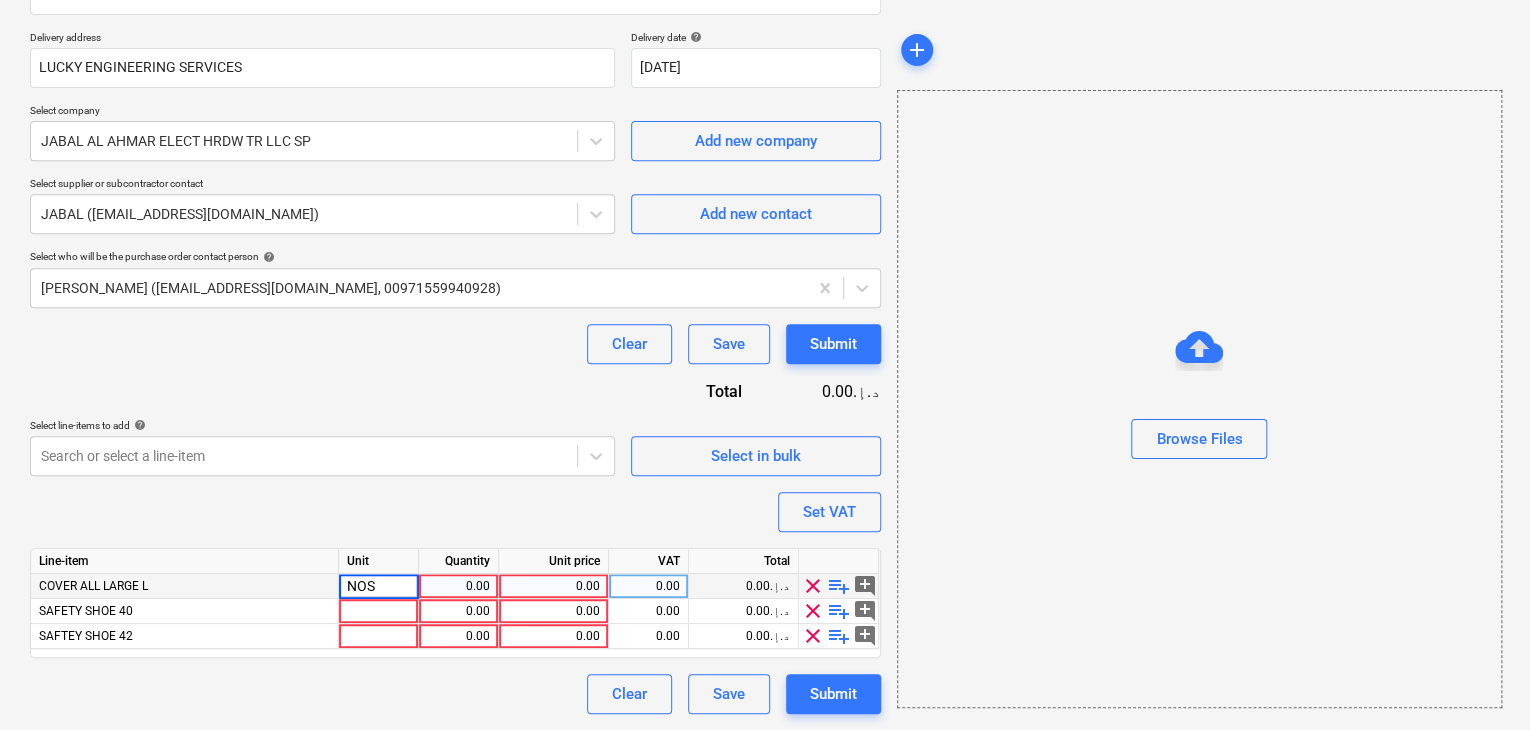type on "x" 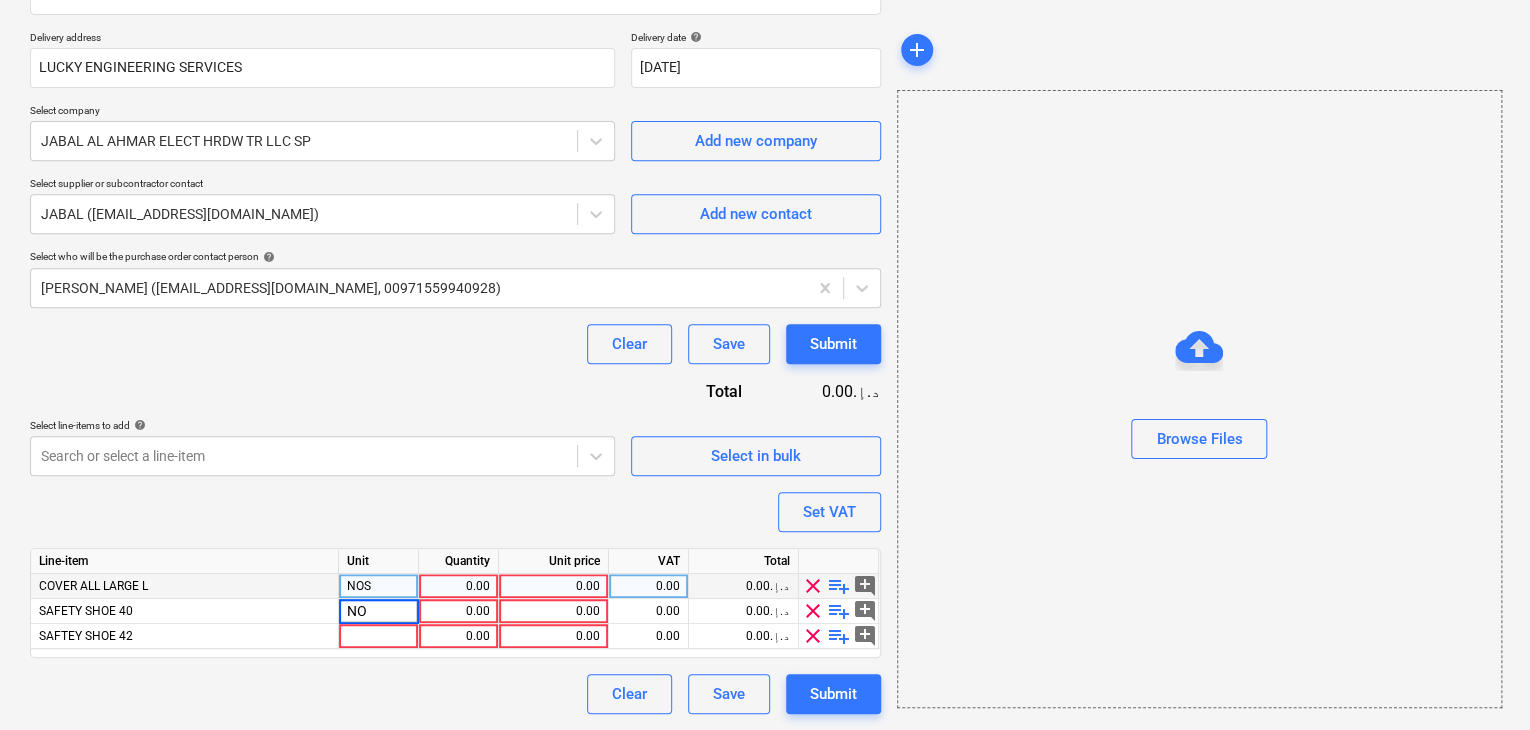 type on "NOS" 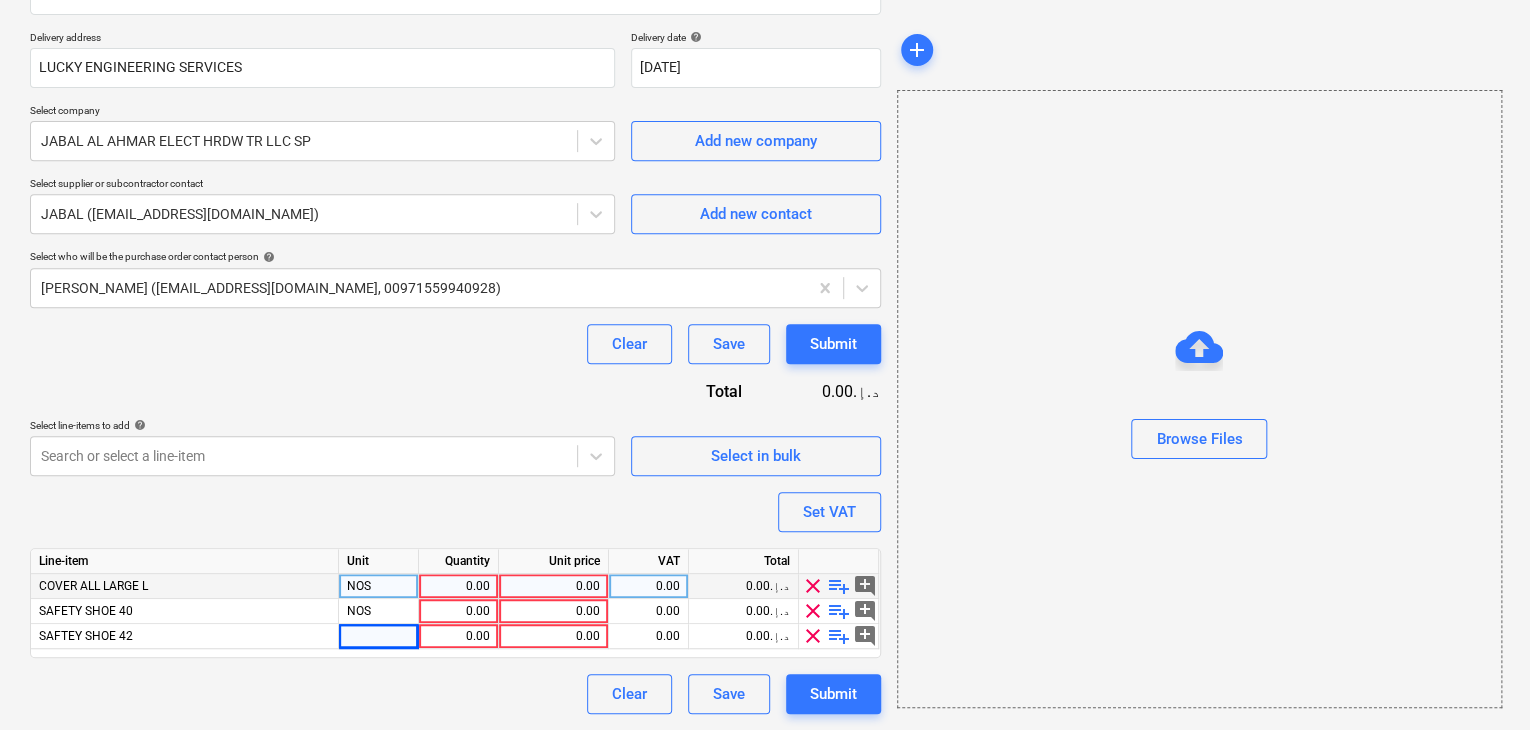 type on "x" 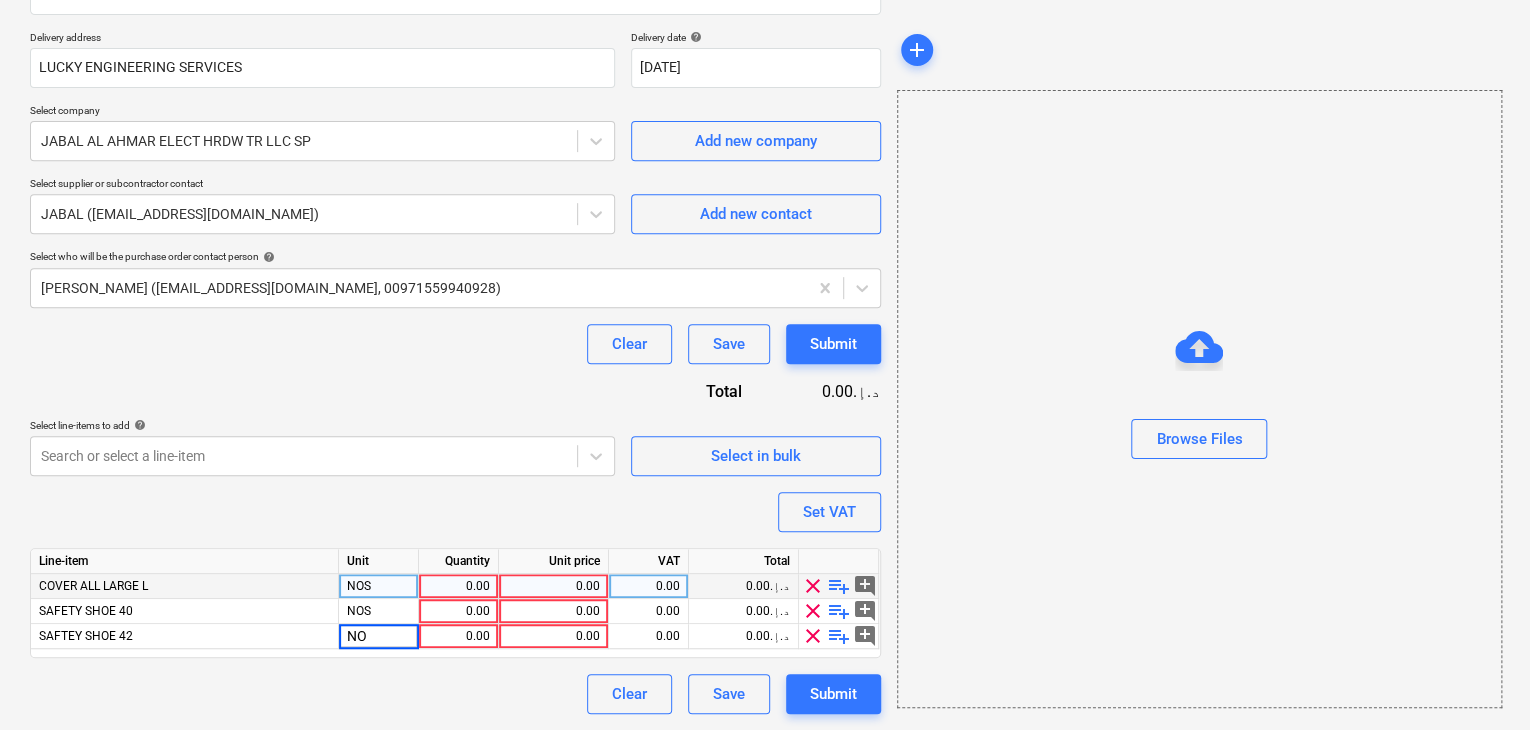 type on "NOS" 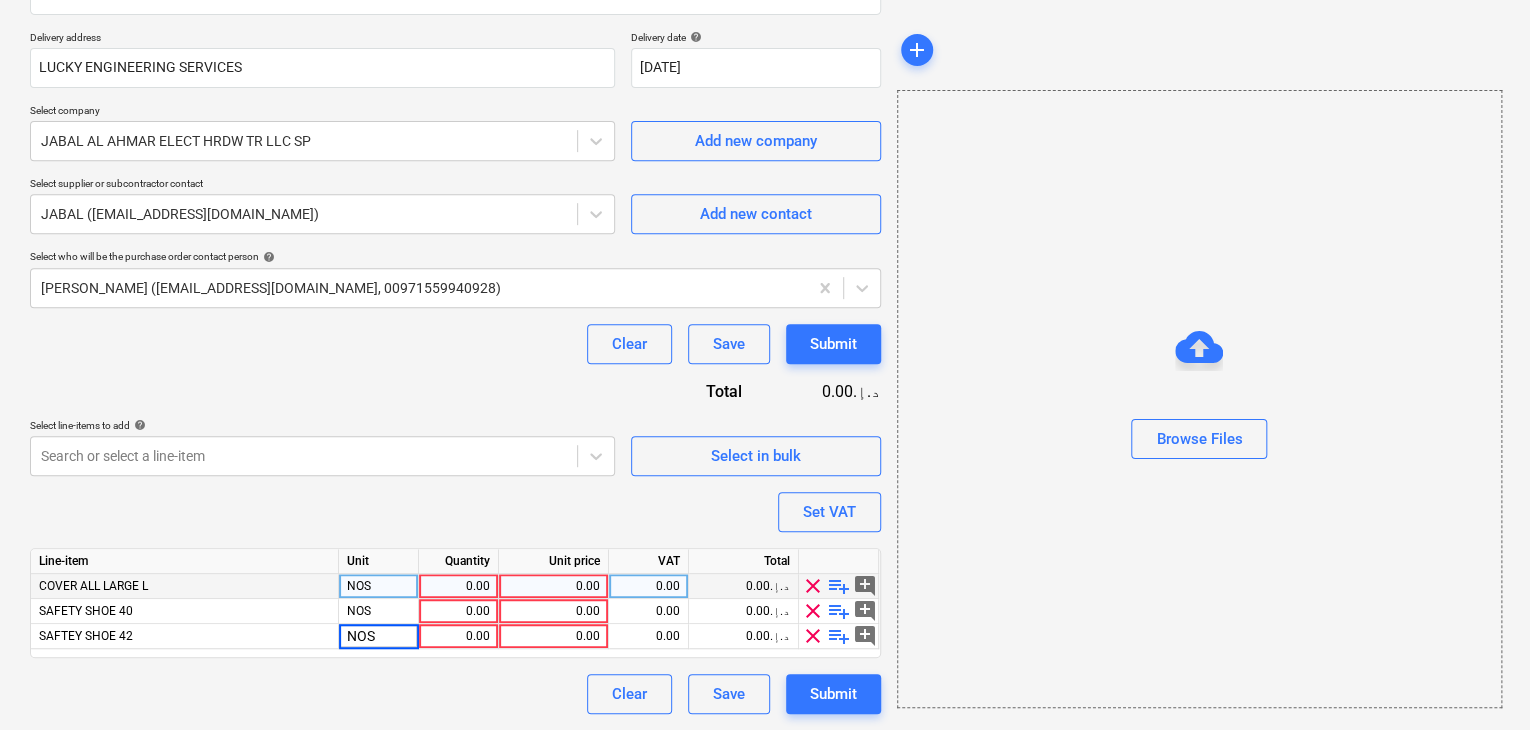 type on "x" 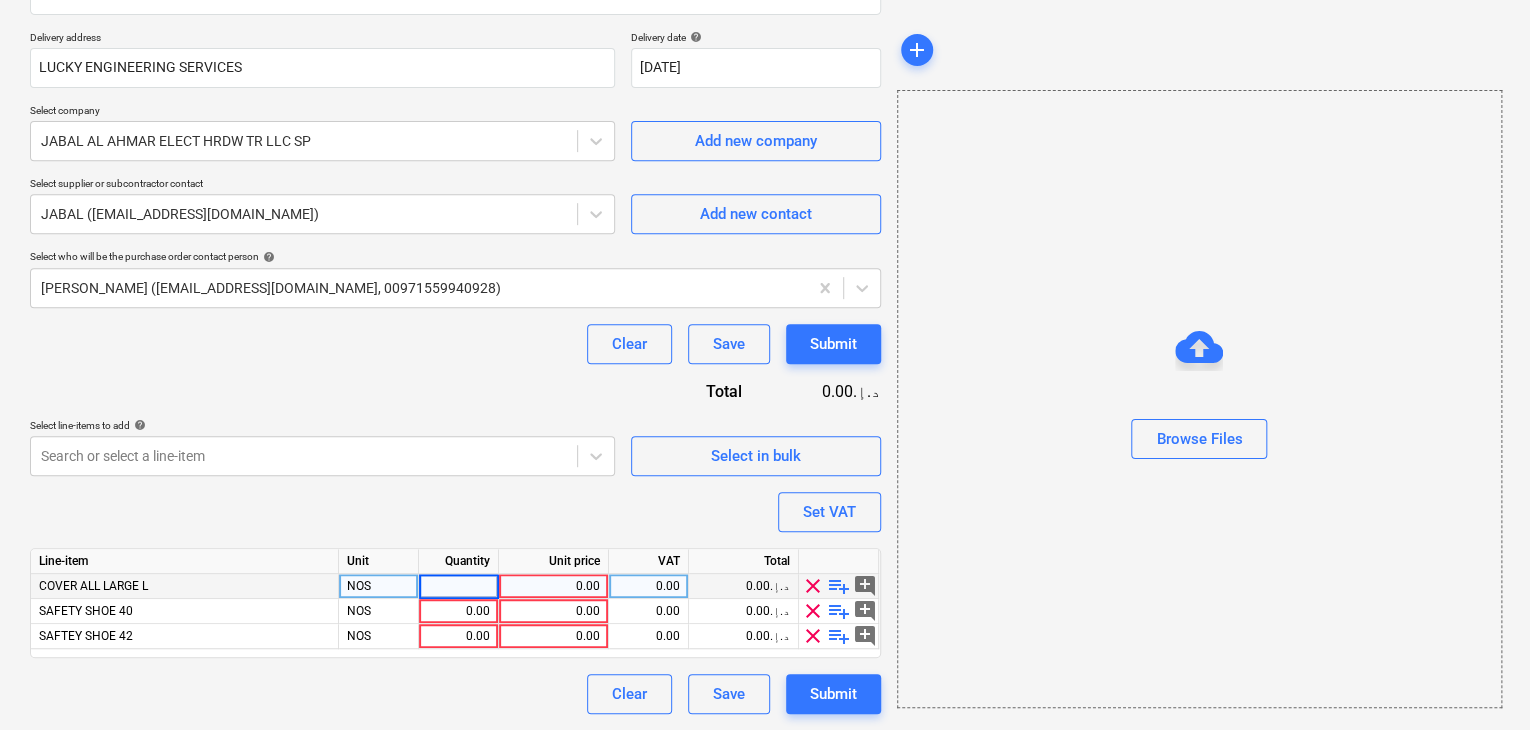 type on "3" 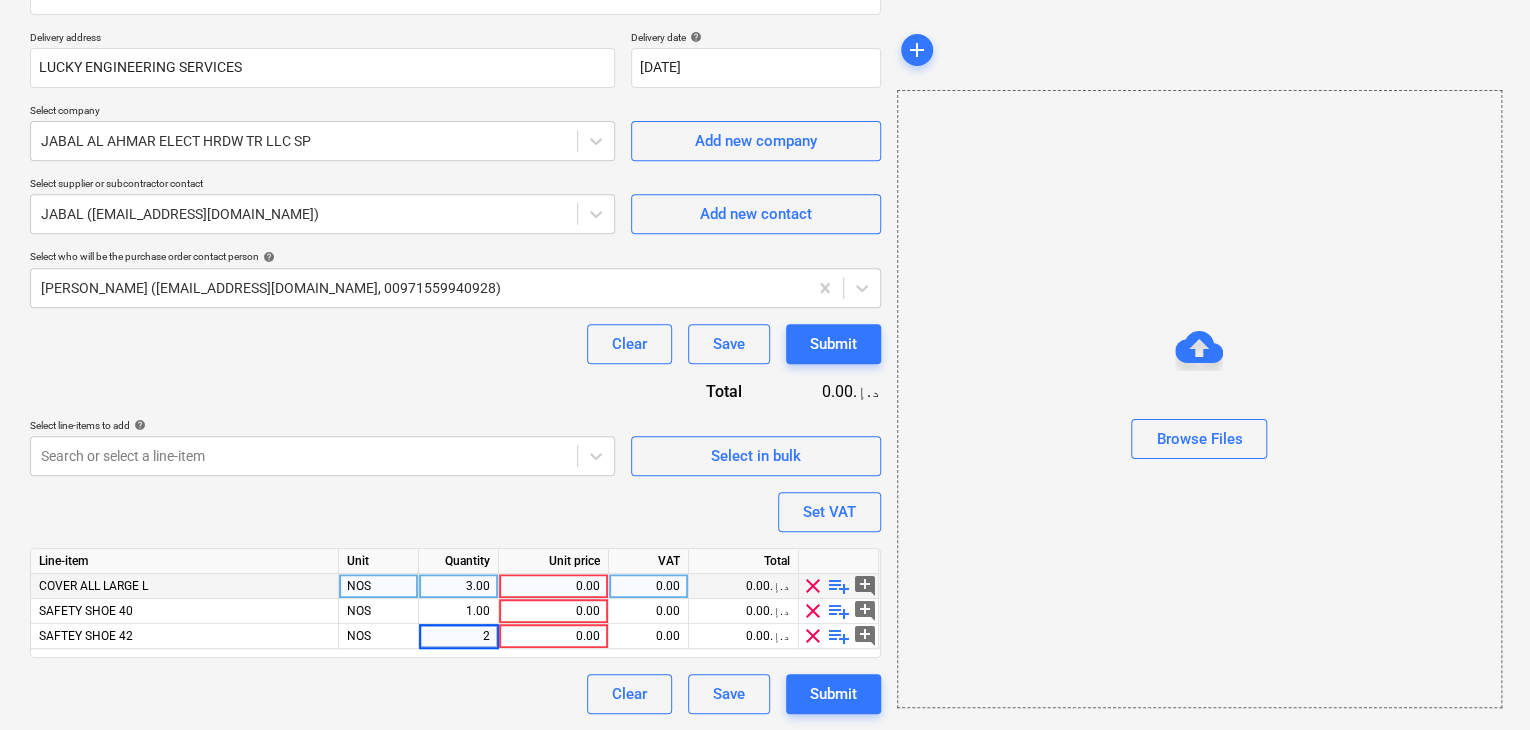 type on "x" 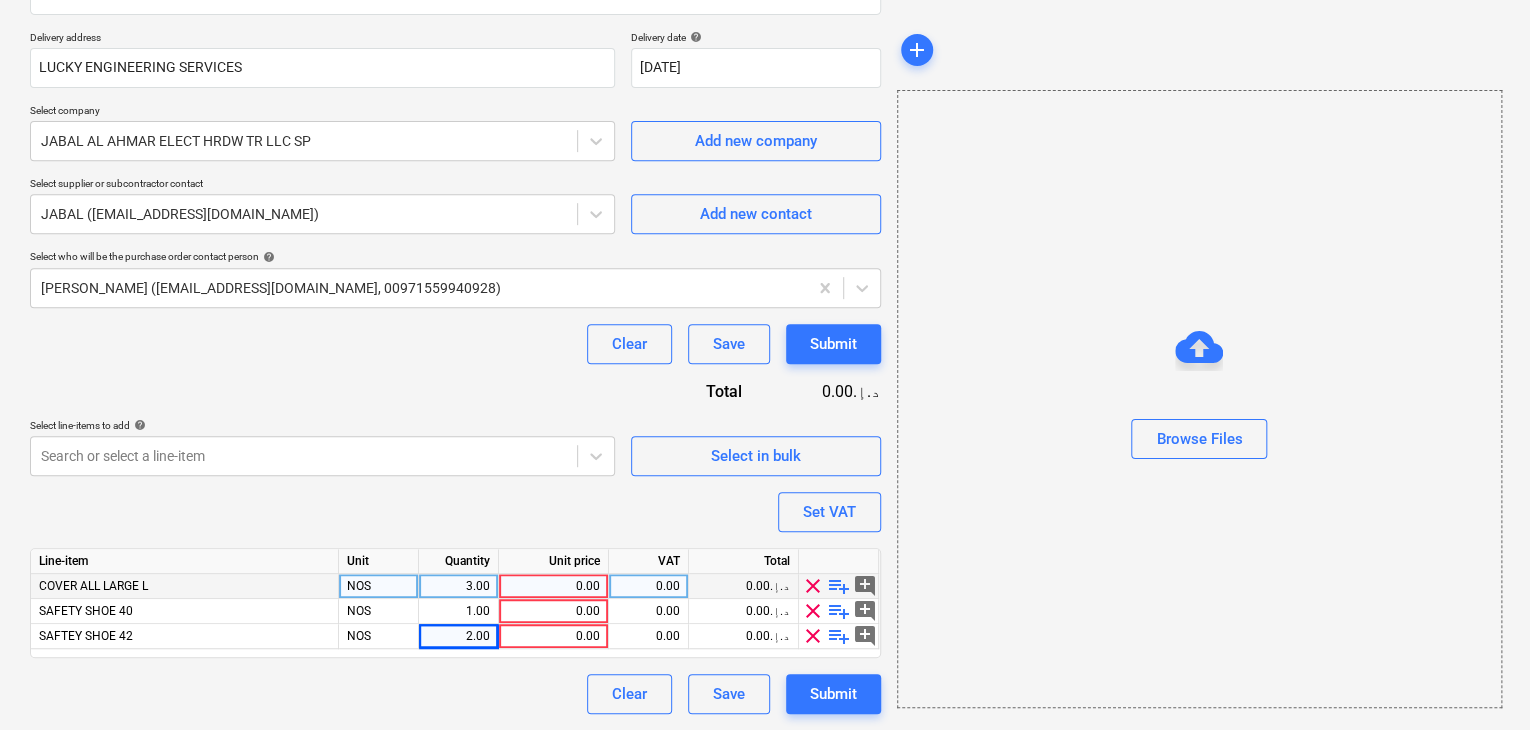 click on "0.00" at bounding box center (553, 586) 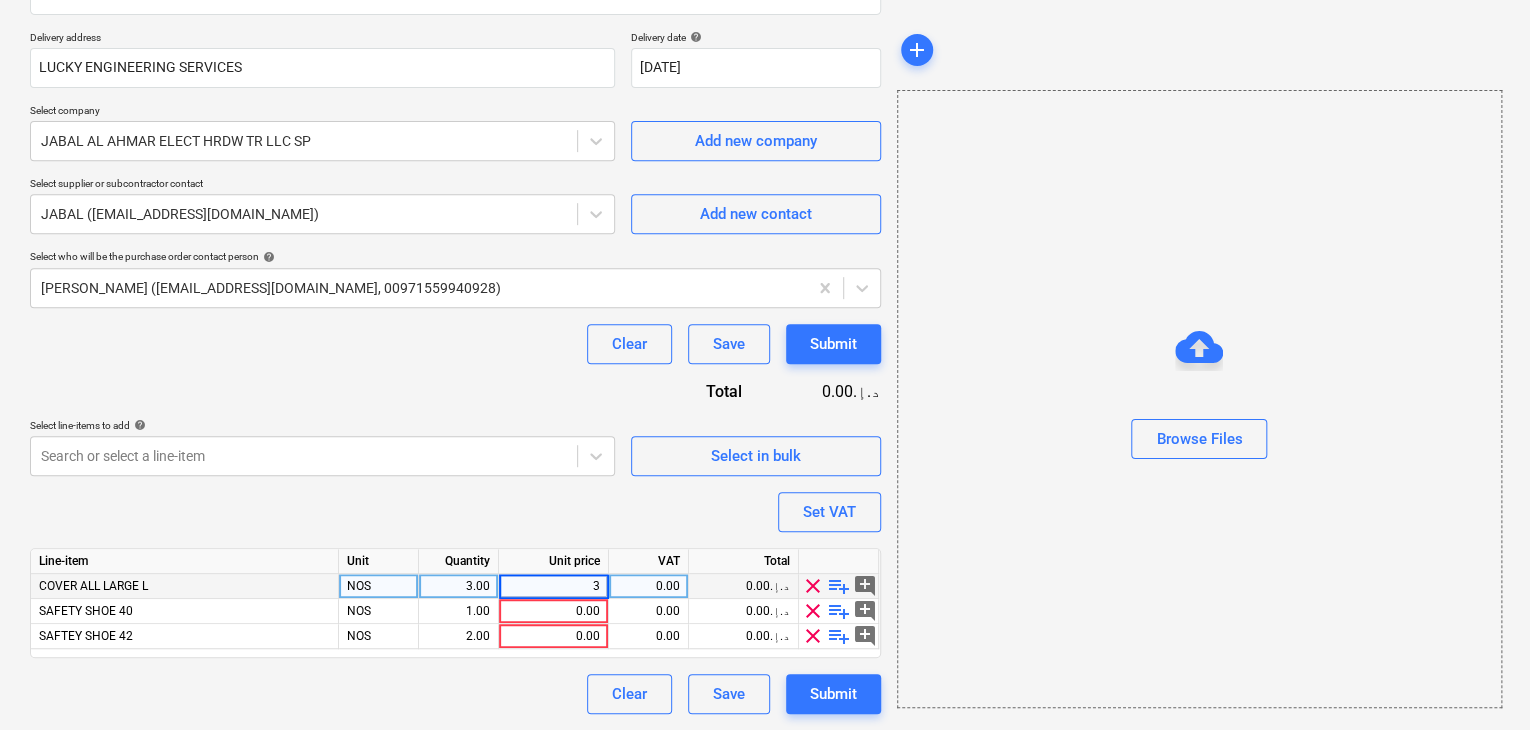 type on "38" 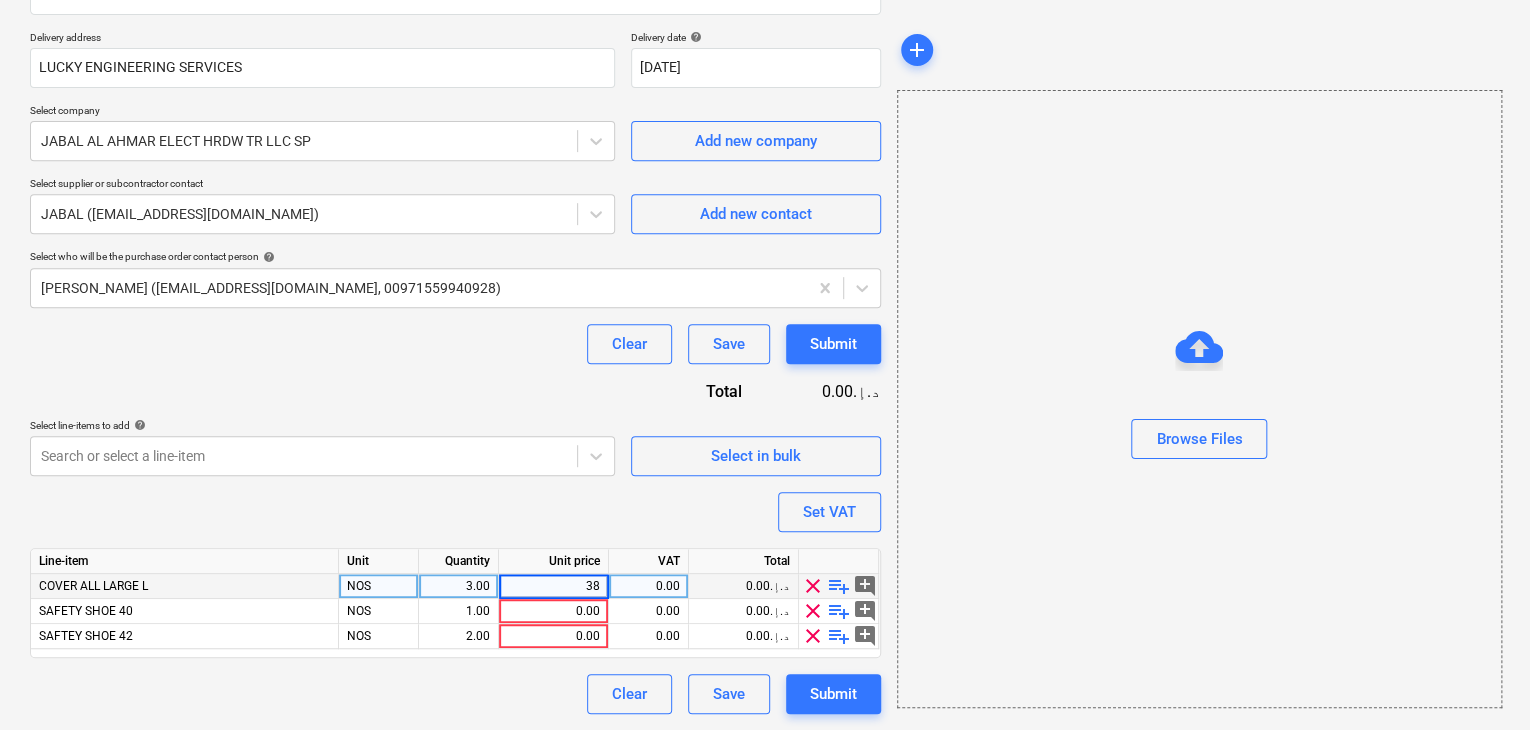 type on "x" 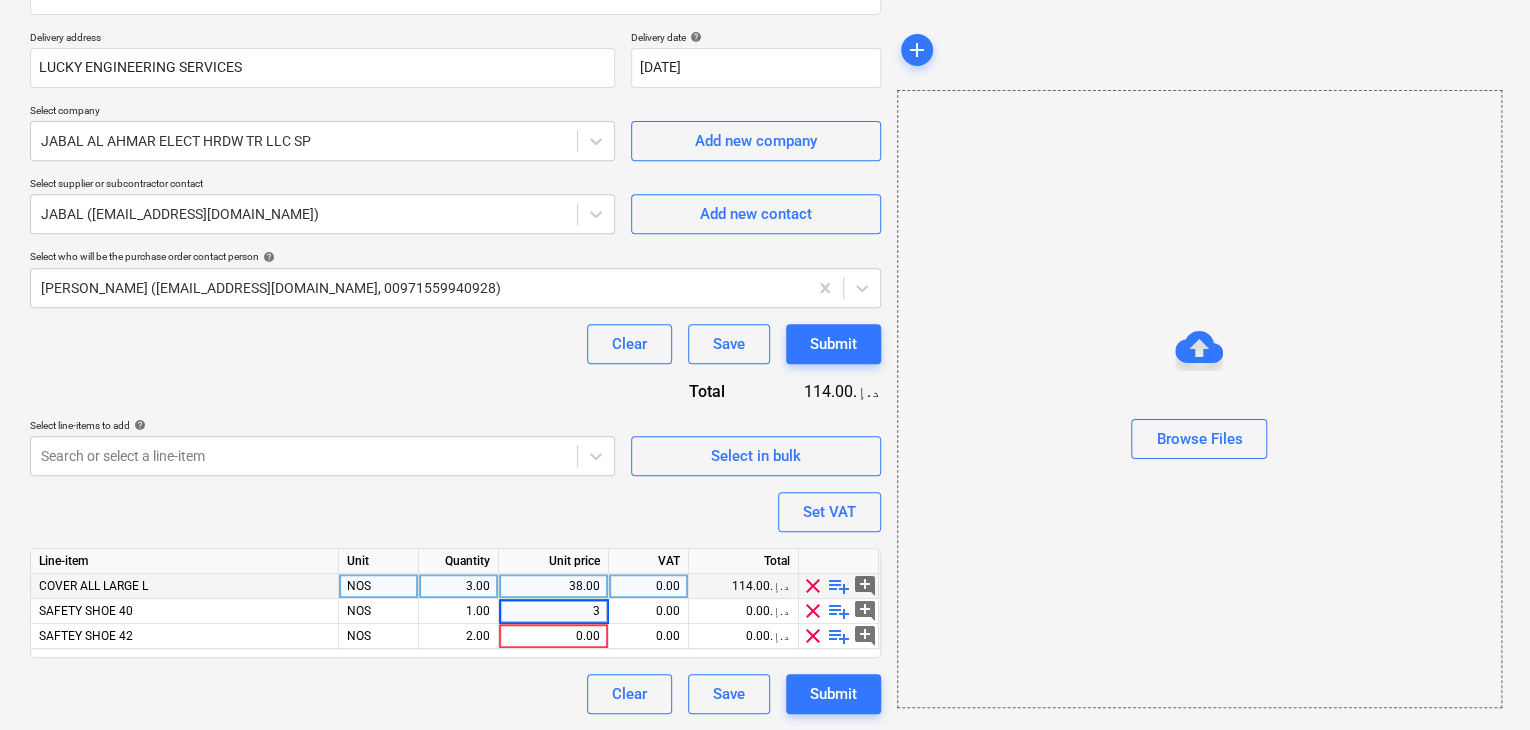 type on "30" 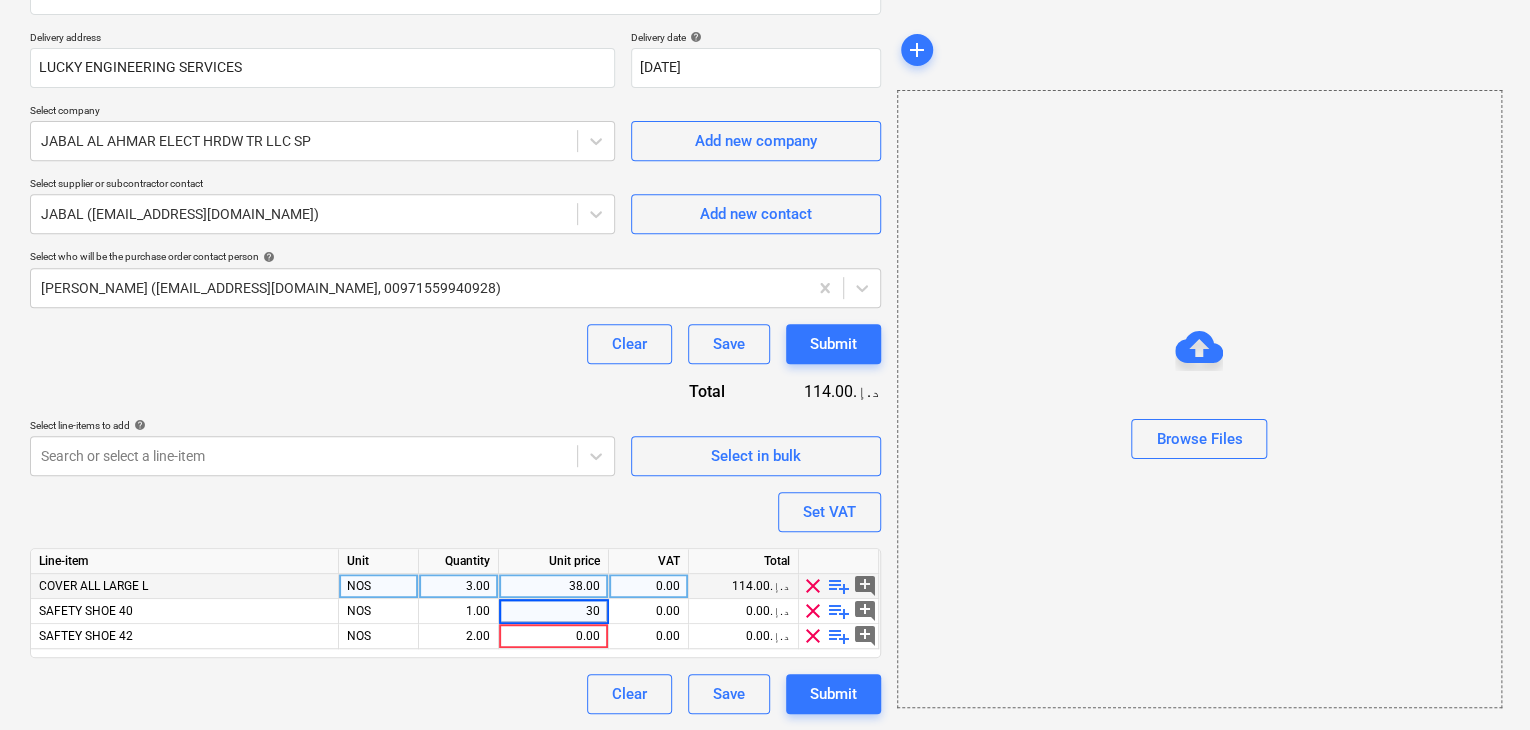 type on "x" 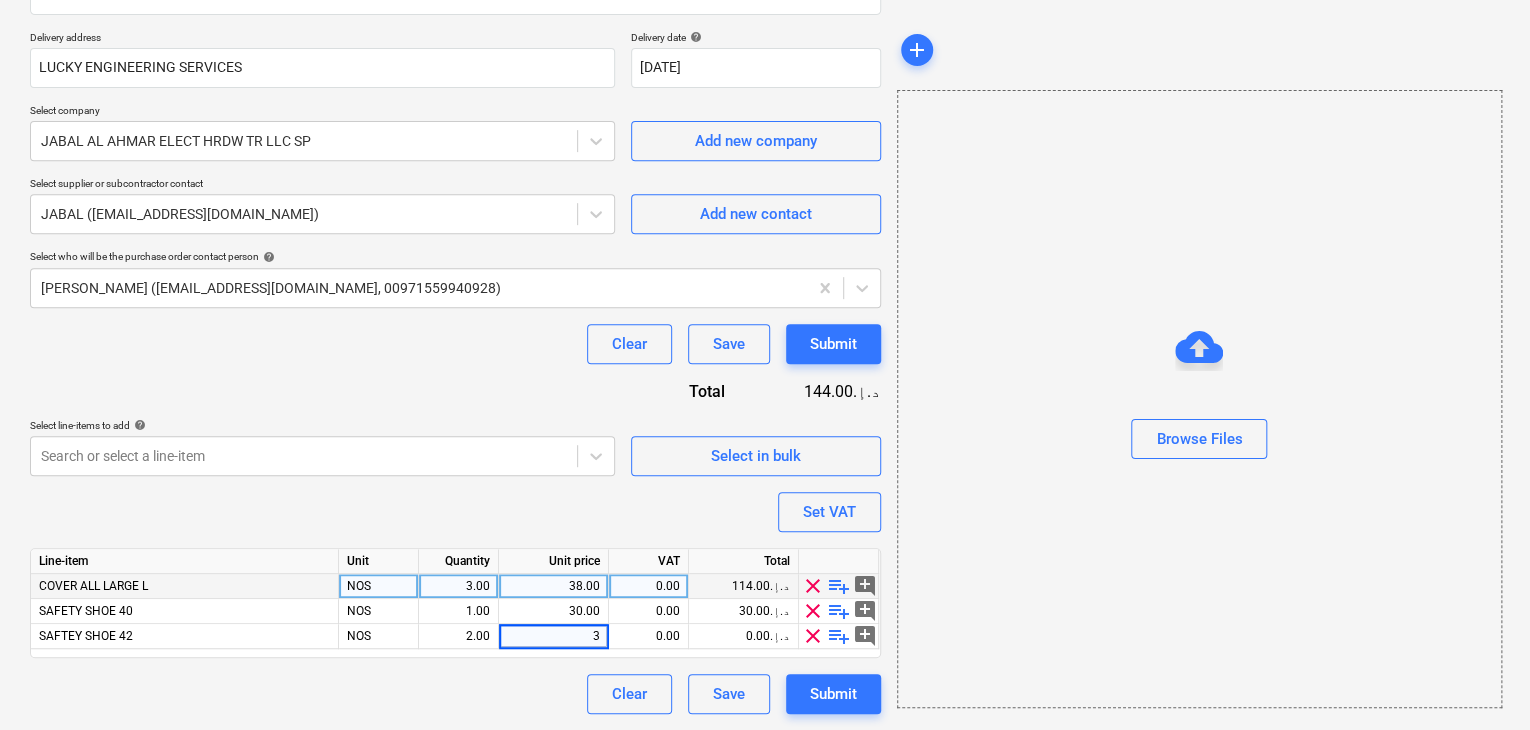 type on "30" 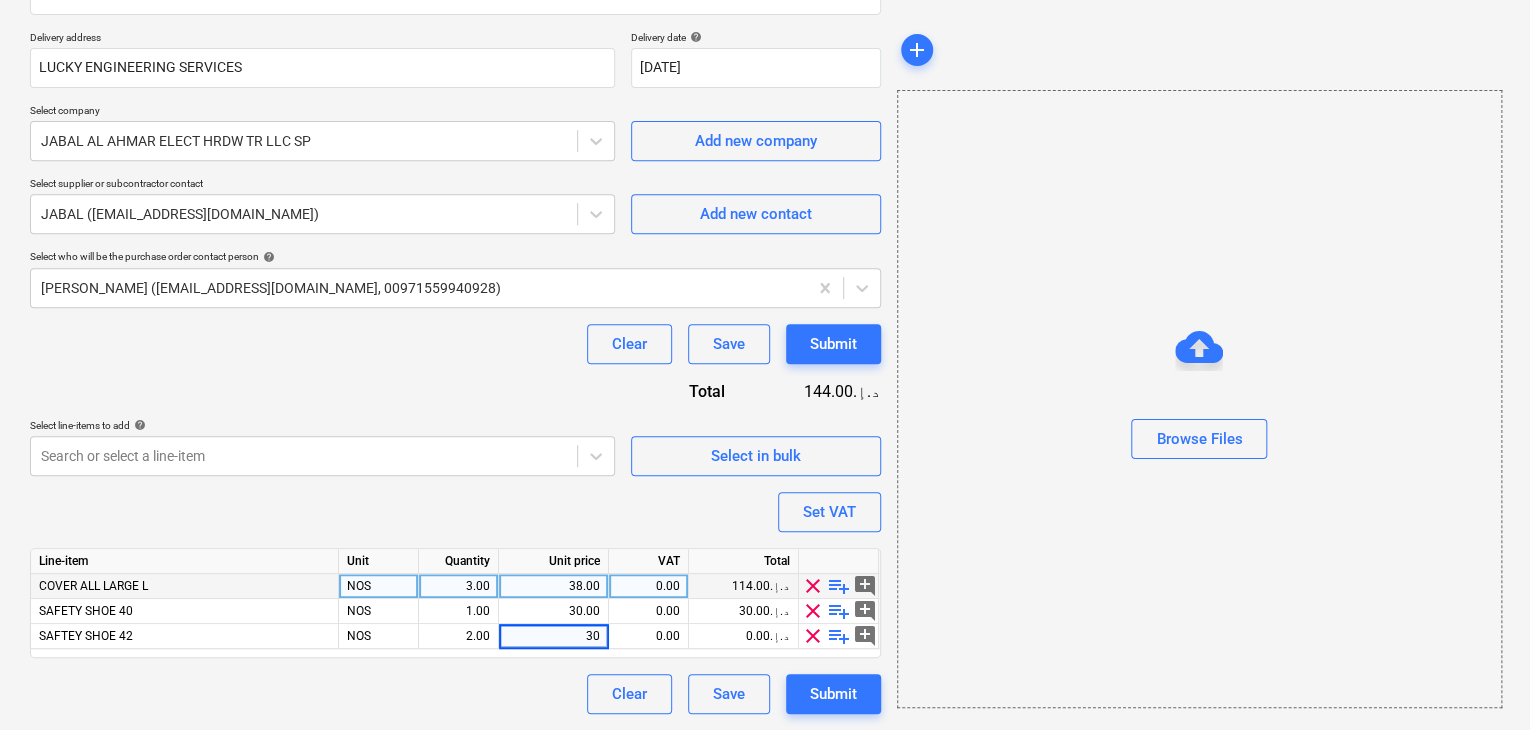type on "x" 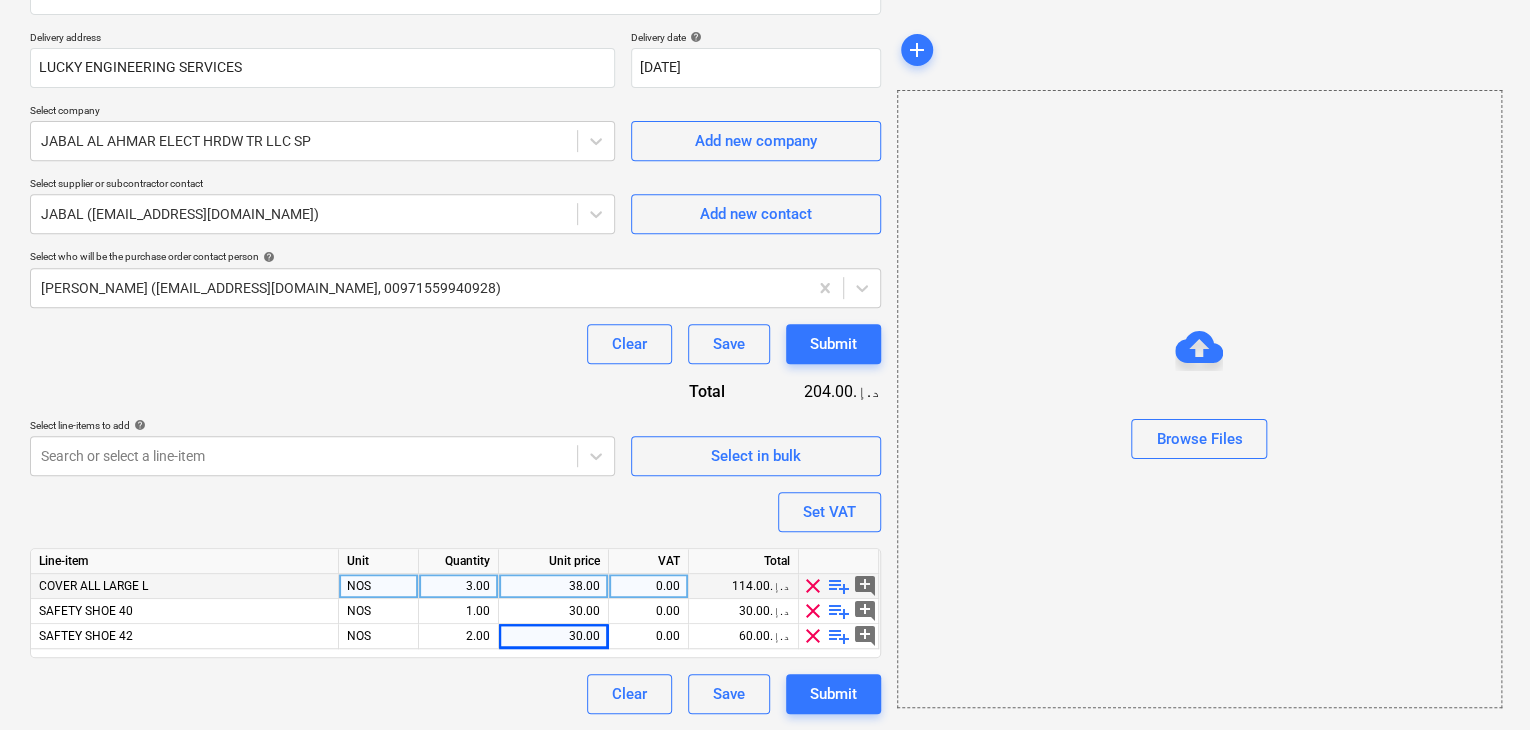click on "Create new document Purchase order name help Purchase order Purchase order reference number help .LPO-15055 Description [DATE] Delivery address LUCKY ENGINEERING SERVICES Delivery date help [DATE] [DATE] Press the down arrow key to interact with the calendar and
select a date. Press the question mark key to get the keyboard shortcuts for changing dates. Select company JABAL AL AHMAR ELECT HRDW TR LLC SP   Add new company Select supplier or subcontractor contact JABAL  ([EMAIL_ADDRESS][DOMAIN_NAME]) Add new contact Select who will be the purchase order contact person help [PERSON_NAME] ([EMAIL_ADDRESS][DOMAIN_NAME], 00971559940928) Clear Save Submit Total 204.00د.إ.‏ Select line-items to add help Search or select a line-item Select in bulk Set VAT Line-item Unit Quantity Unit price VAT Total  COVER ALL LARGE L NOS 3.00 38.00 0.00 114.00د.إ.‏ clear playlist_add add_comment  SAFETY SHOE 40 NOS 1.00 30.00 0.00 30.00د.إ.‏ clear playlist_add add_comment  SAFTEY SHOE 42 NOS 2.00 30.00 0.00 clear Save" at bounding box center (455, 239) 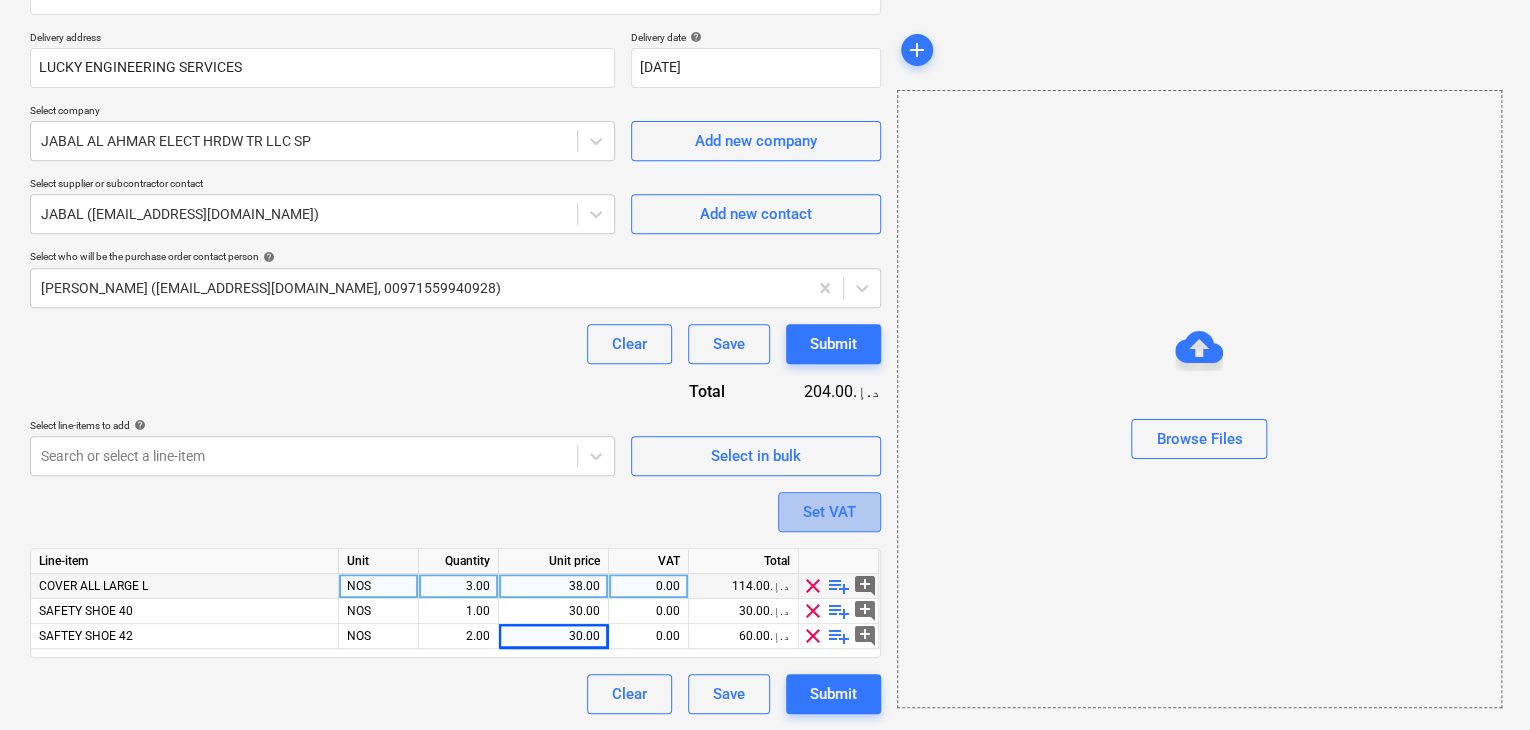 click on "Set VAT" at bounding box center (829, 512) 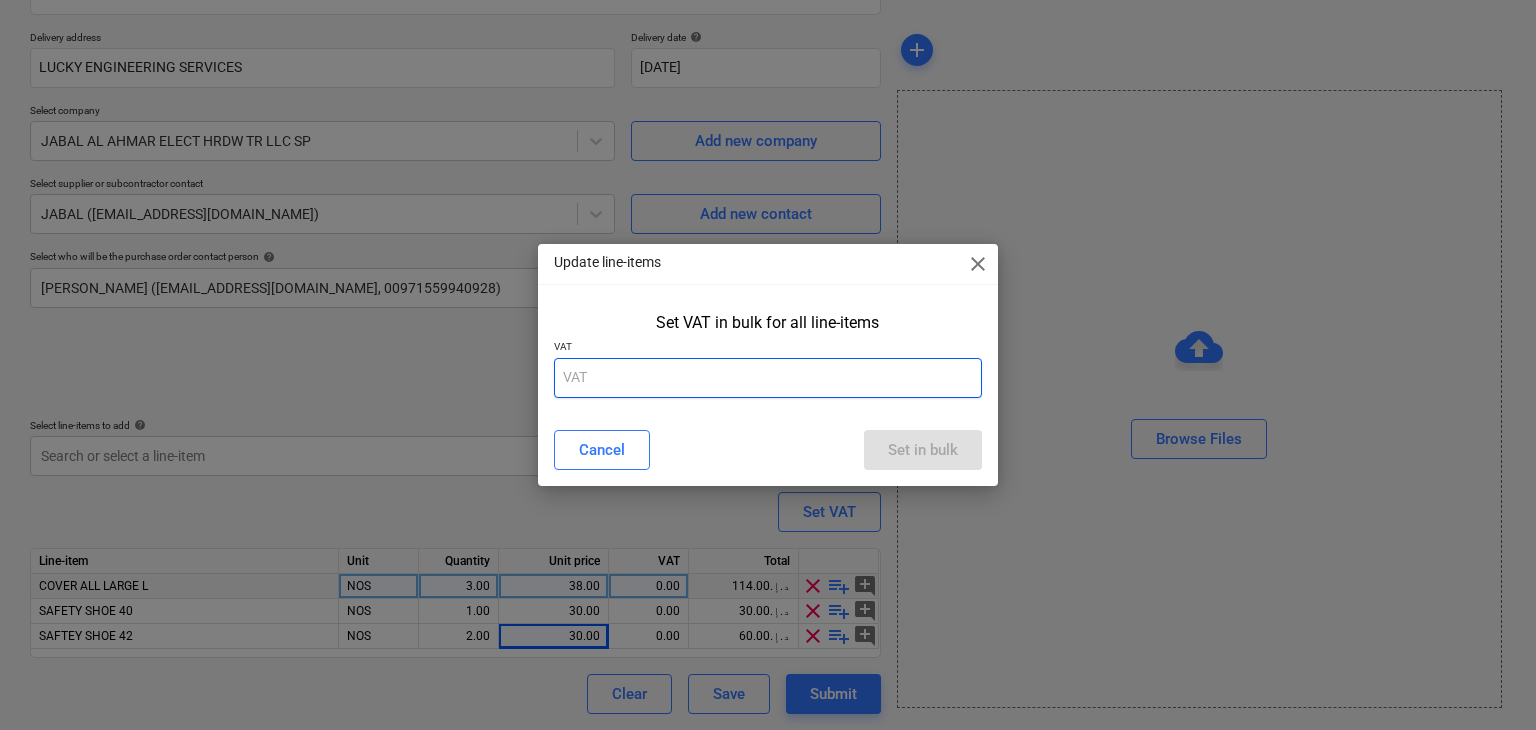 click at bounding box center [768, 378] 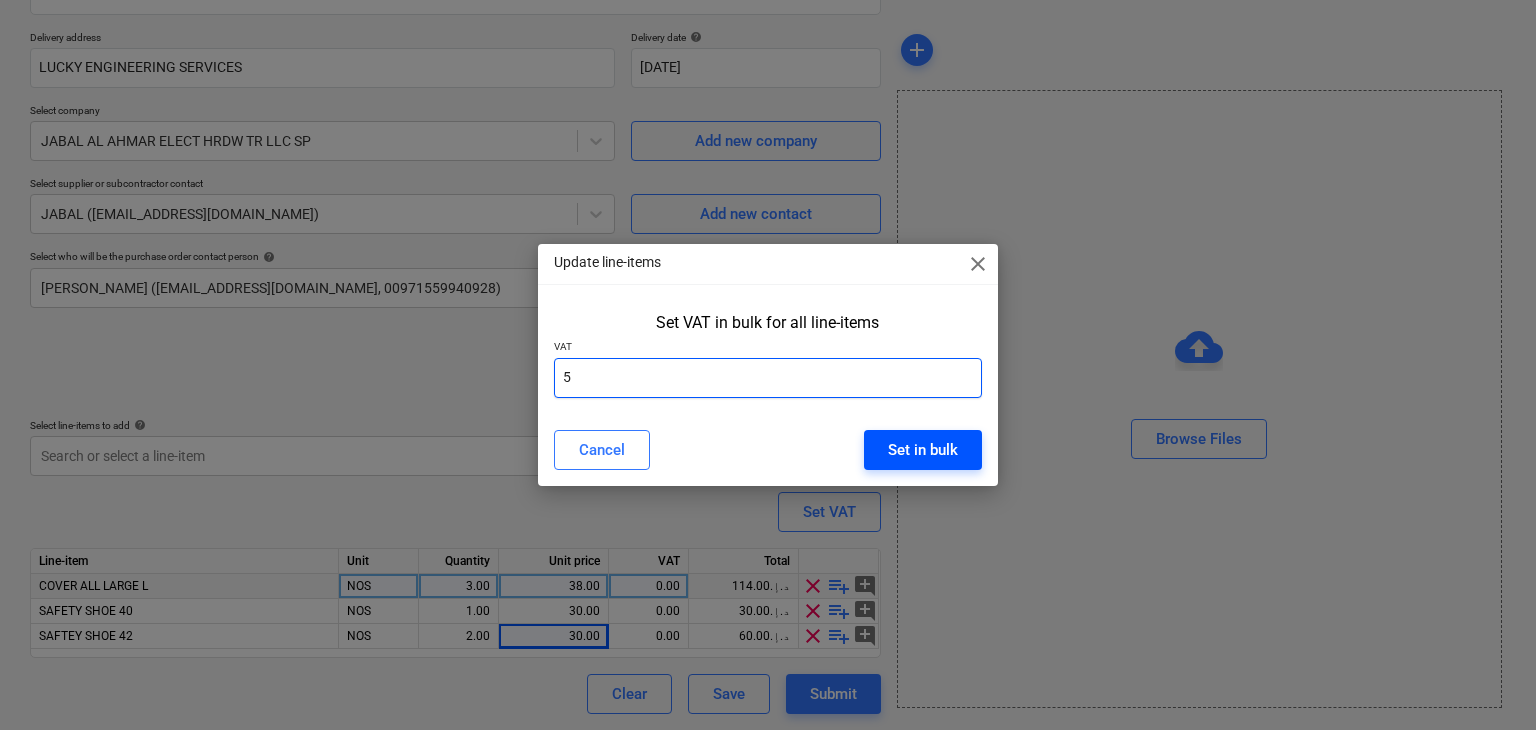 type on "5" 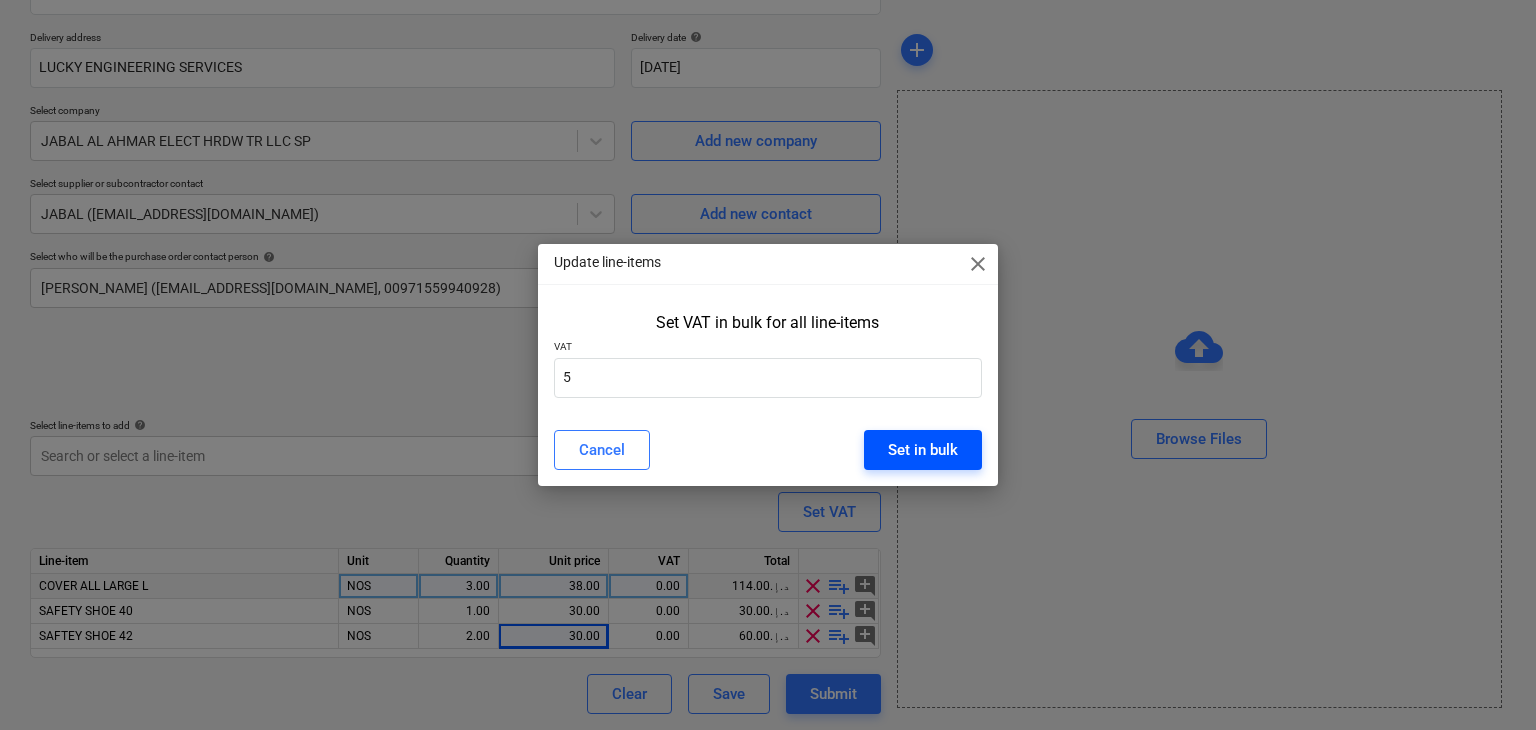 click on "Set in bulk" at bounding box center (923, 450) 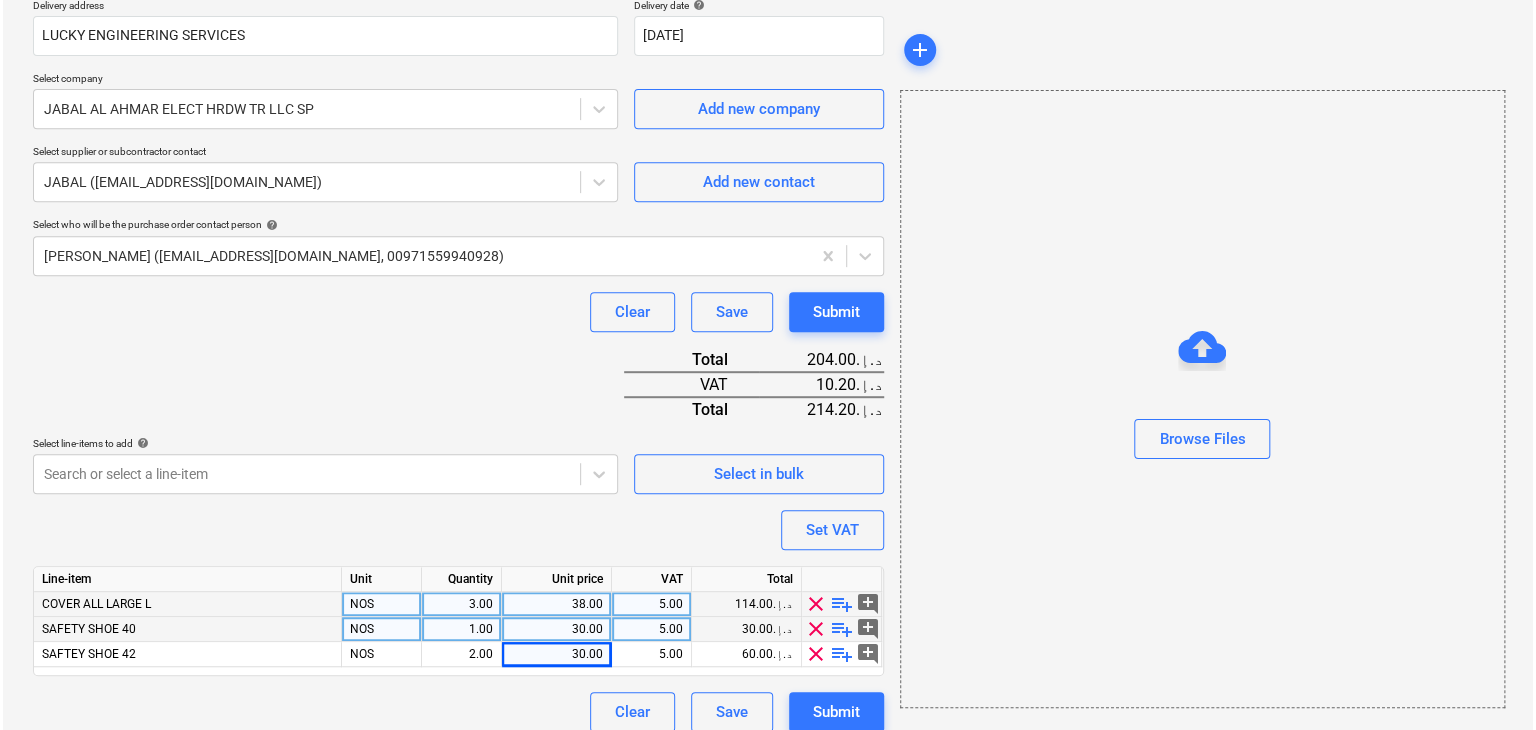 scroll, scrollTop: 392, scrollLeft: 0, axis: vertical 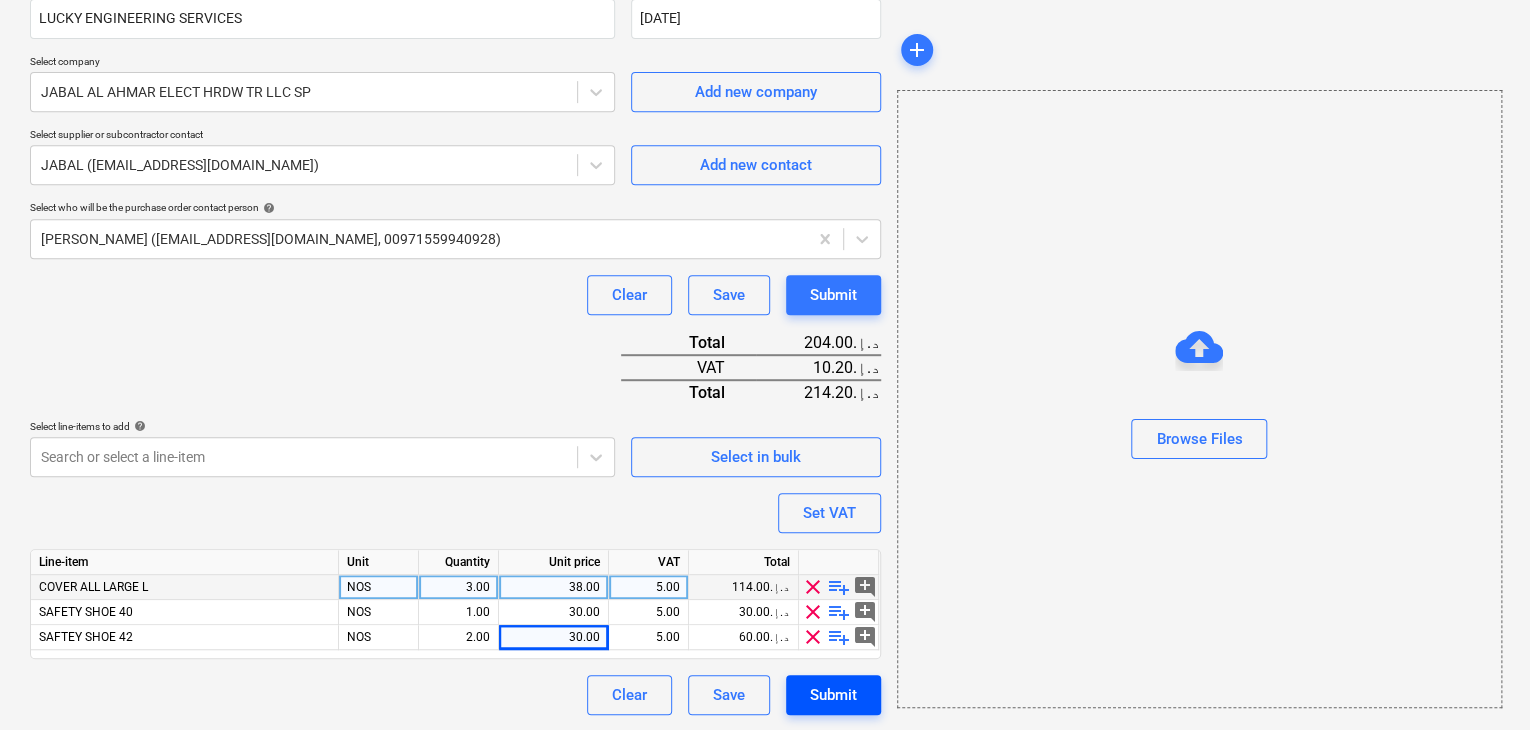click on "Submit" at bounding box center [833, 695] 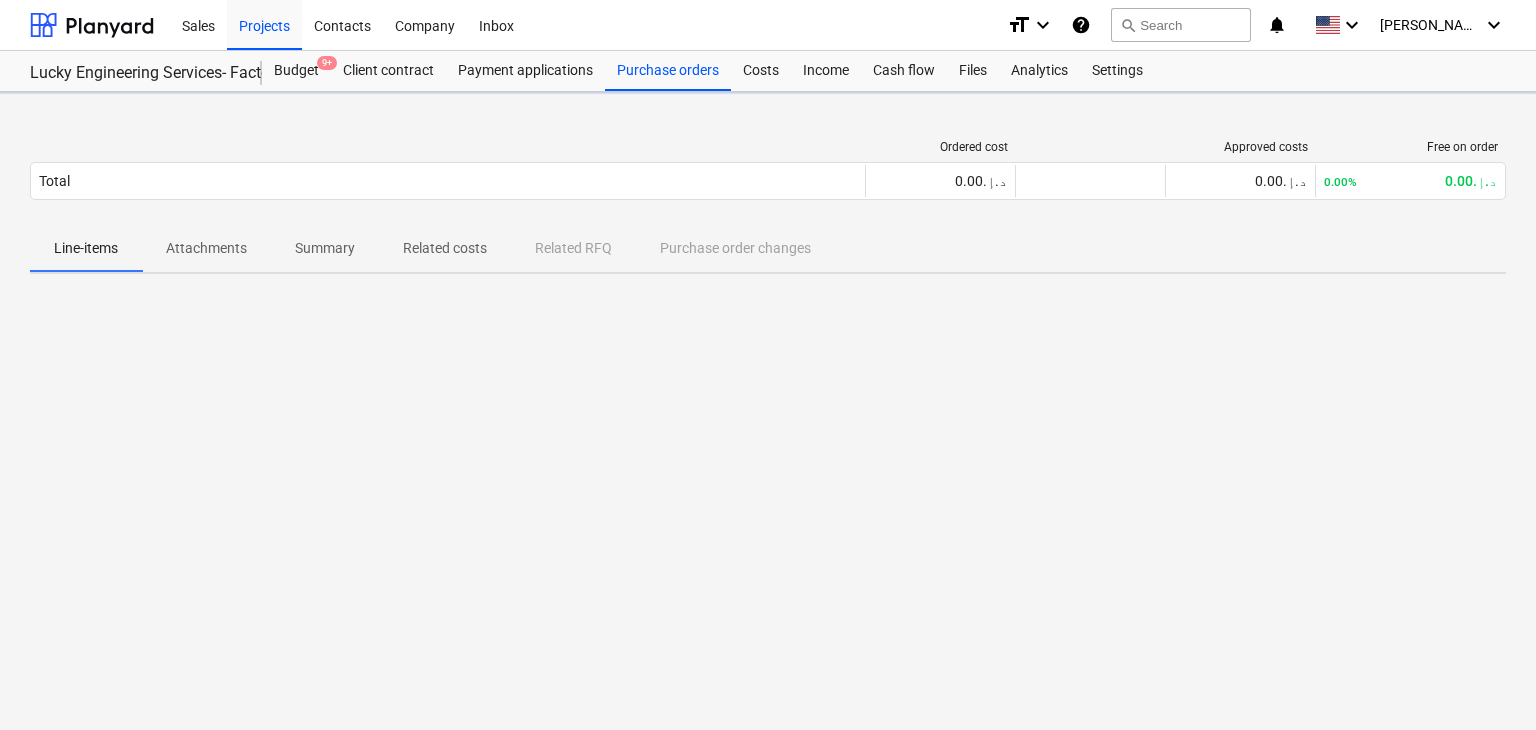 scroll, scrollTop: 0, scrollLeft: 0, axis: both 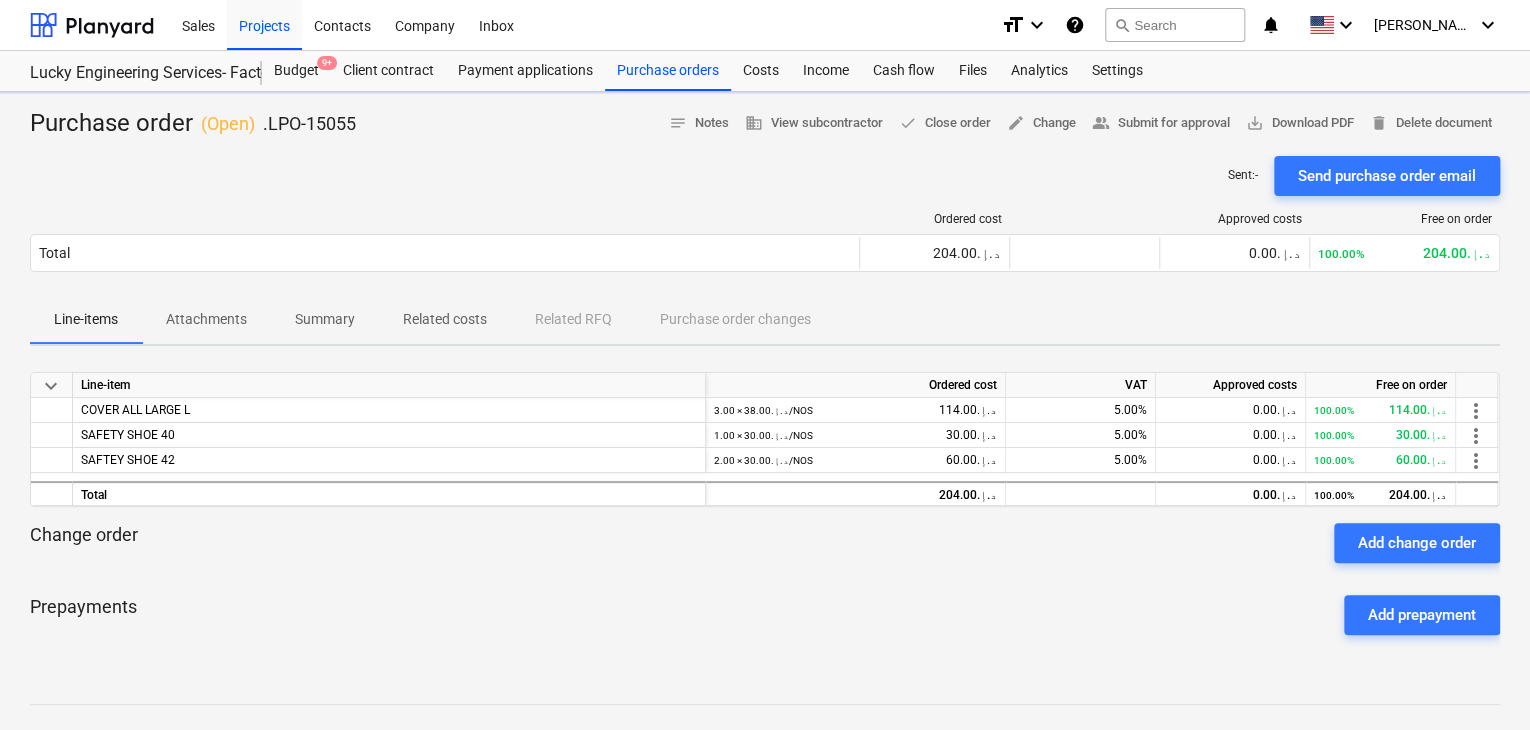 click on "save_alt Download PDF" at bounding box center [1300, 123] 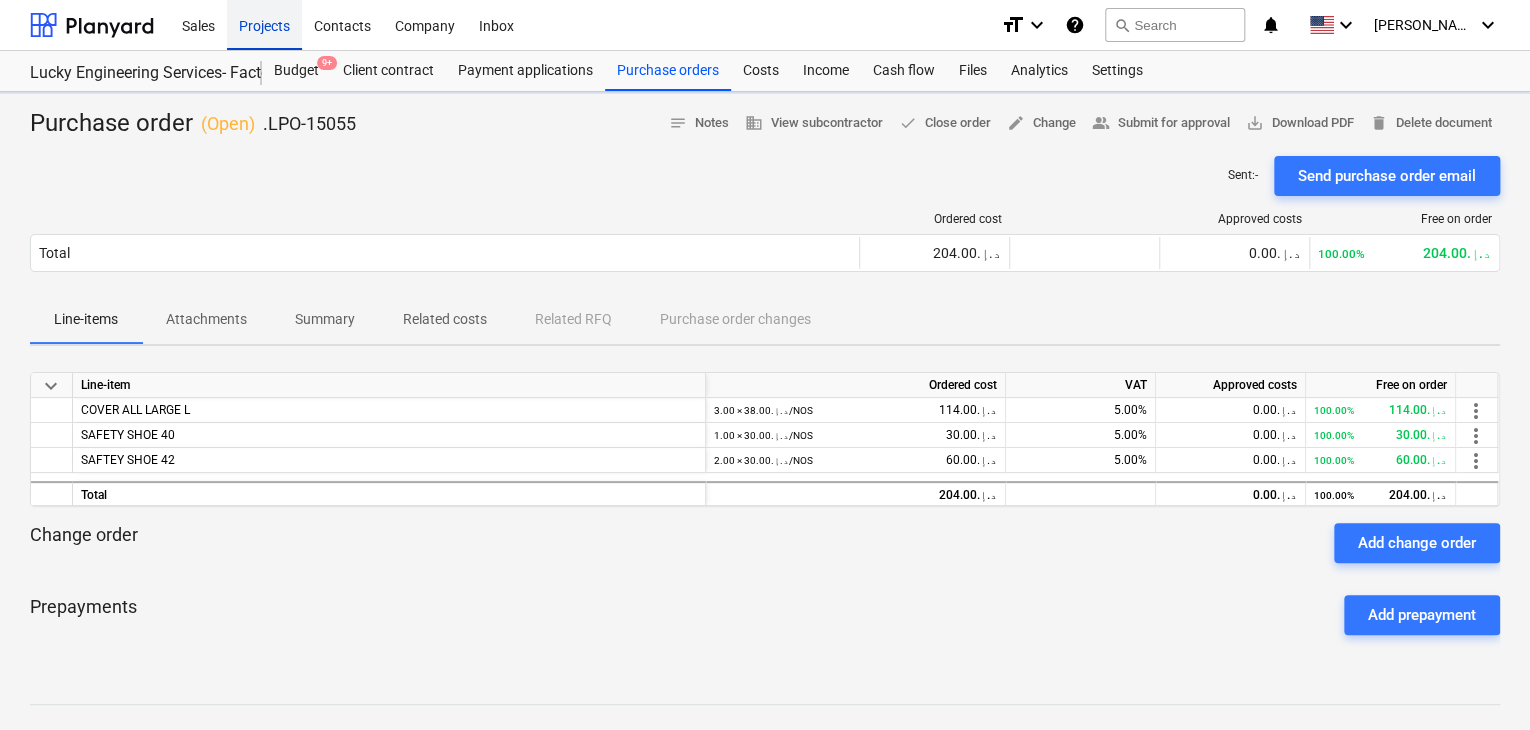 click on "Projects" at bounding box center [264, 24] 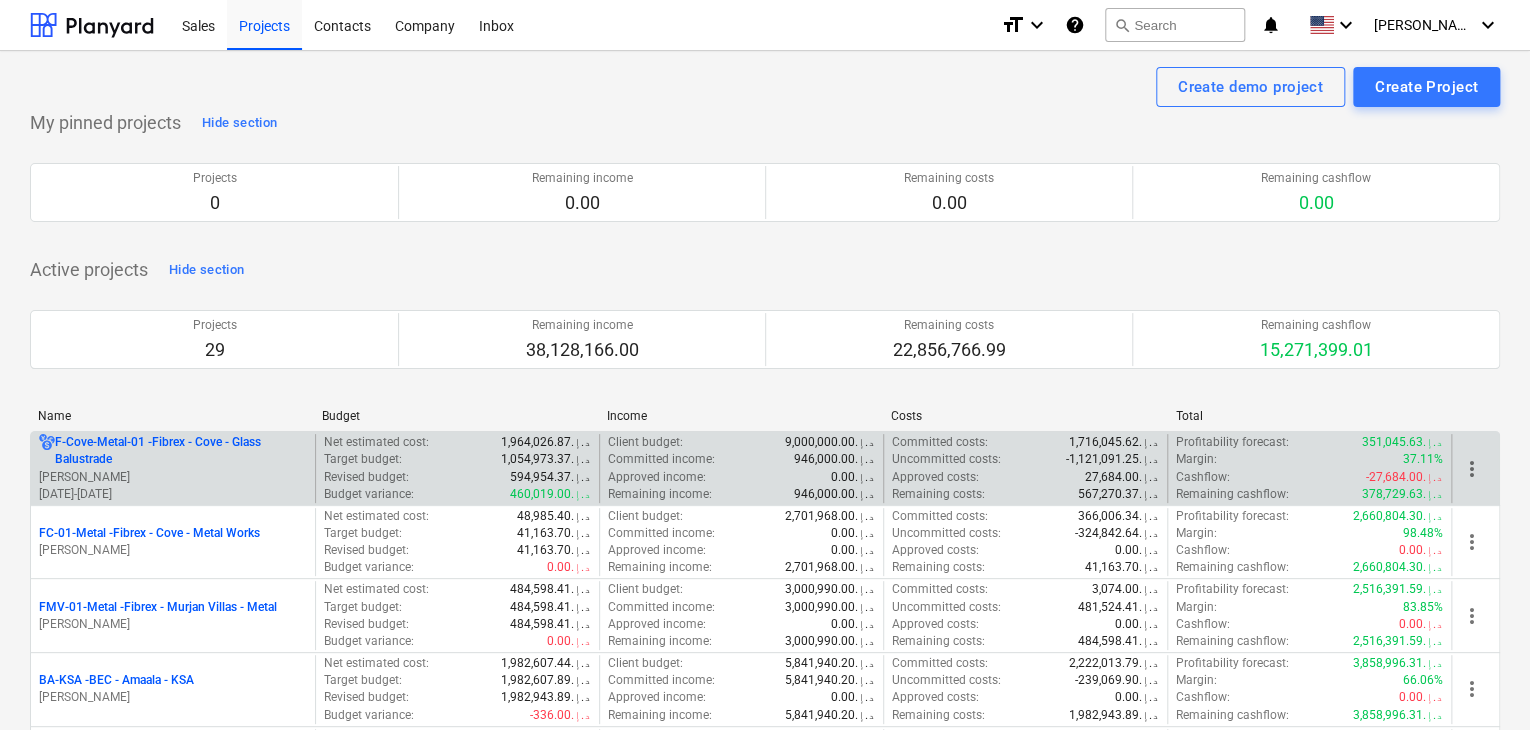 click on "F-Cove-Metal-01 -  Fibrex - Cove - Glass Balustrade" at bounding box center [181, 451] 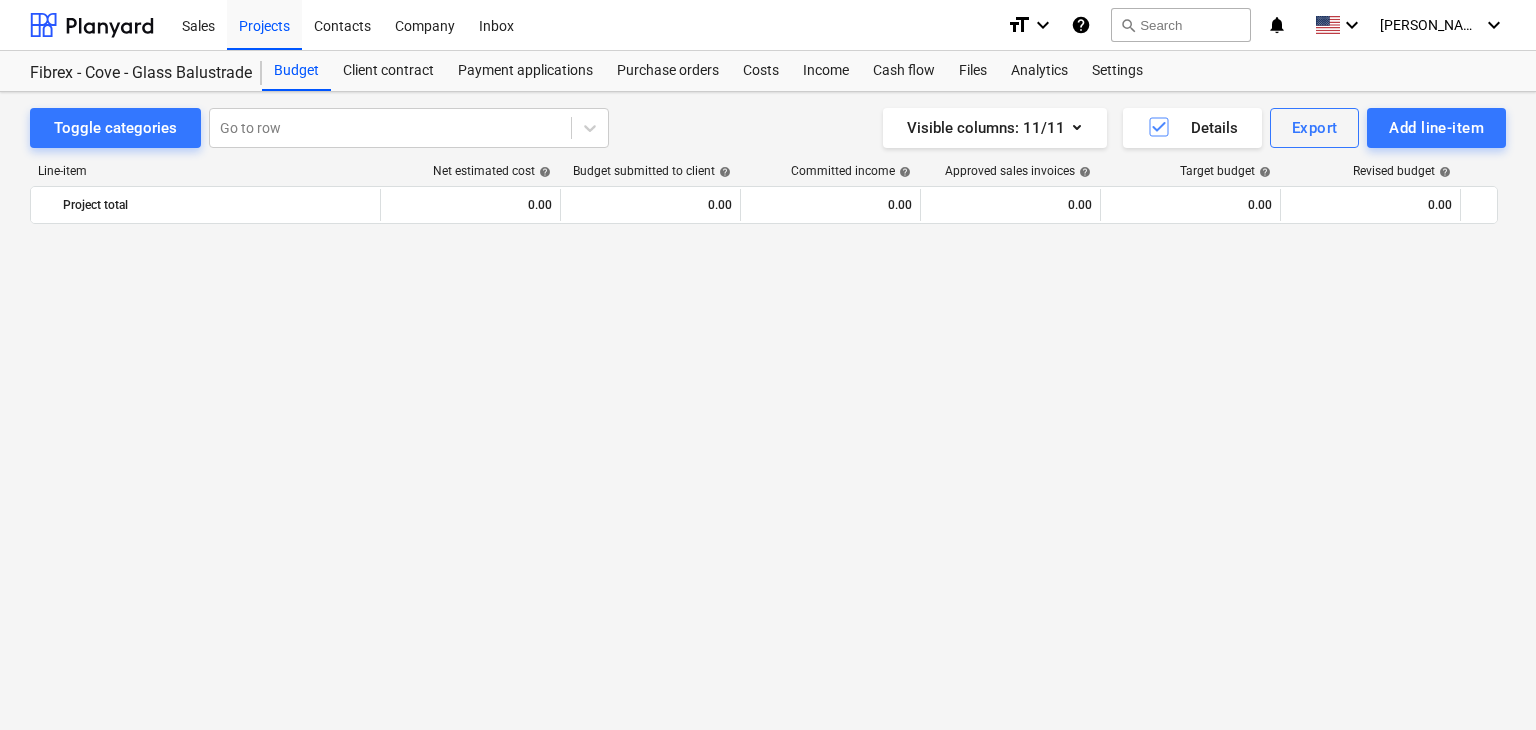 scroll, scrollTop: 9455, scrollLeft: 0, axis: vertical 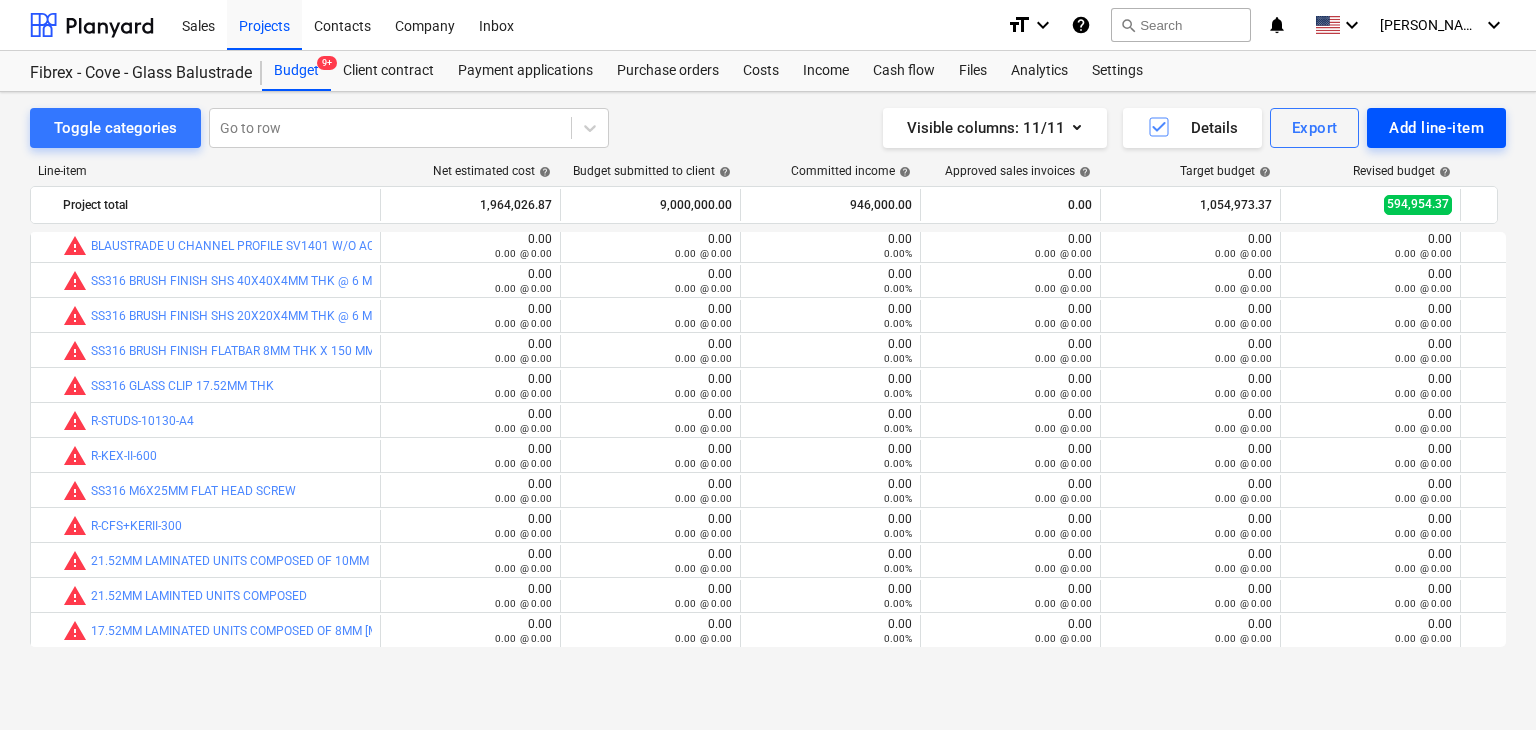 click on "Add line-item" at bounding box center (1436, 128) 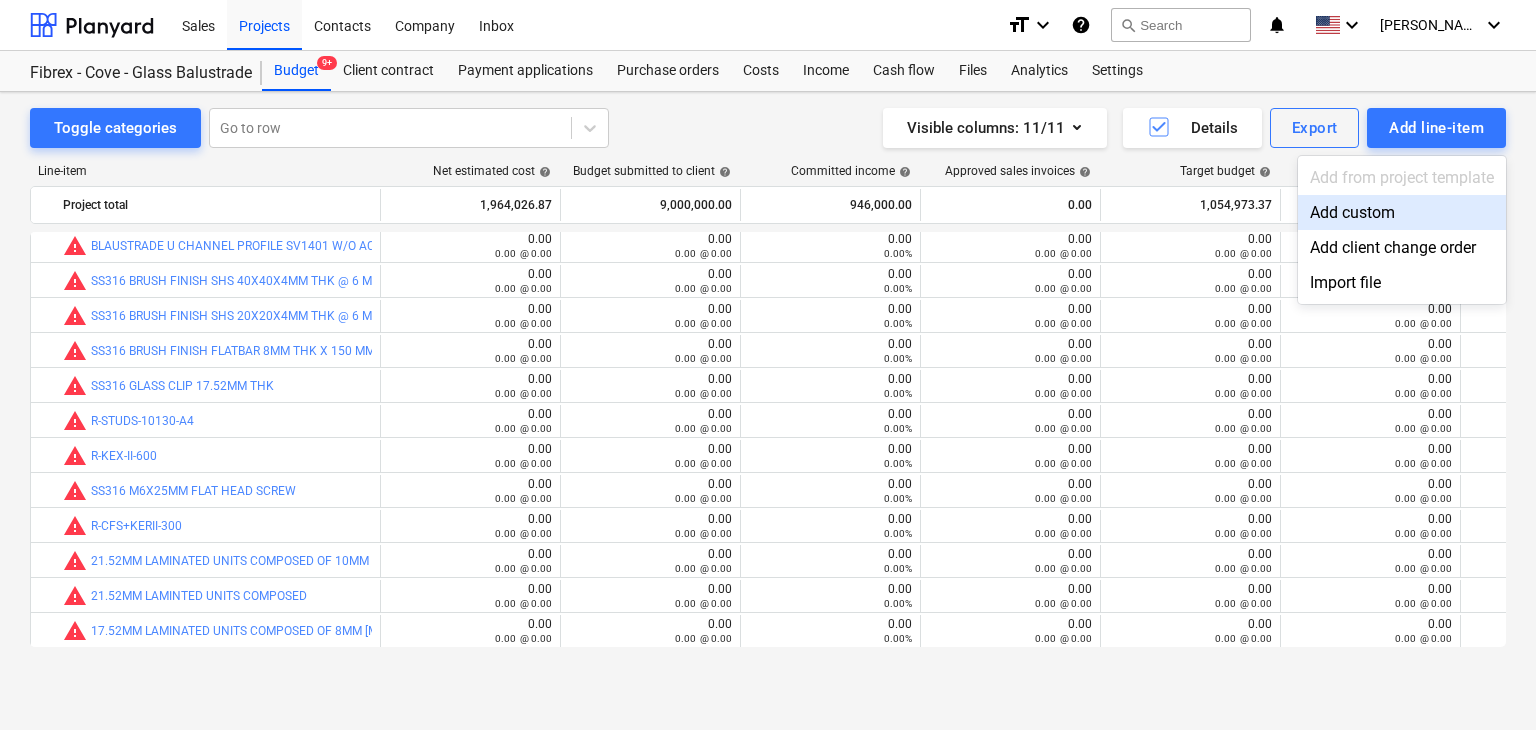 click on "Add custom" at bounding box center [1402, 212] 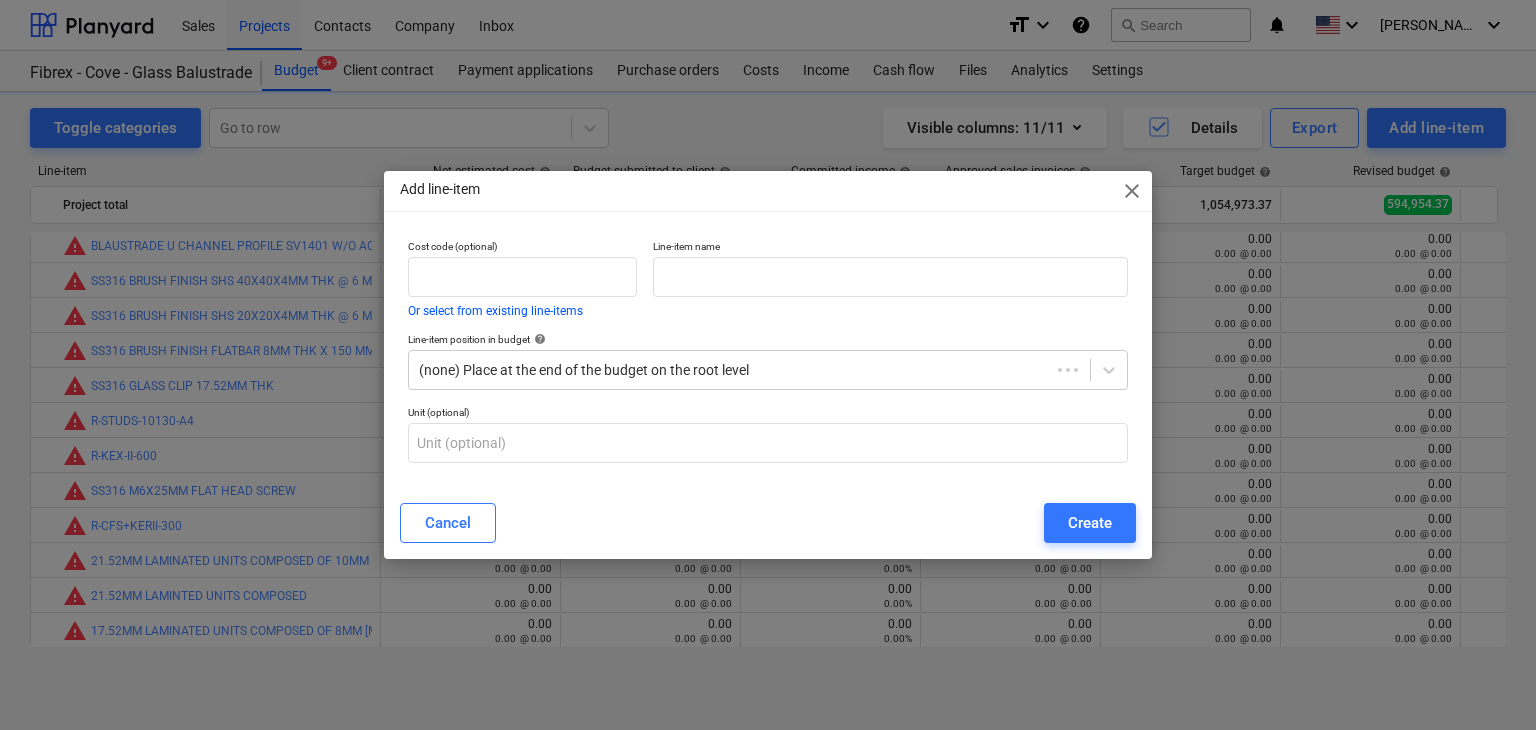 click on "Line-item name" at bounding box center [890, 278] 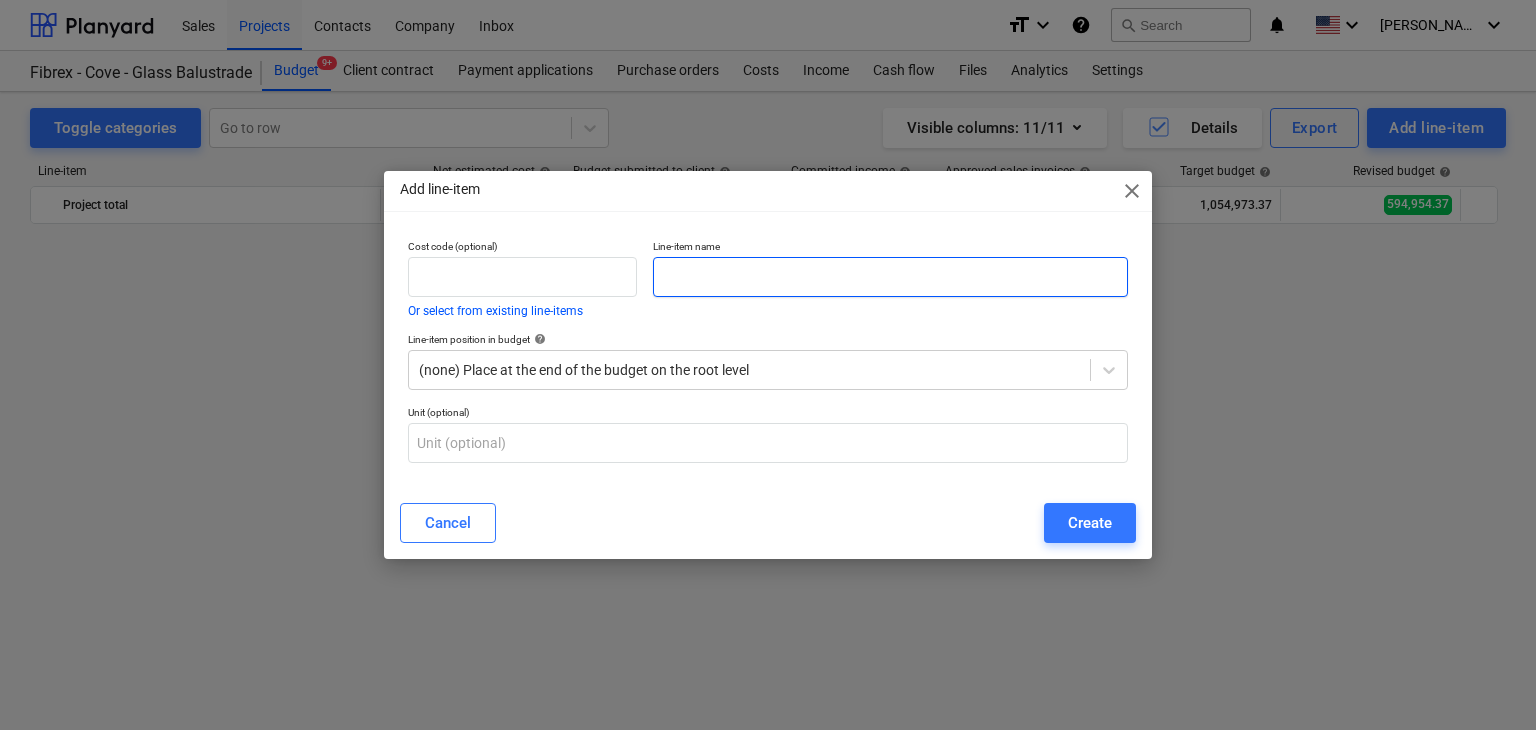 click at bounding box center [890, 277] 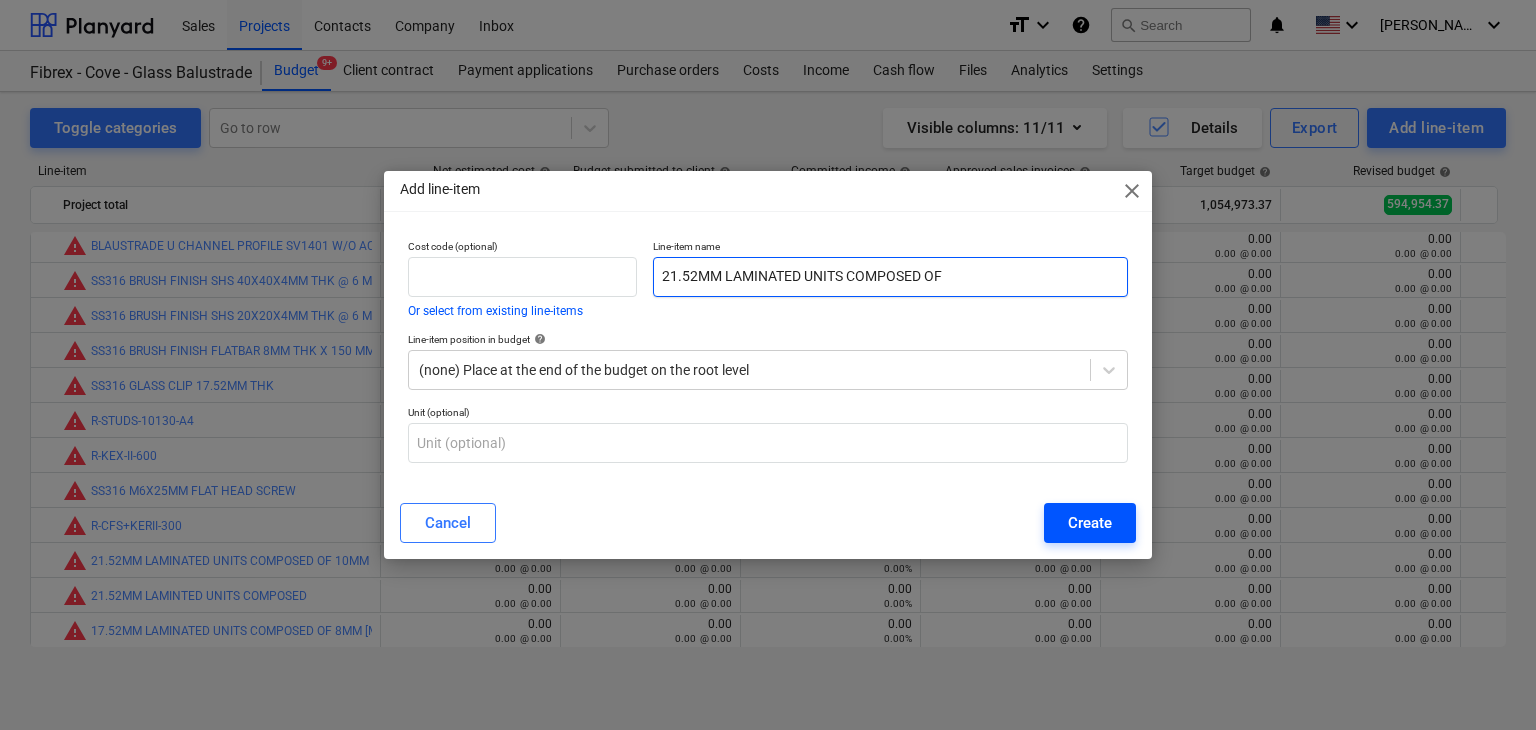 type on "21.52MM LAMINATED UNITS COMPOSED OF" 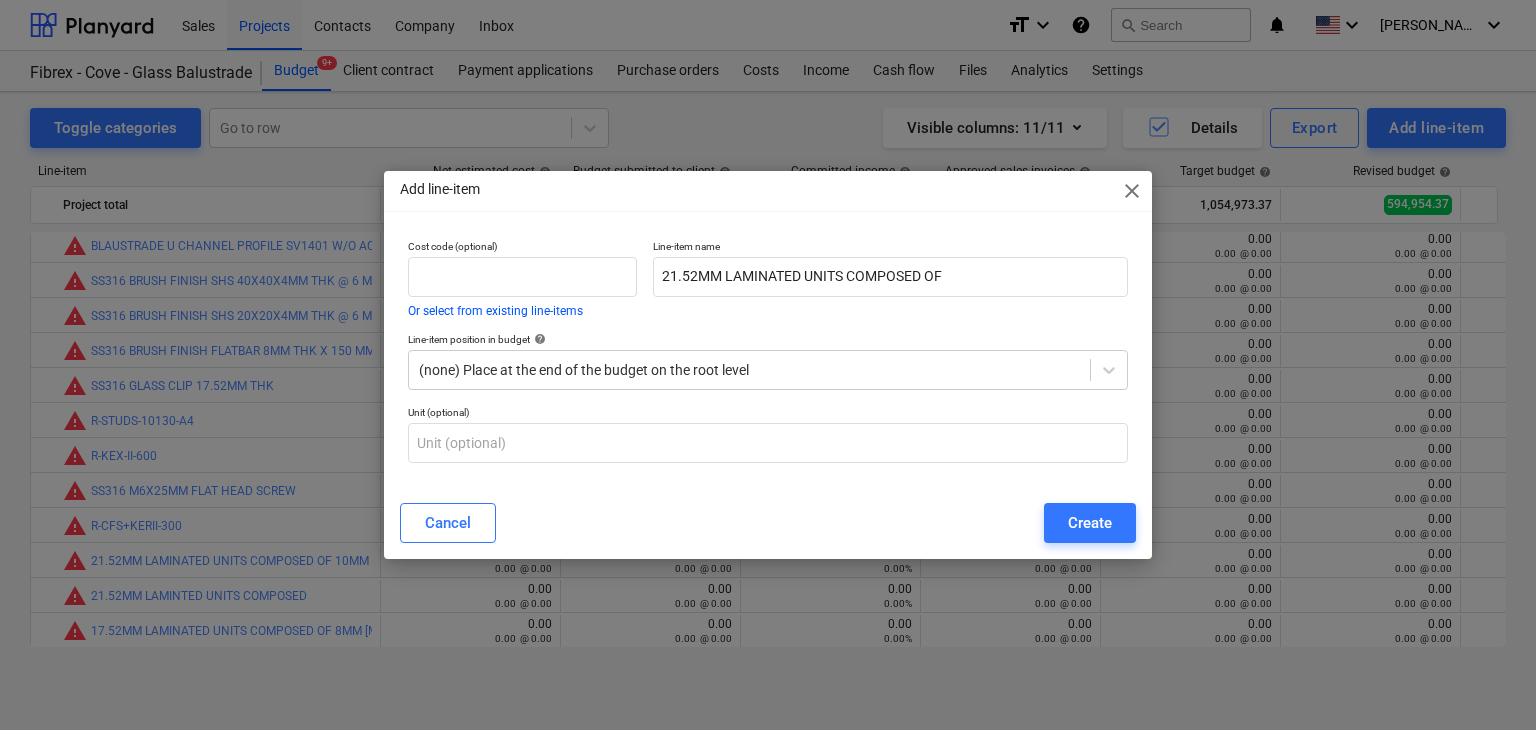 click on "Create" at bounding box center [1090, 523] 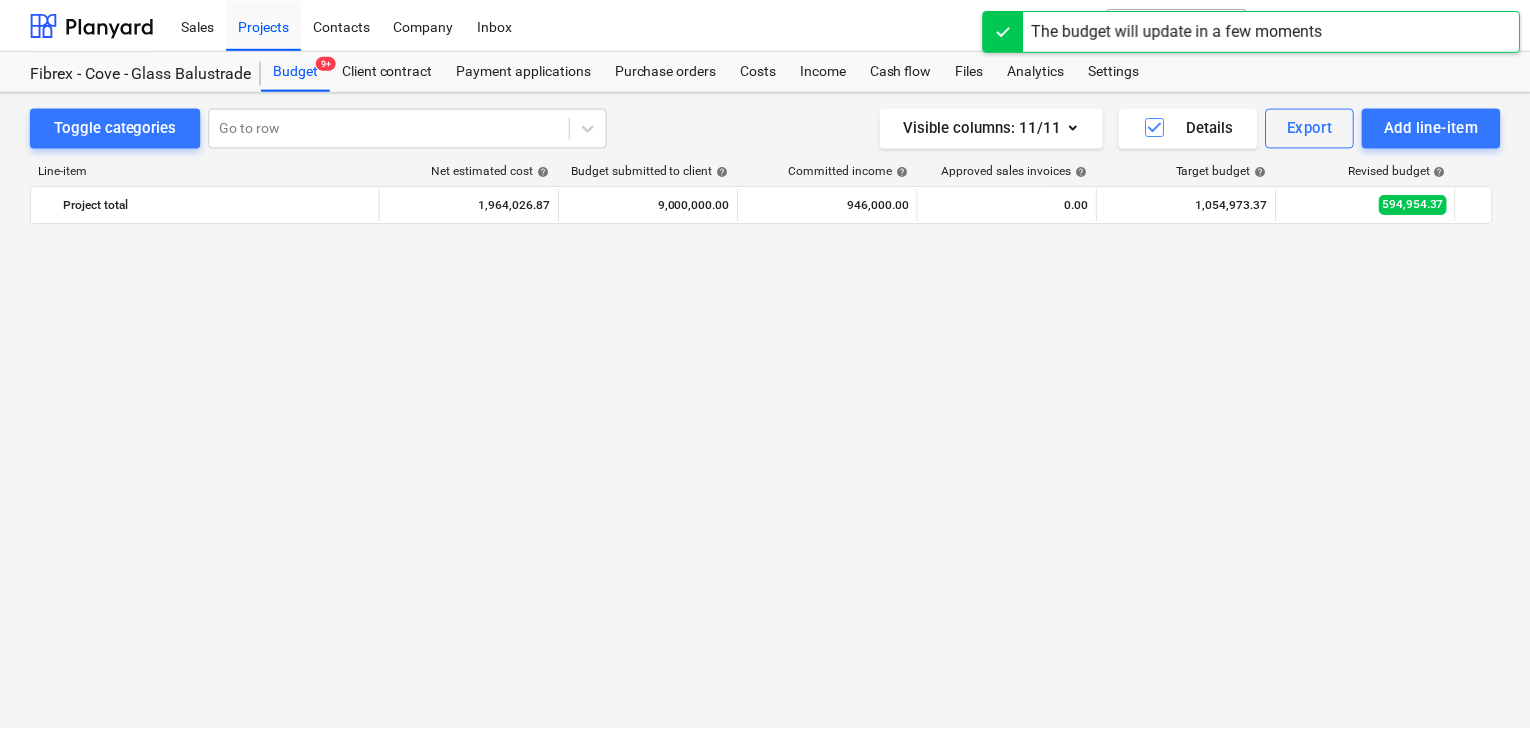 scroll, scrollTop: 9455, scrollLeft: 0, axis: vertical 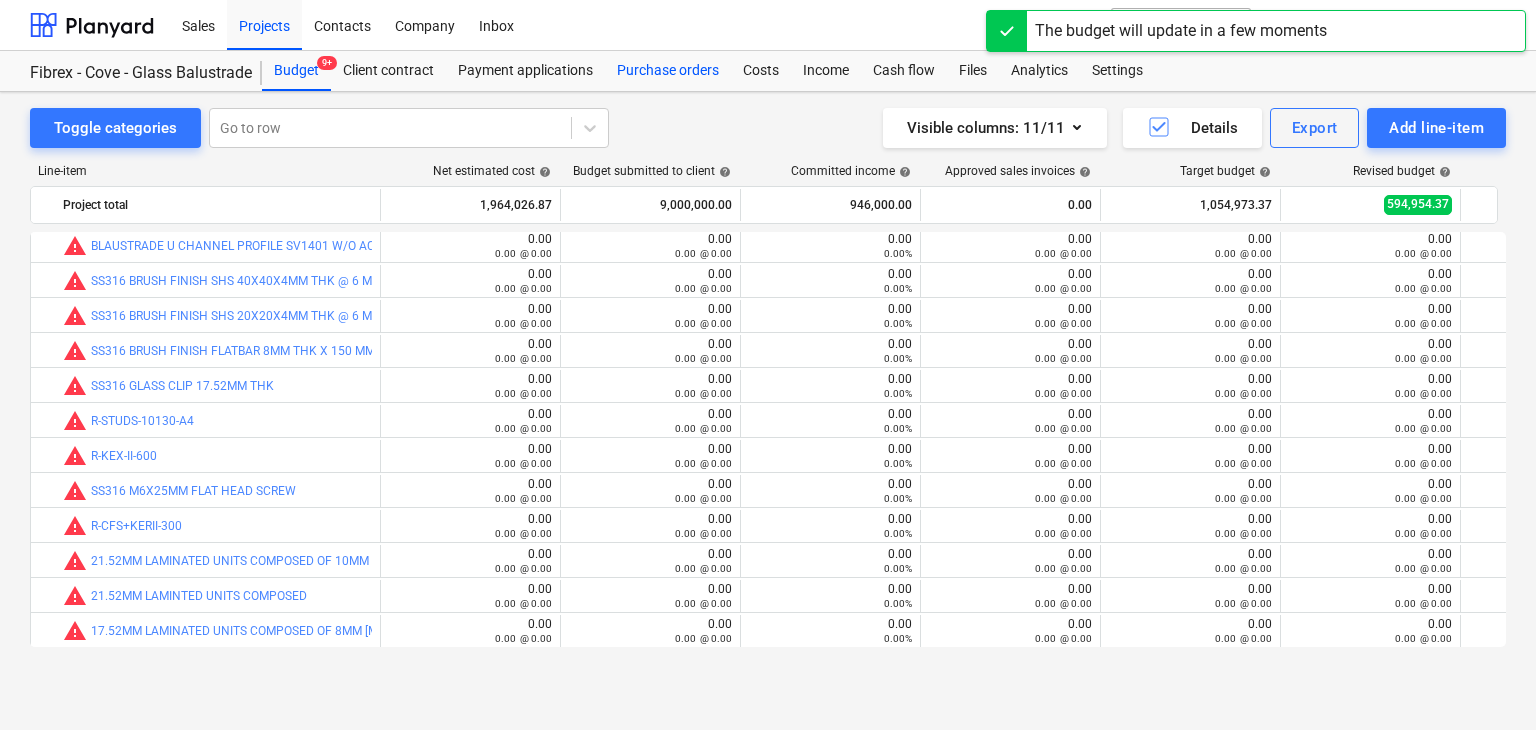 click on "Purchase orders" at bounding box center [668, 71] 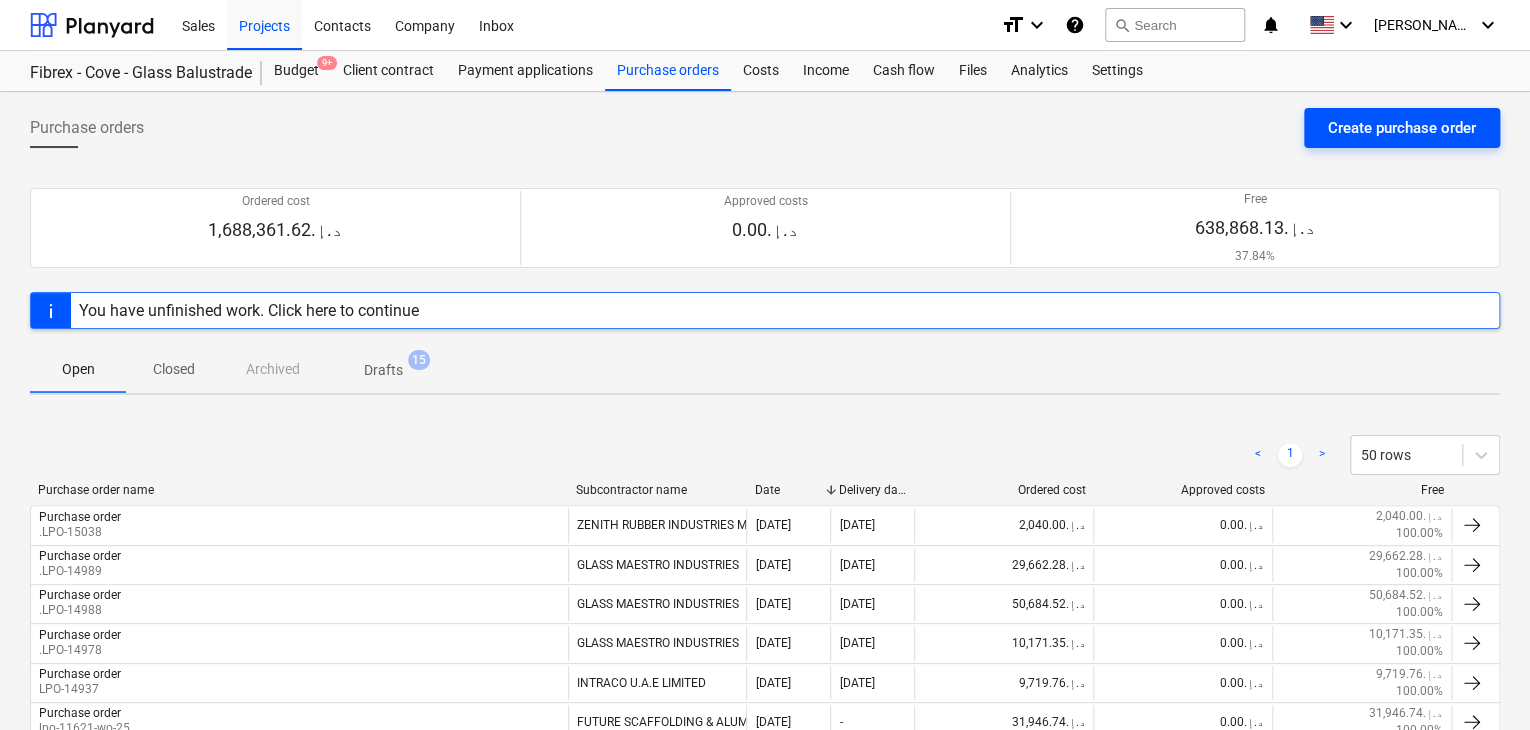click on "Create purchase order" at bounding box center [1402, 128] 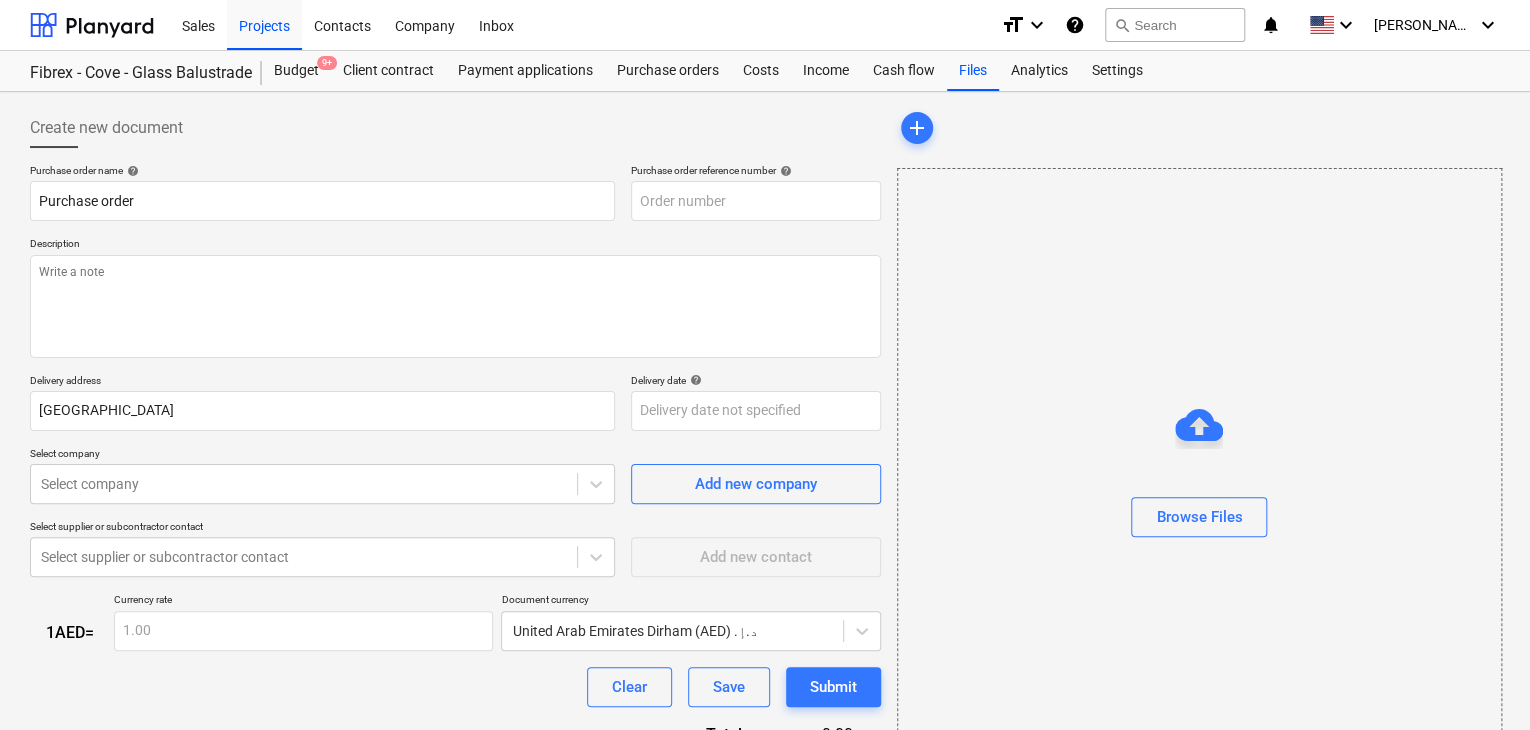 click on "Description" at bounding box center [455, 245] 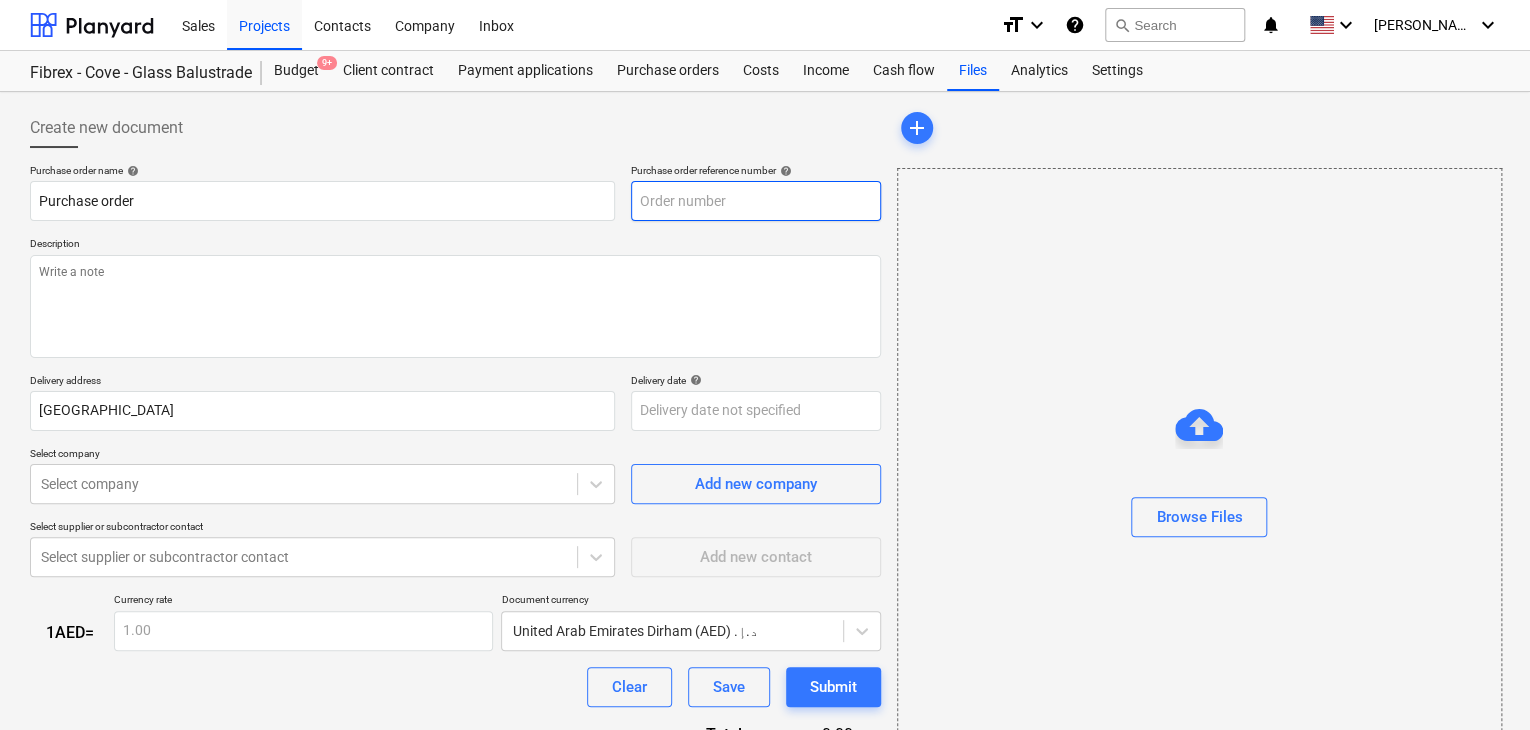 type on "x" 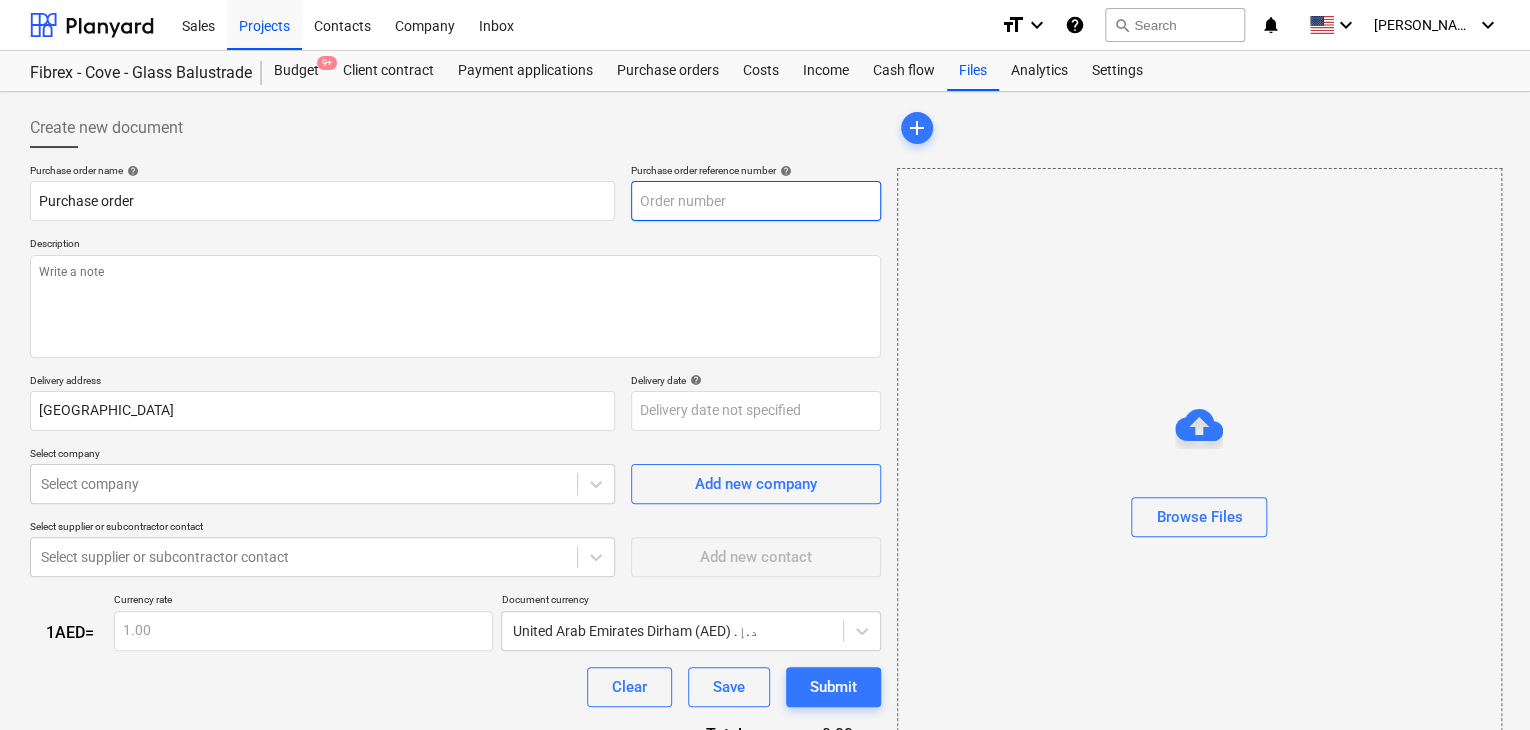 type on "F-Cove-Metal-01-PO-223" 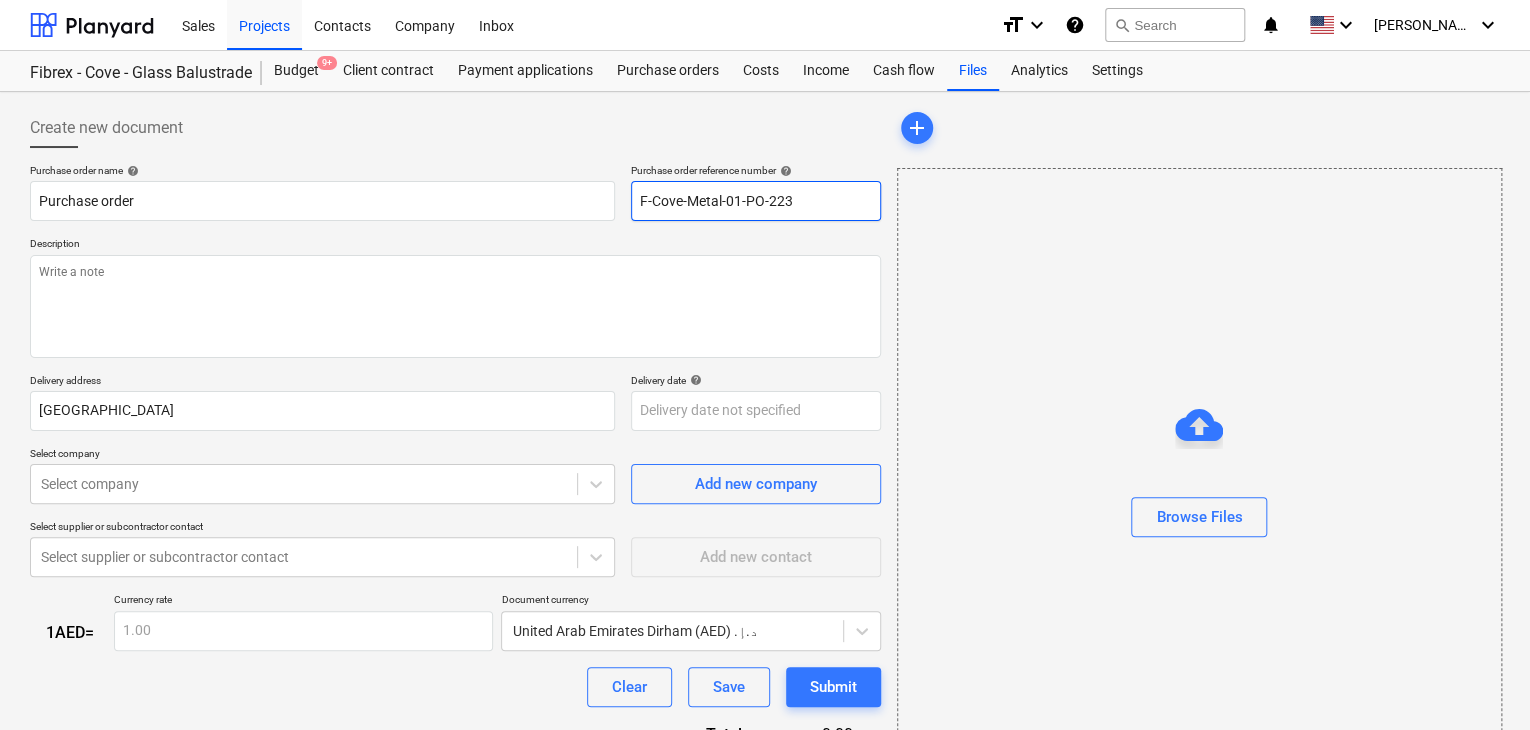 click on "F-Cove-Metal-01-PO-223" at bounding box center (756, 201) 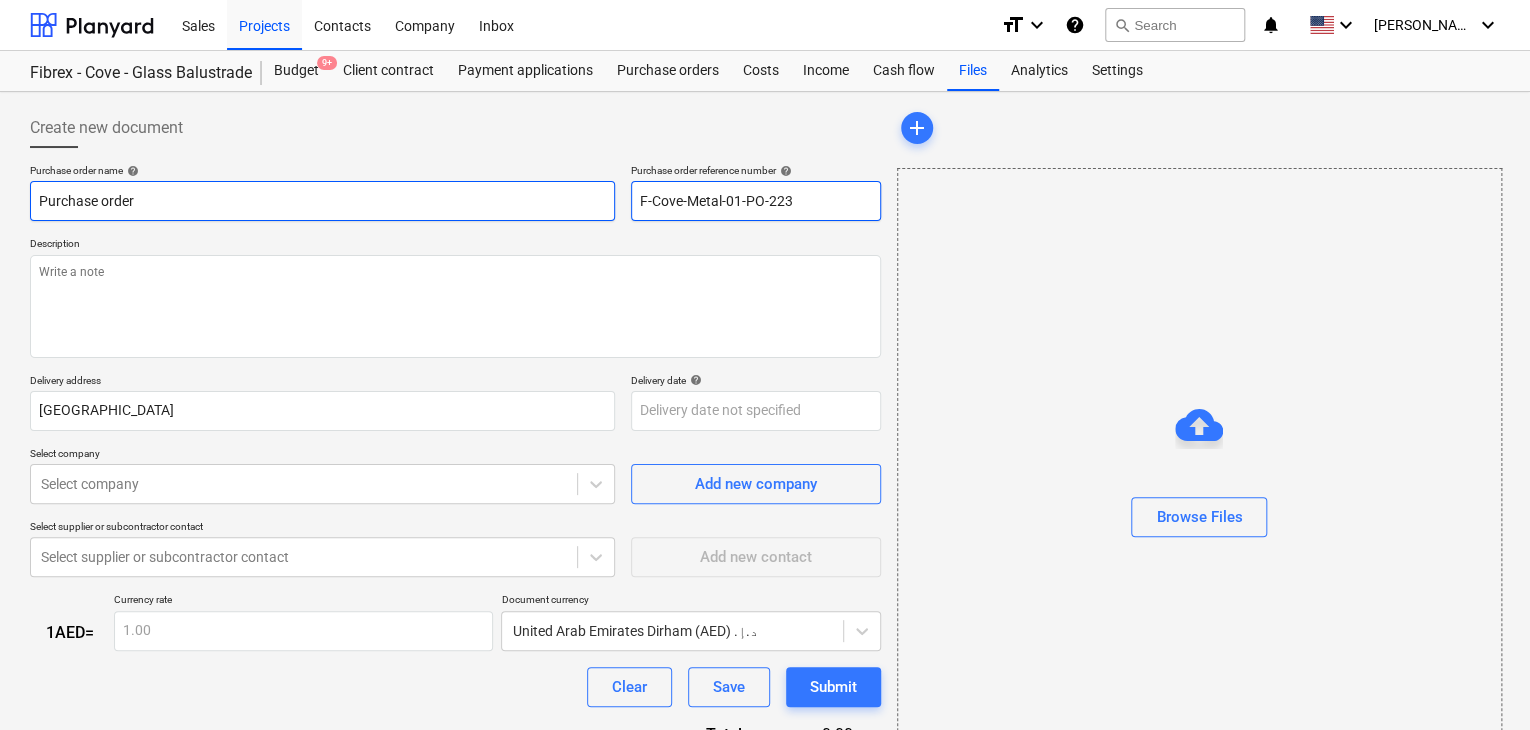 drag, startPoint x: 785, startPoint y: 193, endPoint x: 538, endPoint y: 182, distance: 247.24481 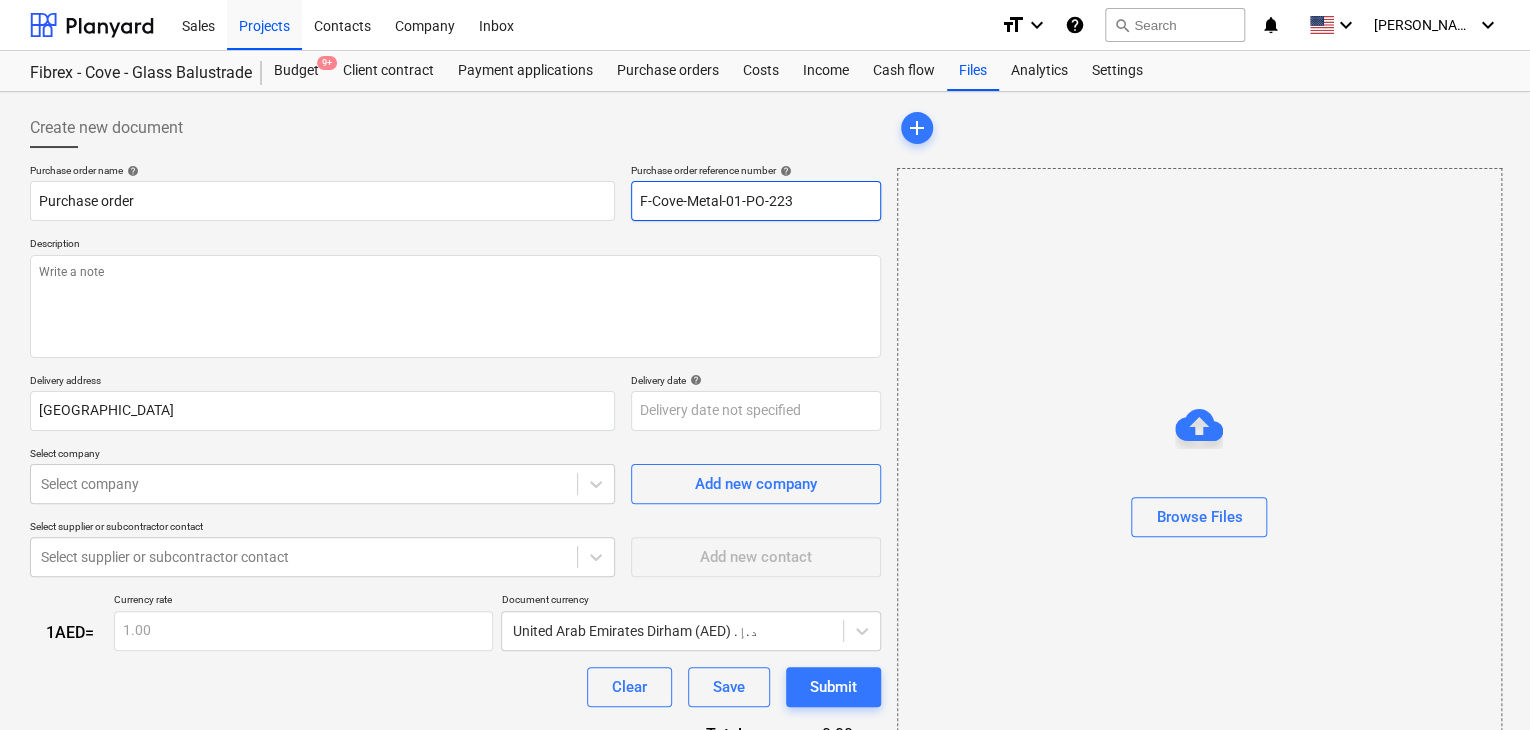 type on "x" 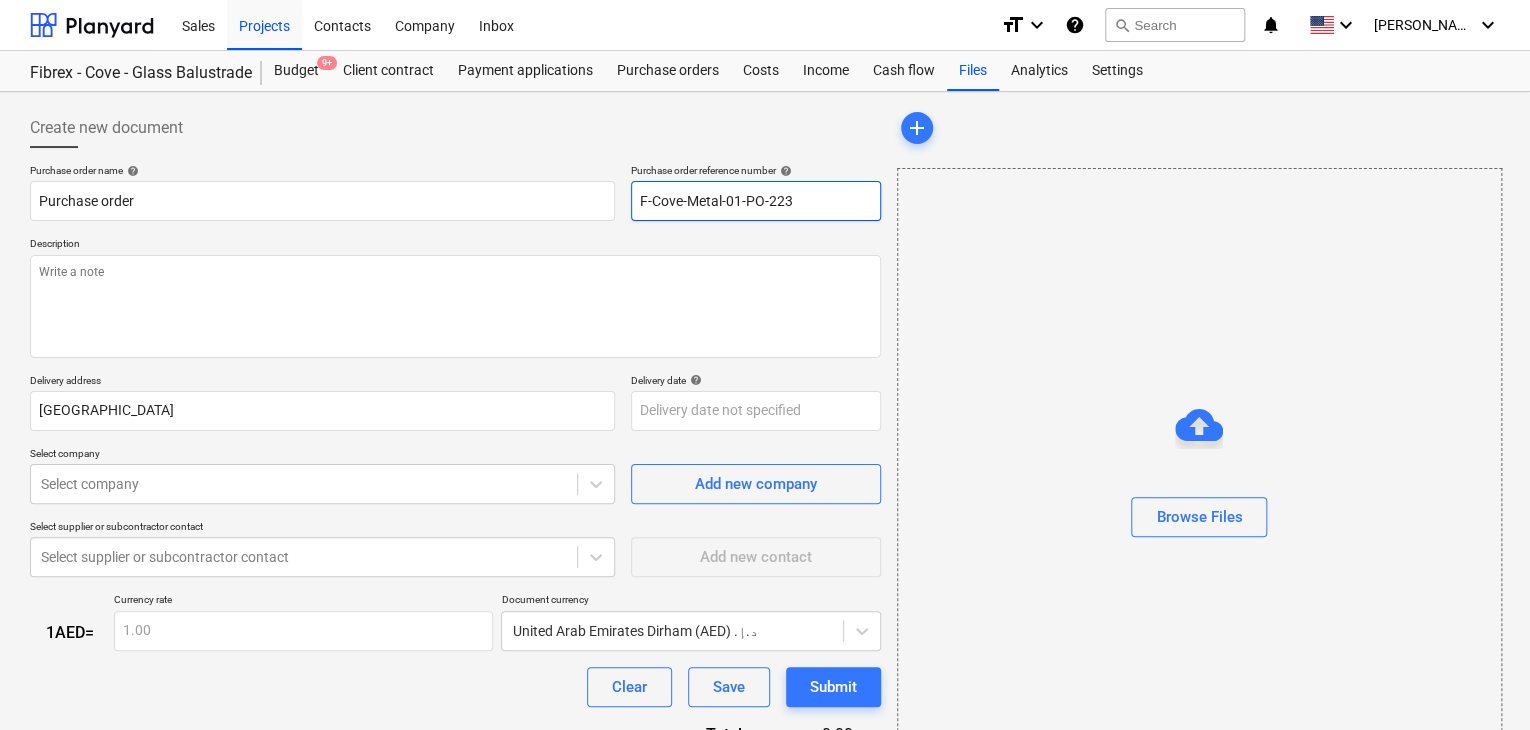 type on "." 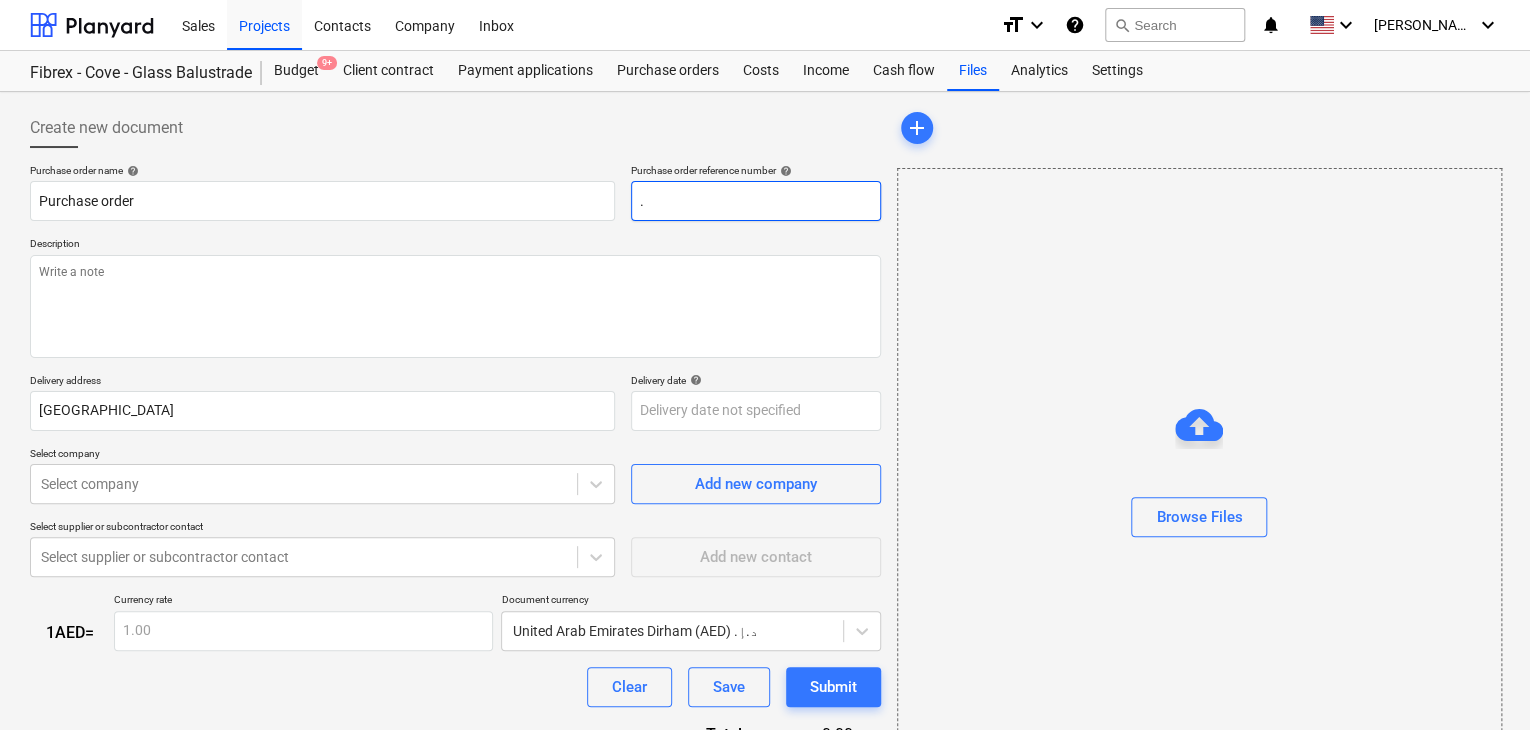 type on "x" 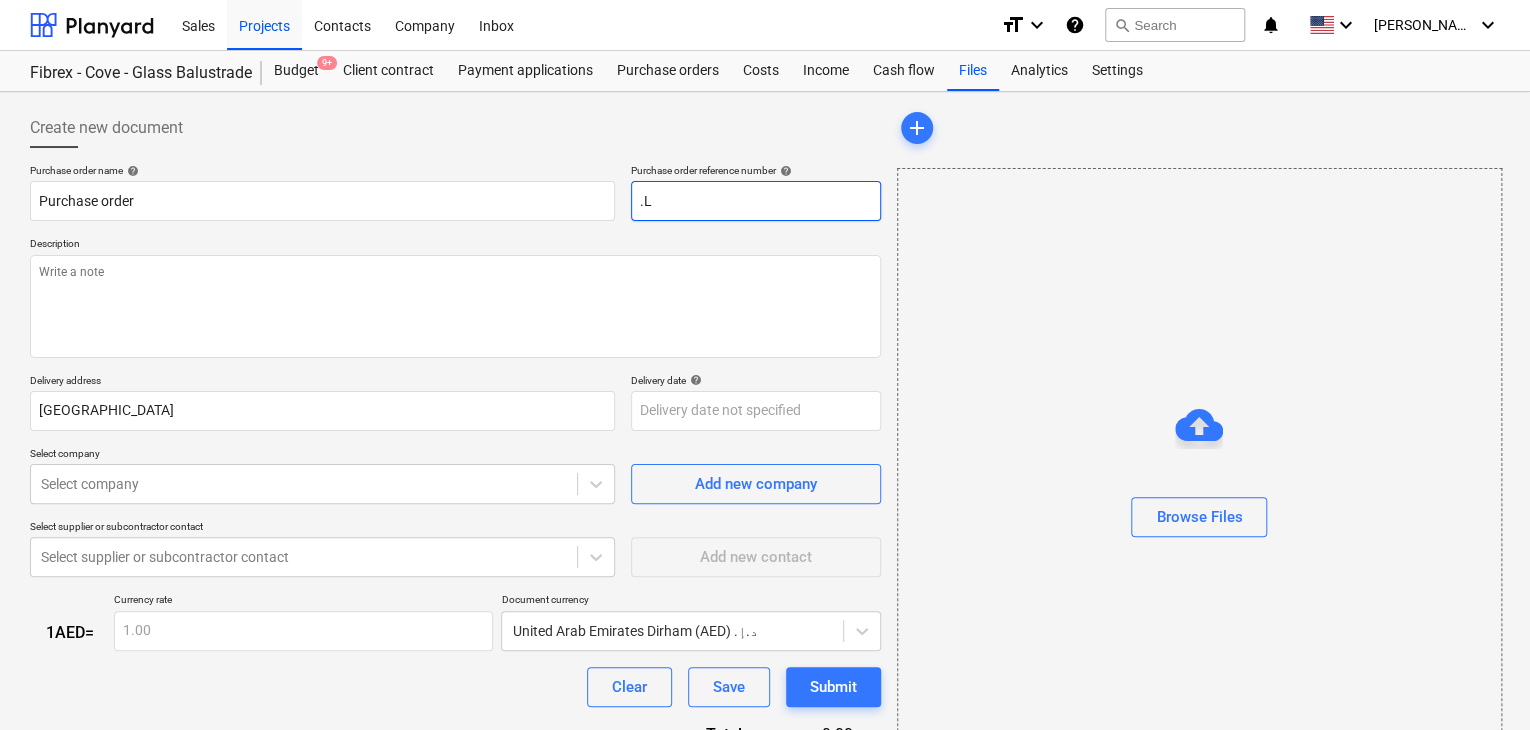 type on "x" 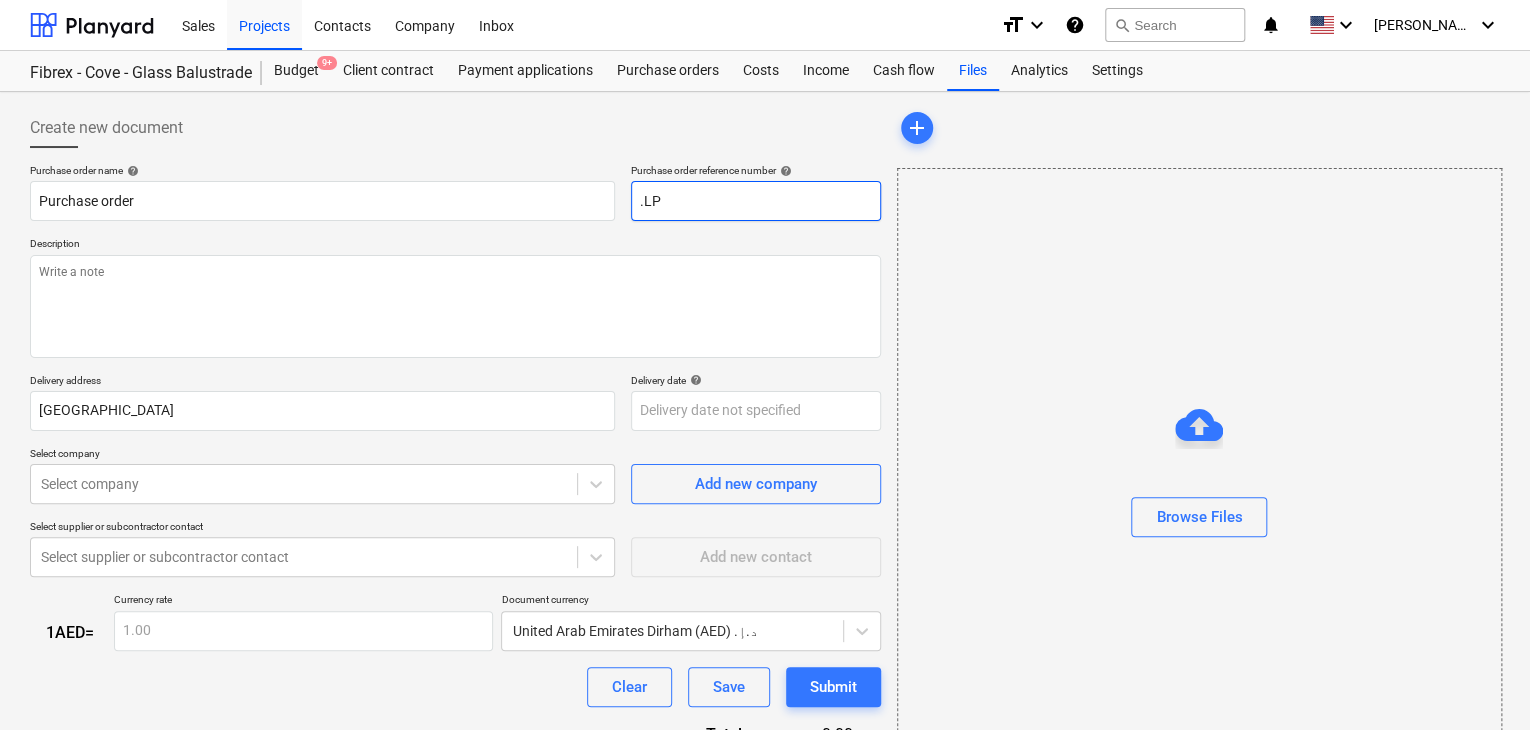 type on "x" 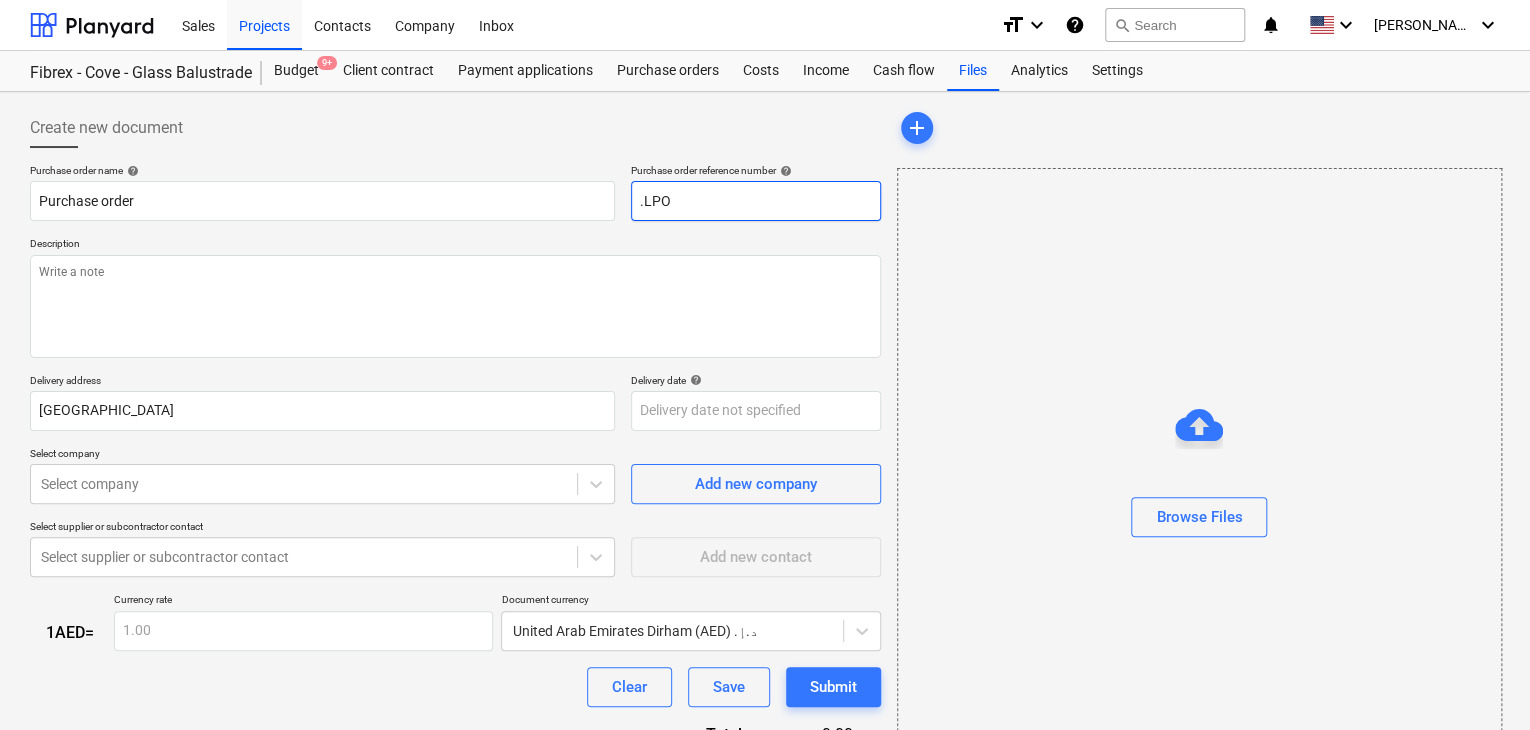 type on "x" 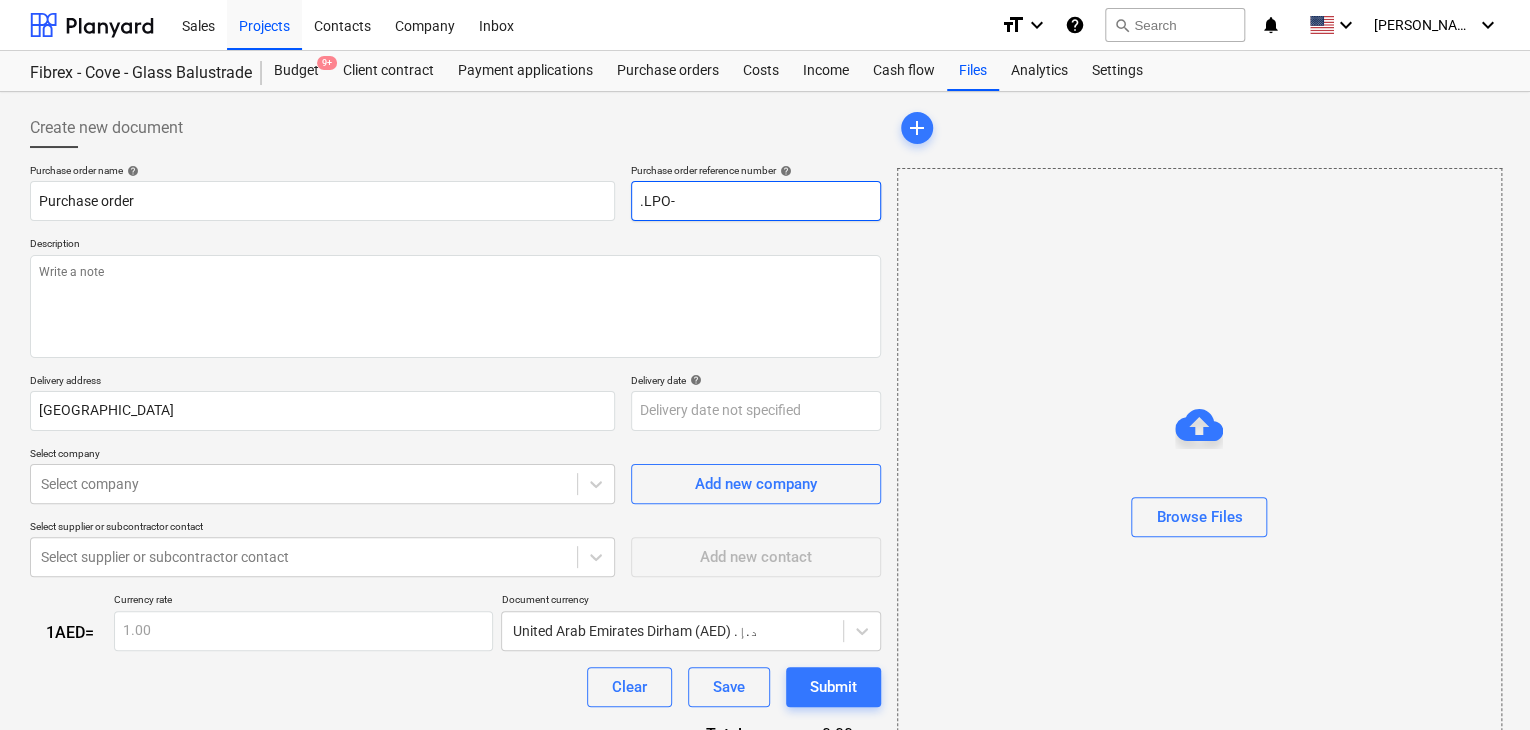 type on ".LPO-" 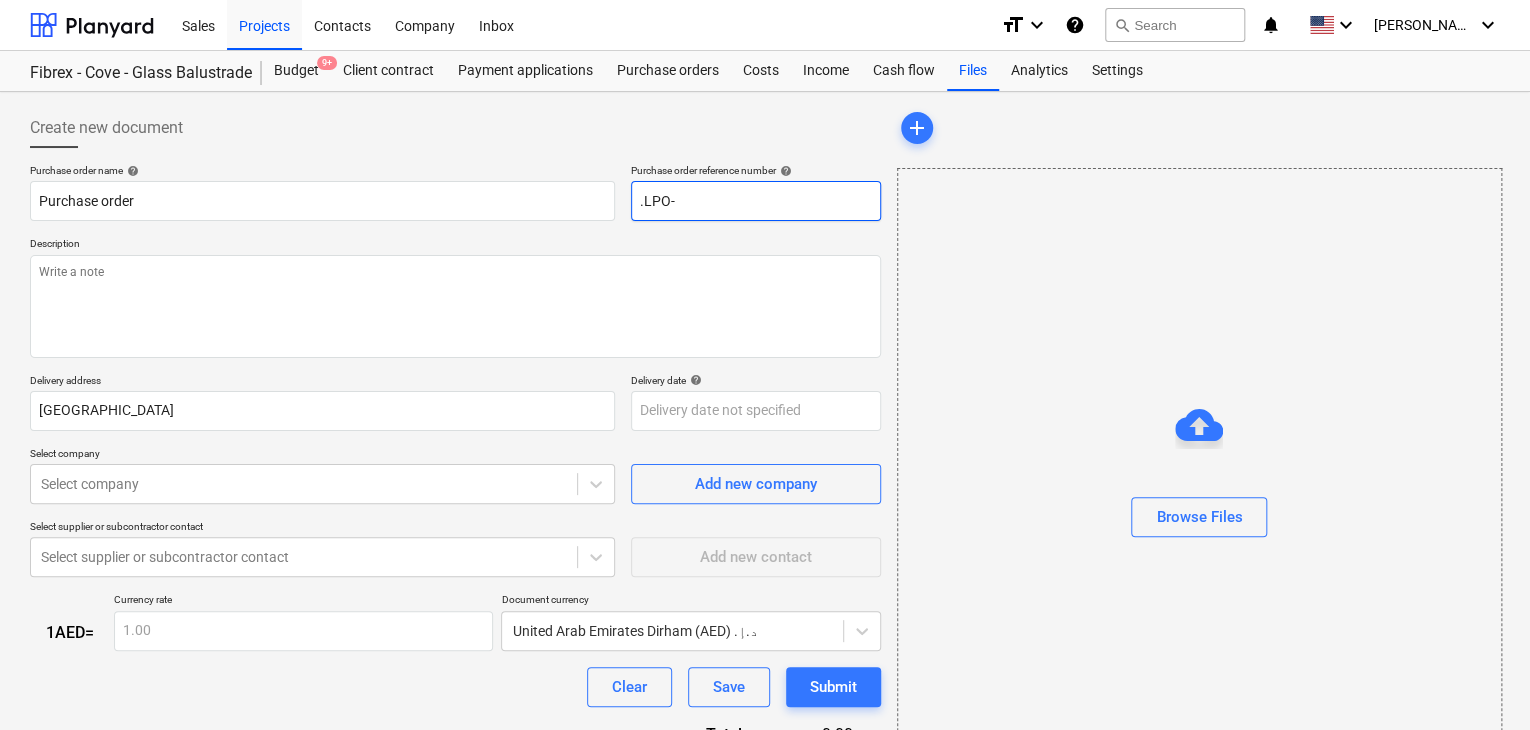 type on "x" 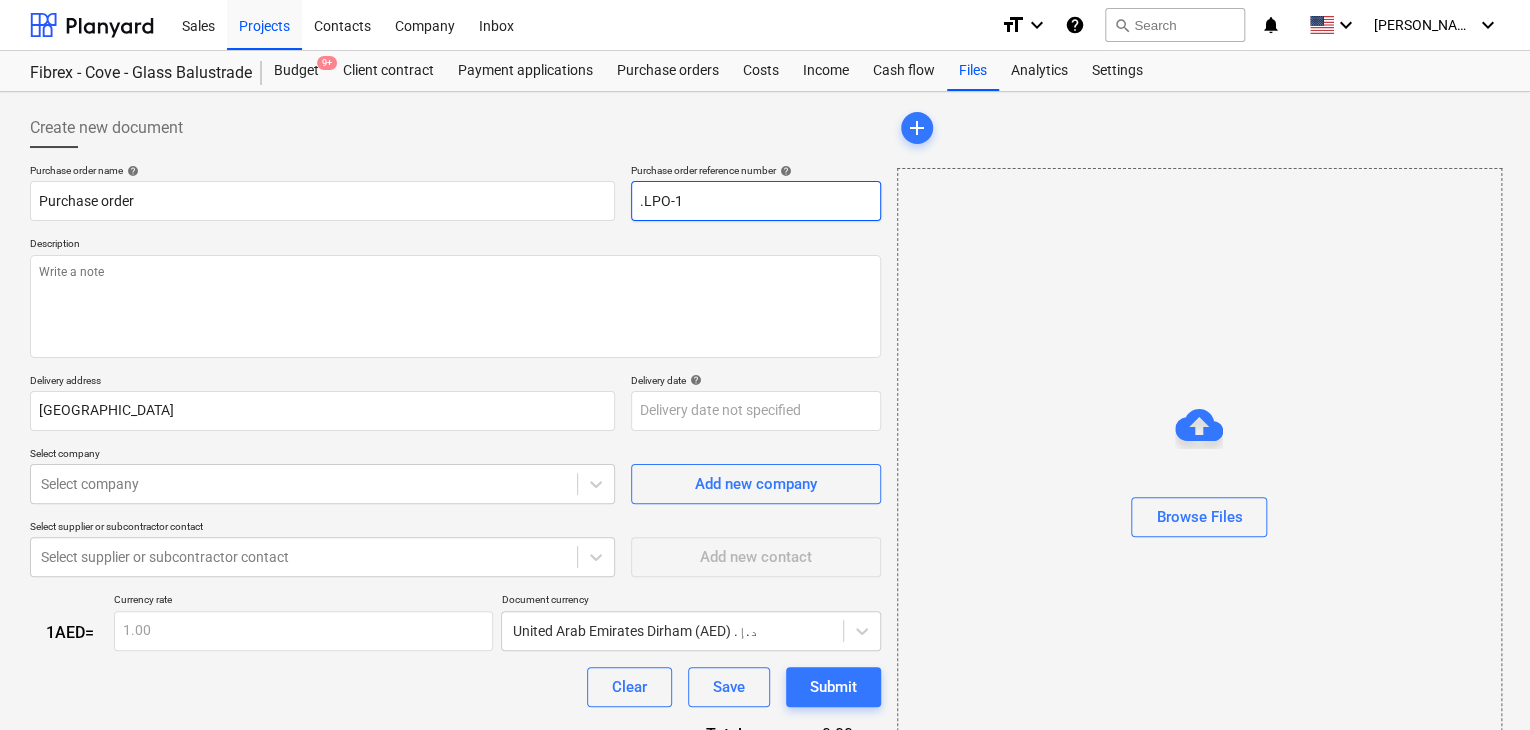 type on "x" 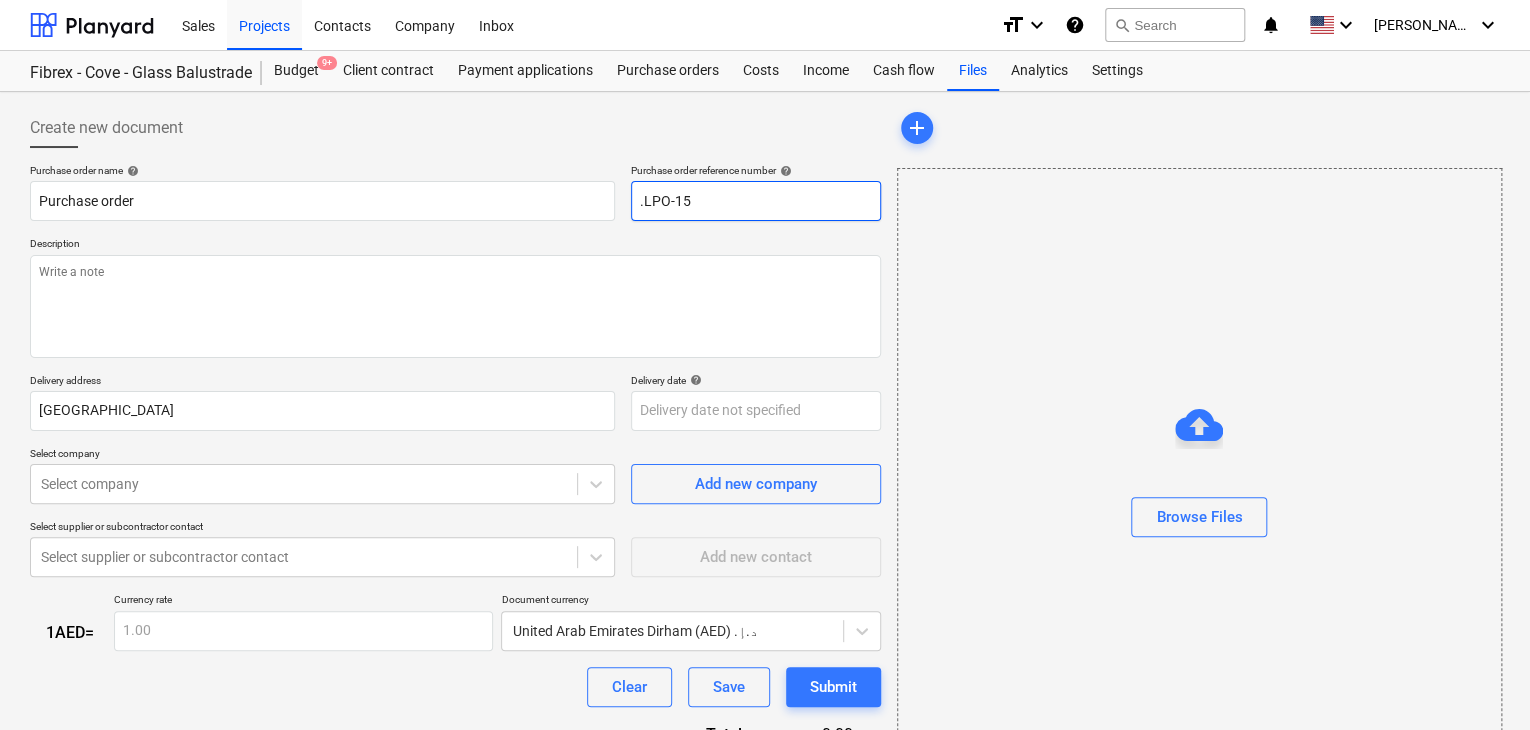type on "x" 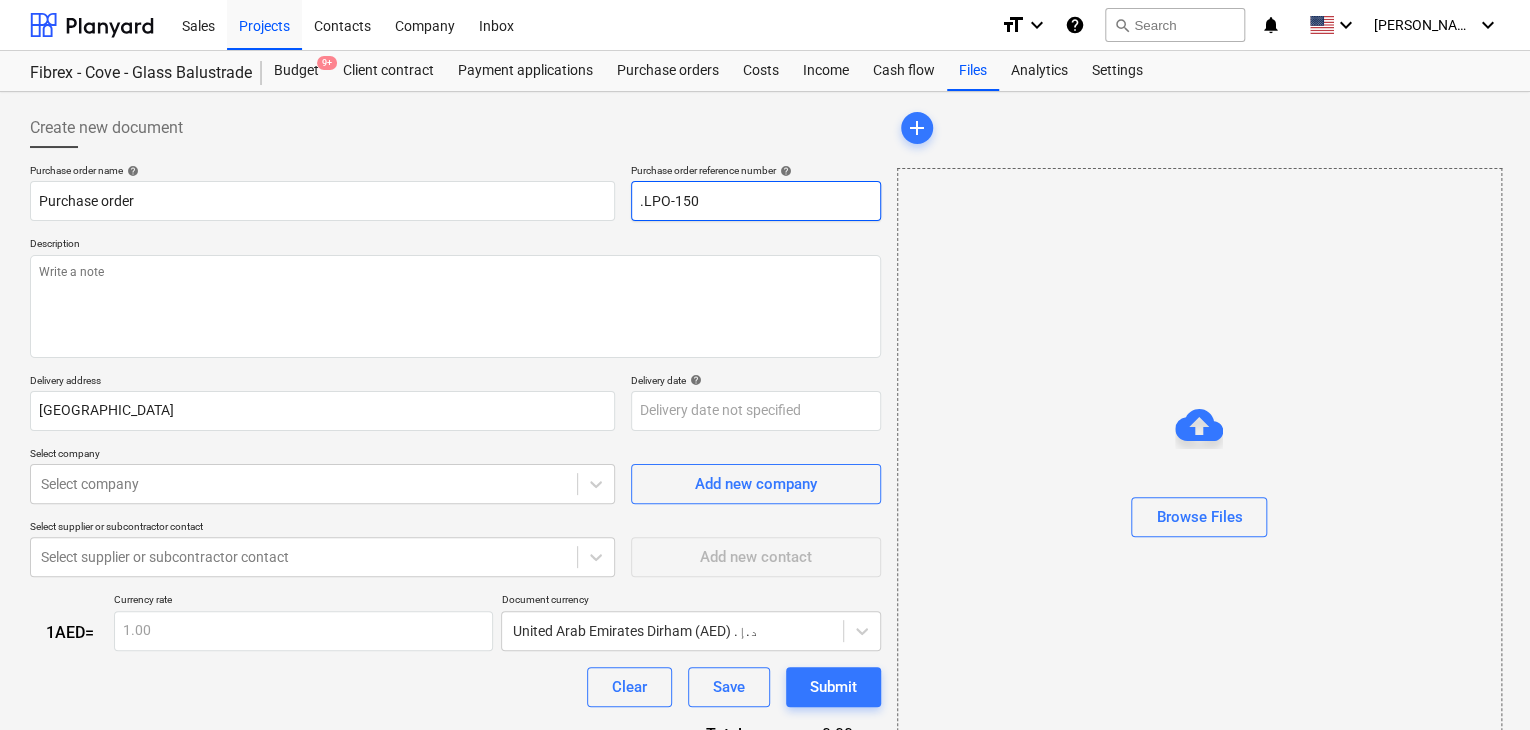 type on "x" 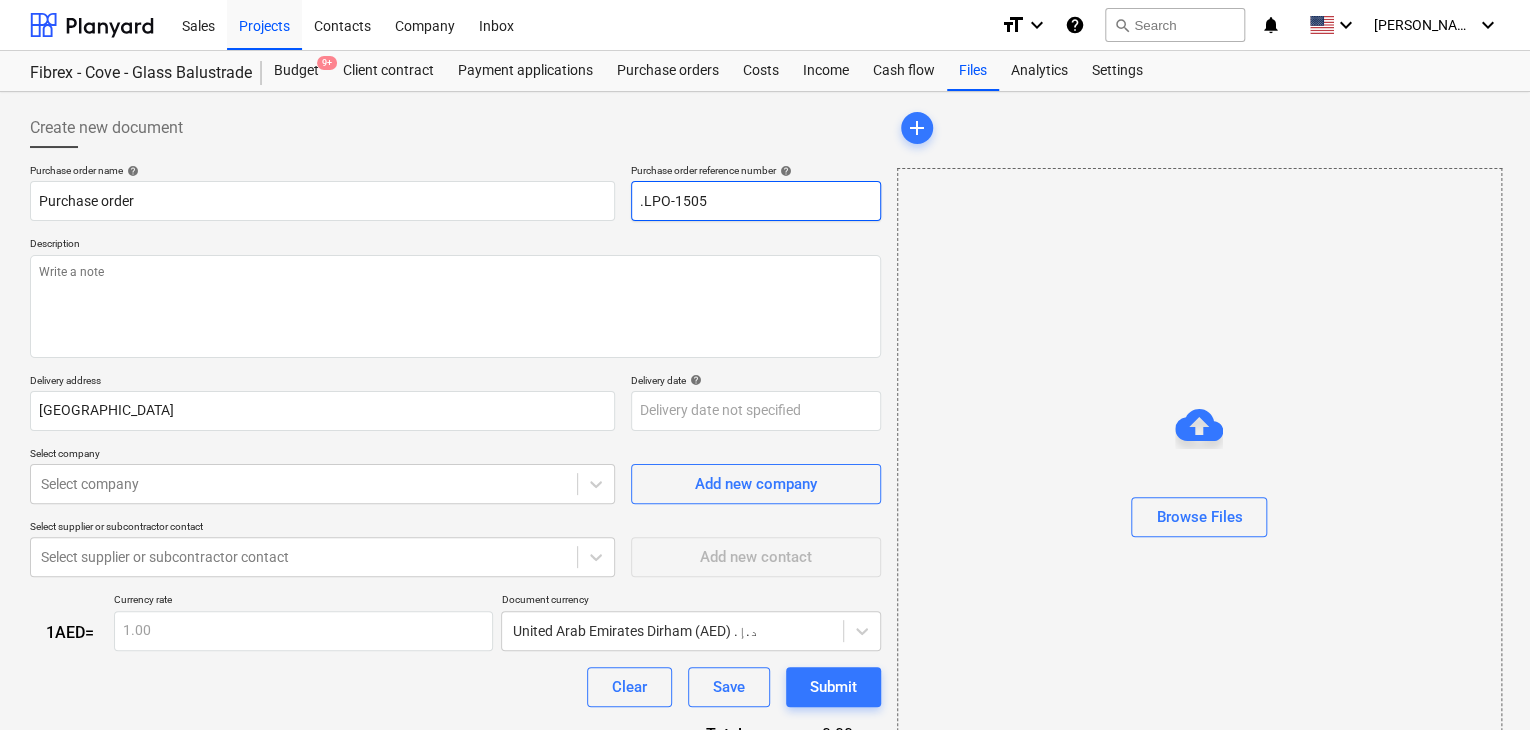 type on "x" 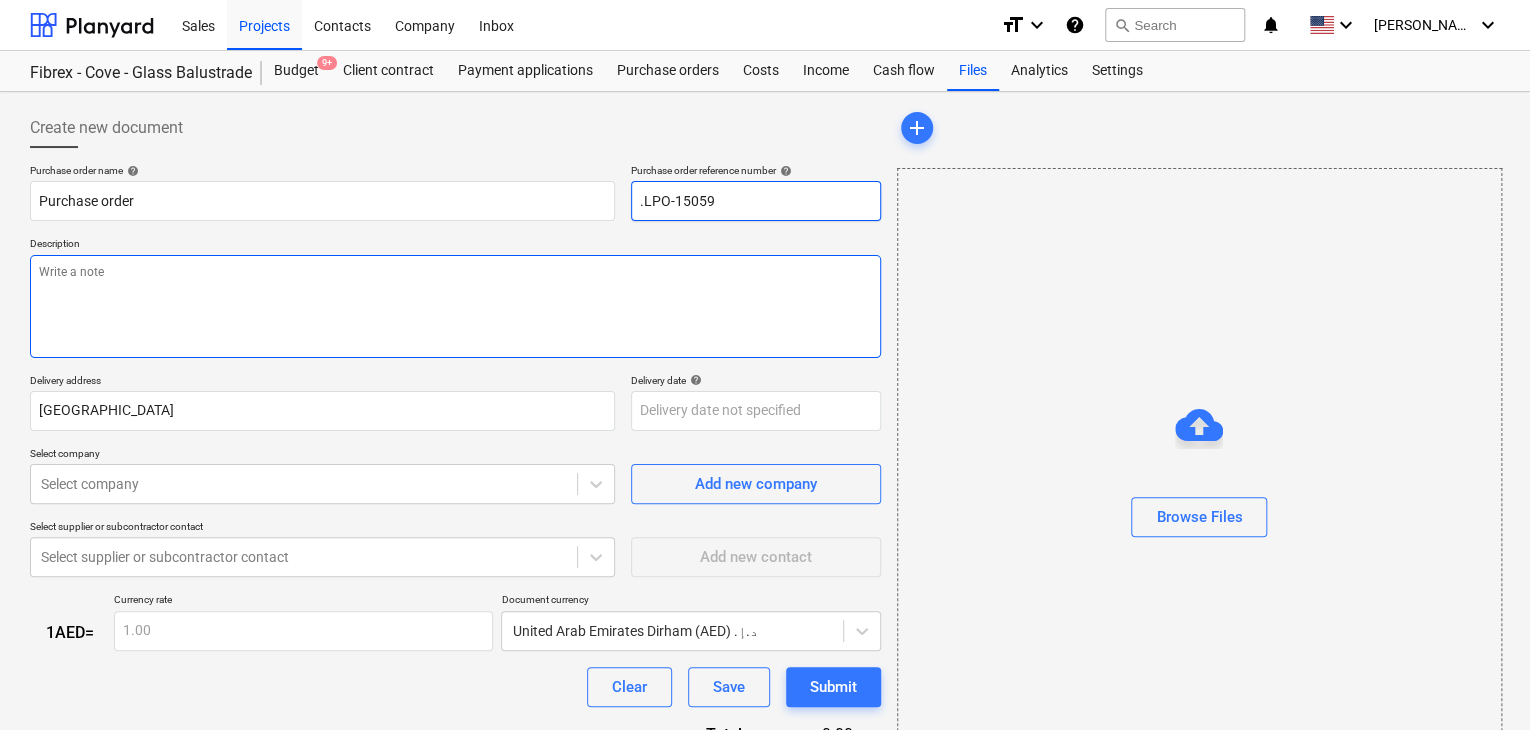 type on ".LPO-15059" 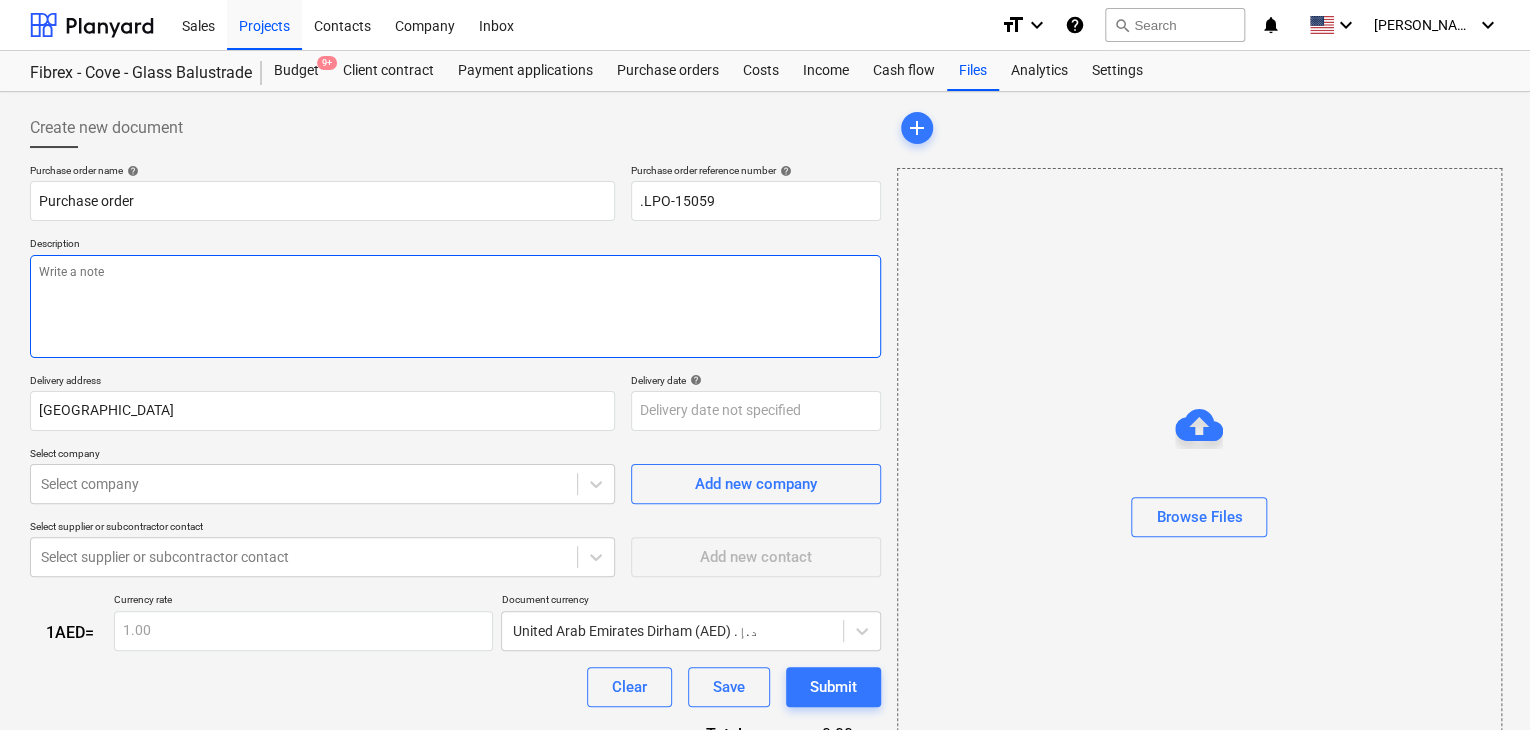 click at bounding box center [455, 306] 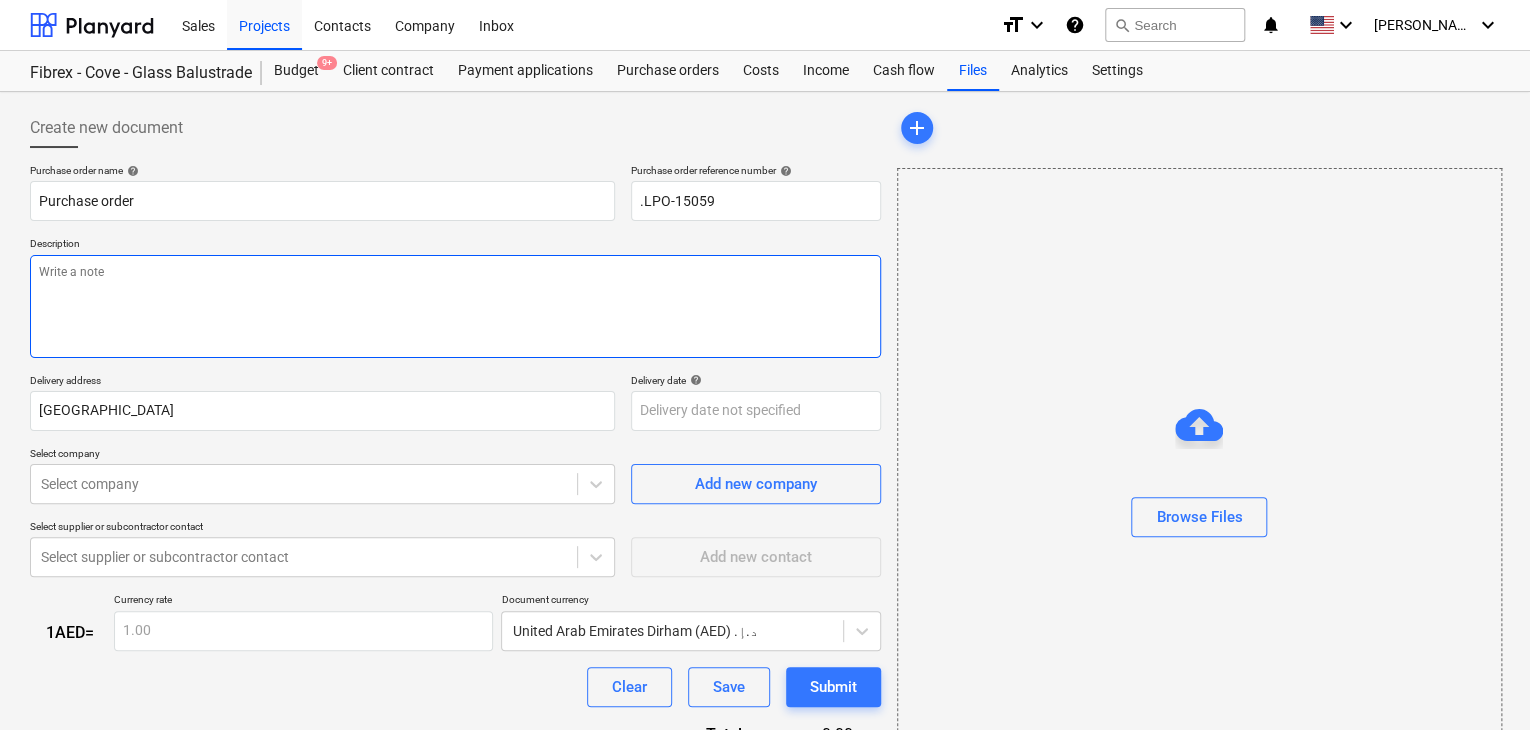 type on "x" 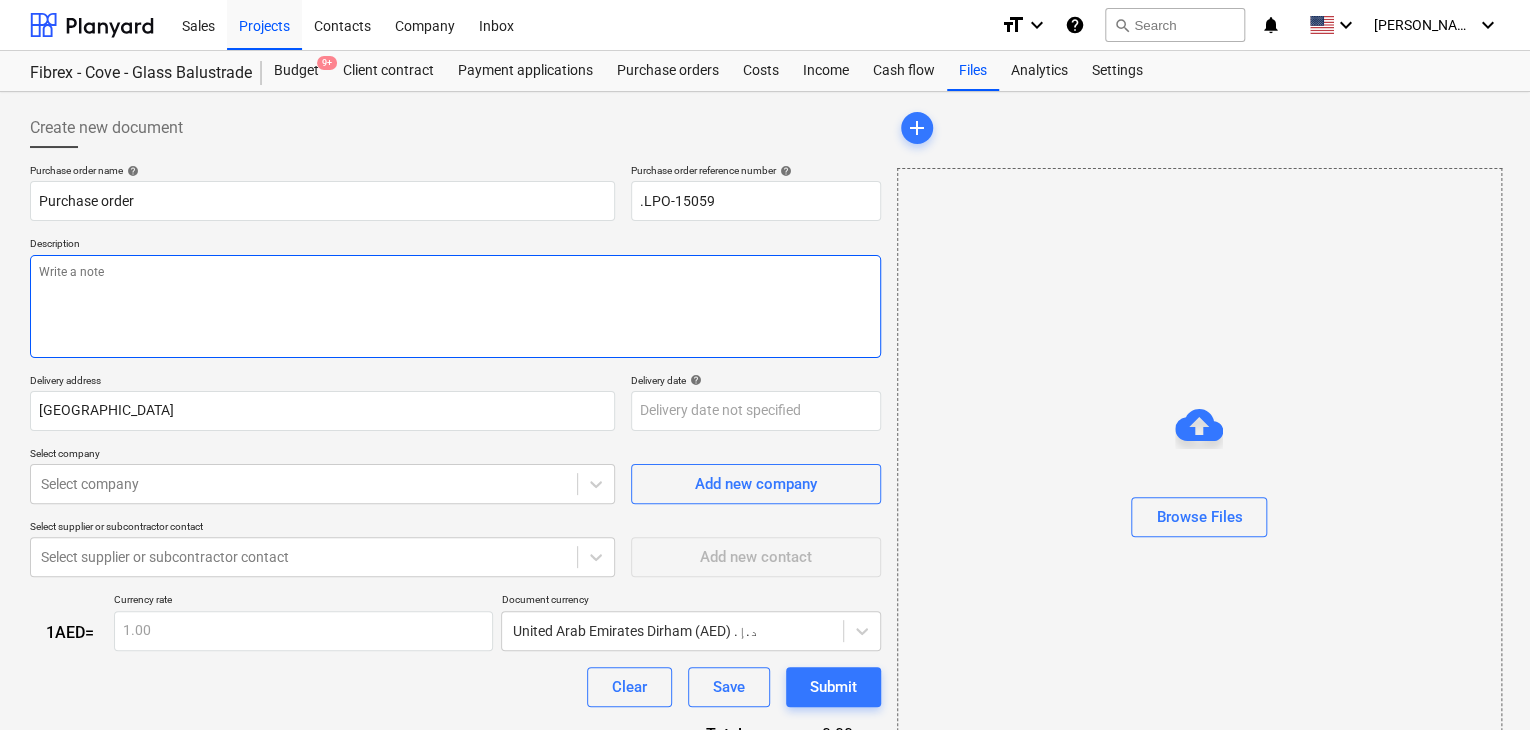 type on "1" 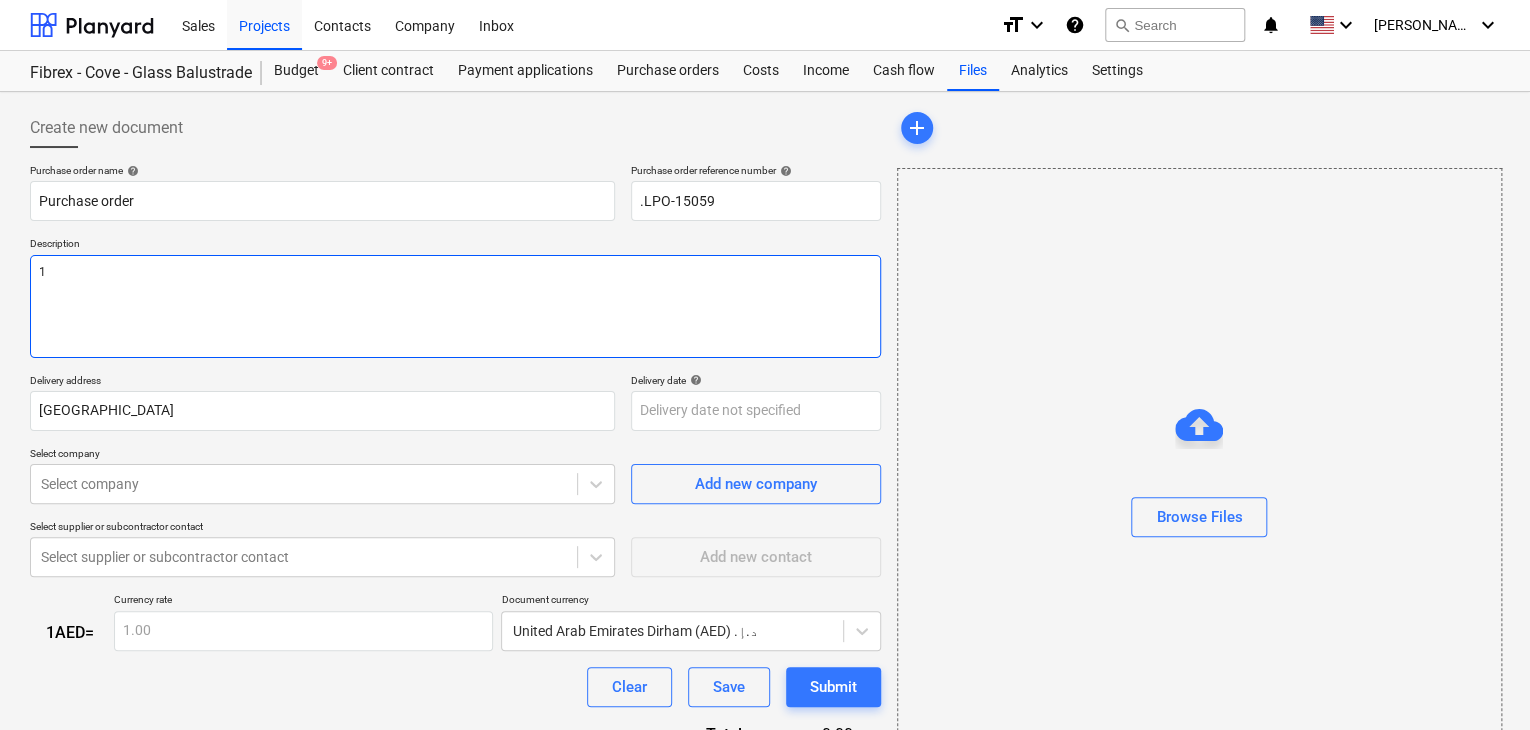 type on "x" 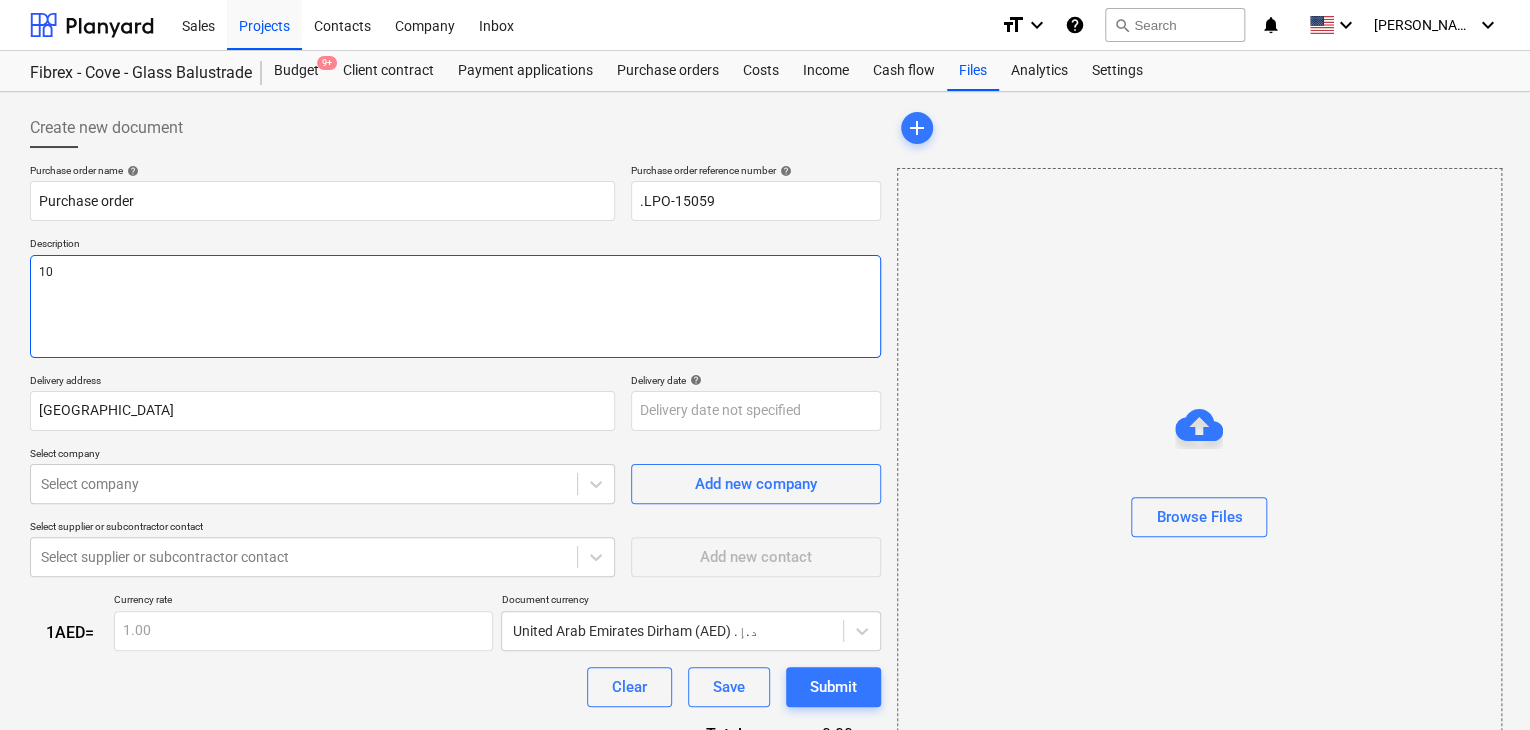 type on "x" 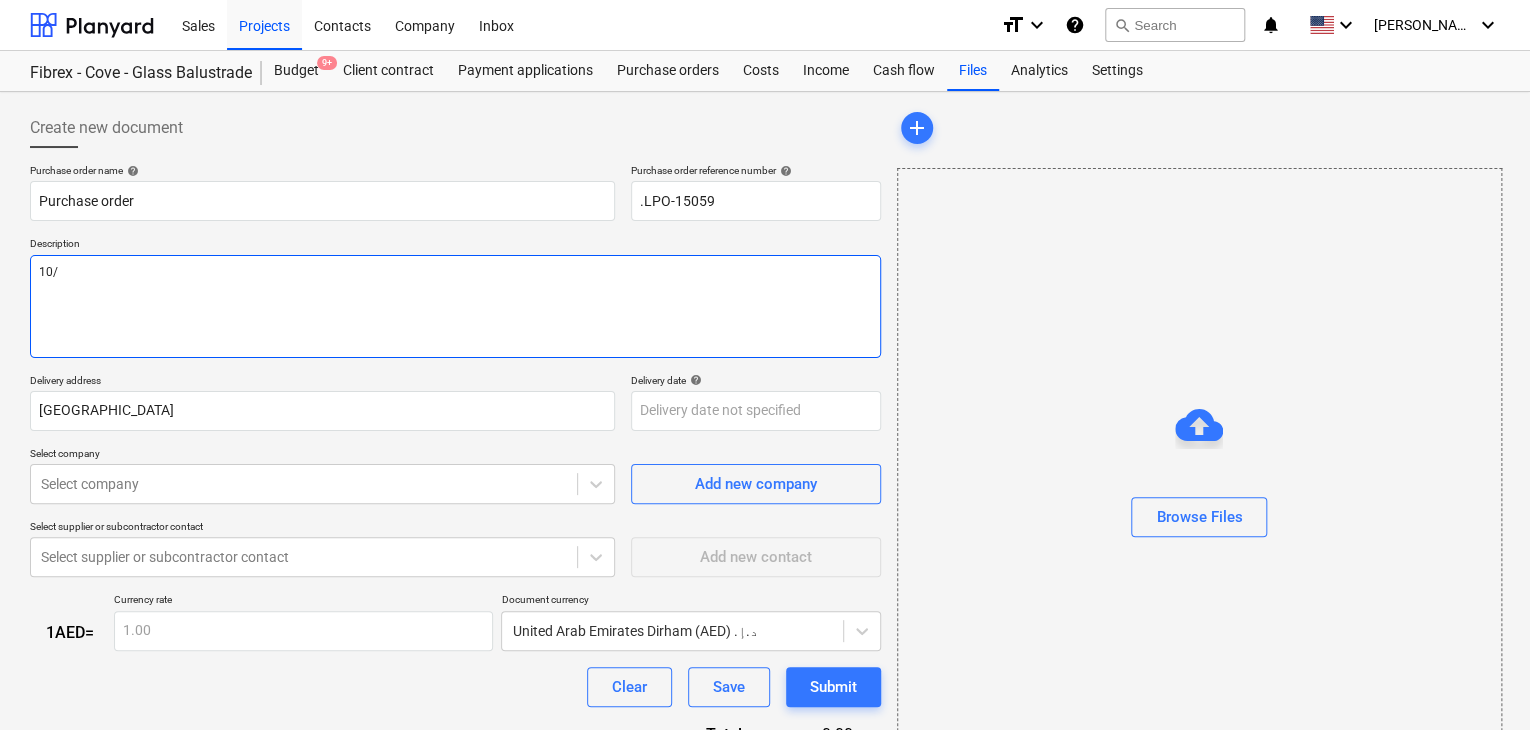 type on "x" 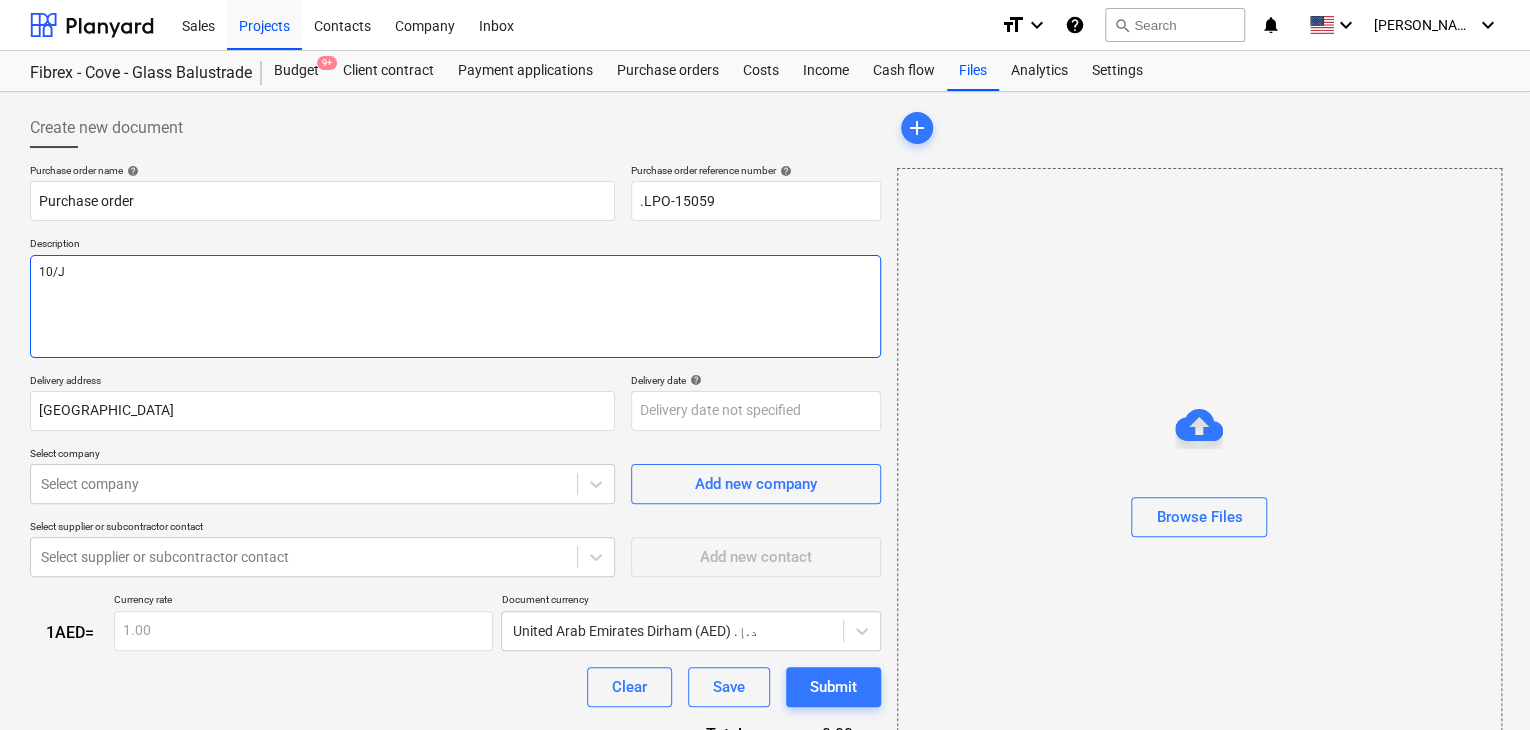 type on "x" 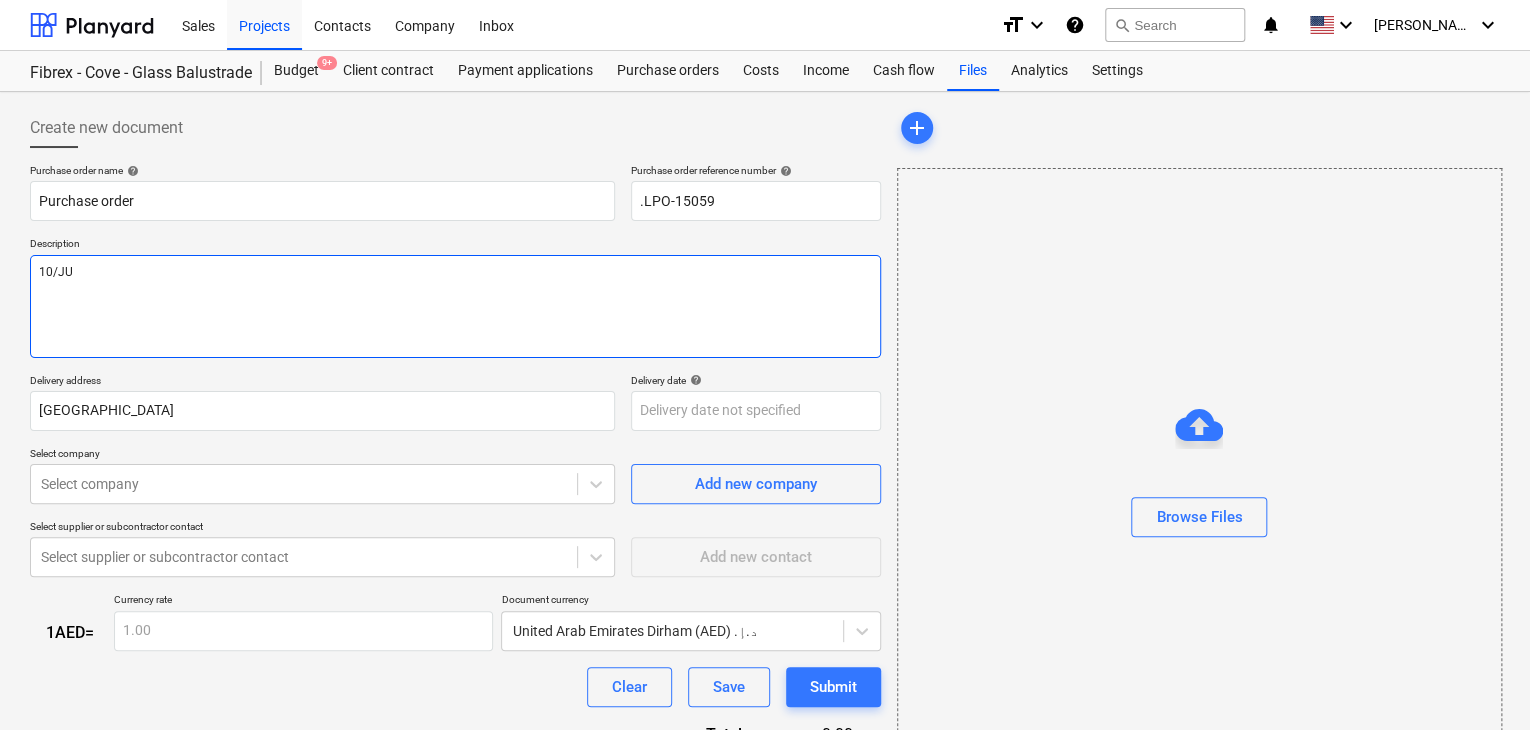 type on "x" 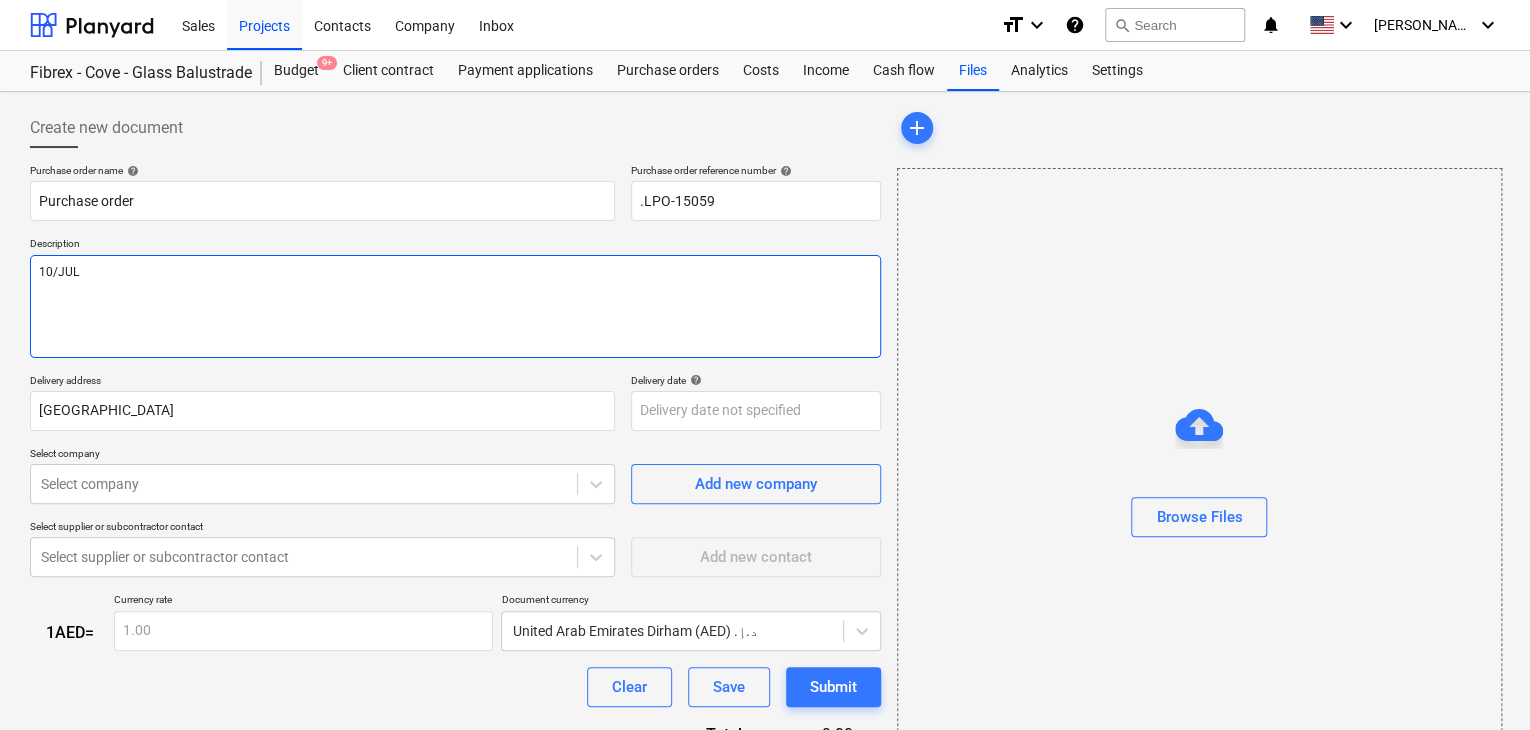 type on "x" 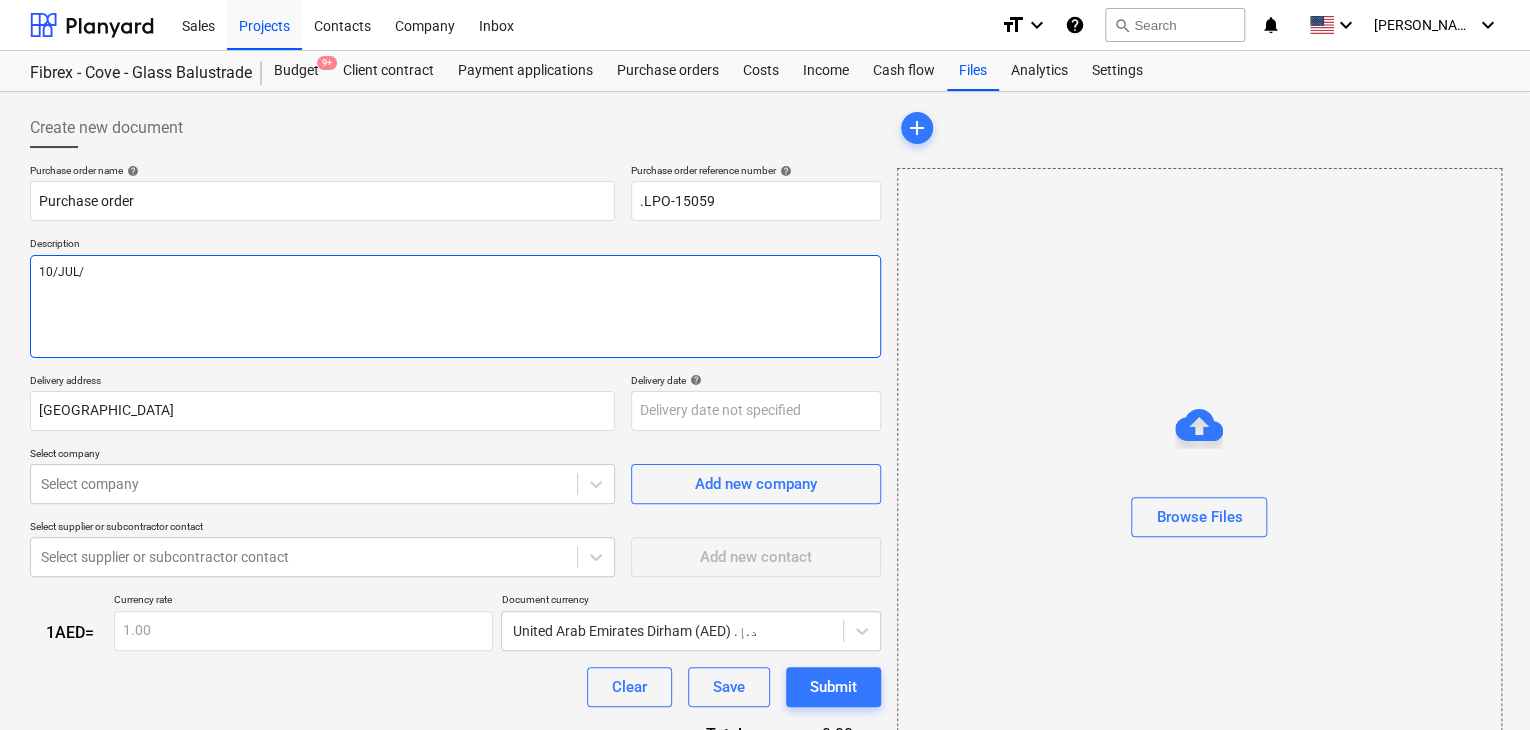 type on "x" 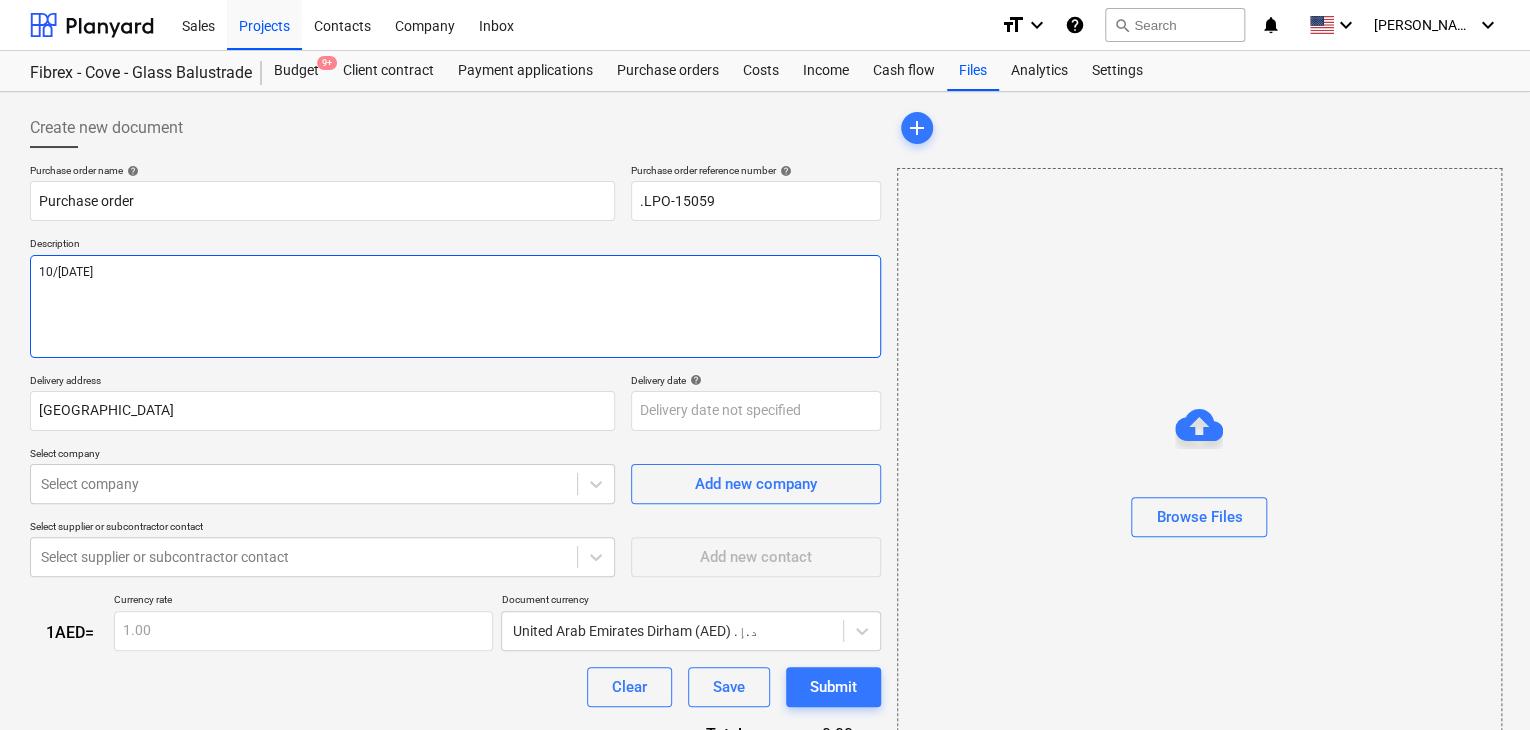 type on "x" 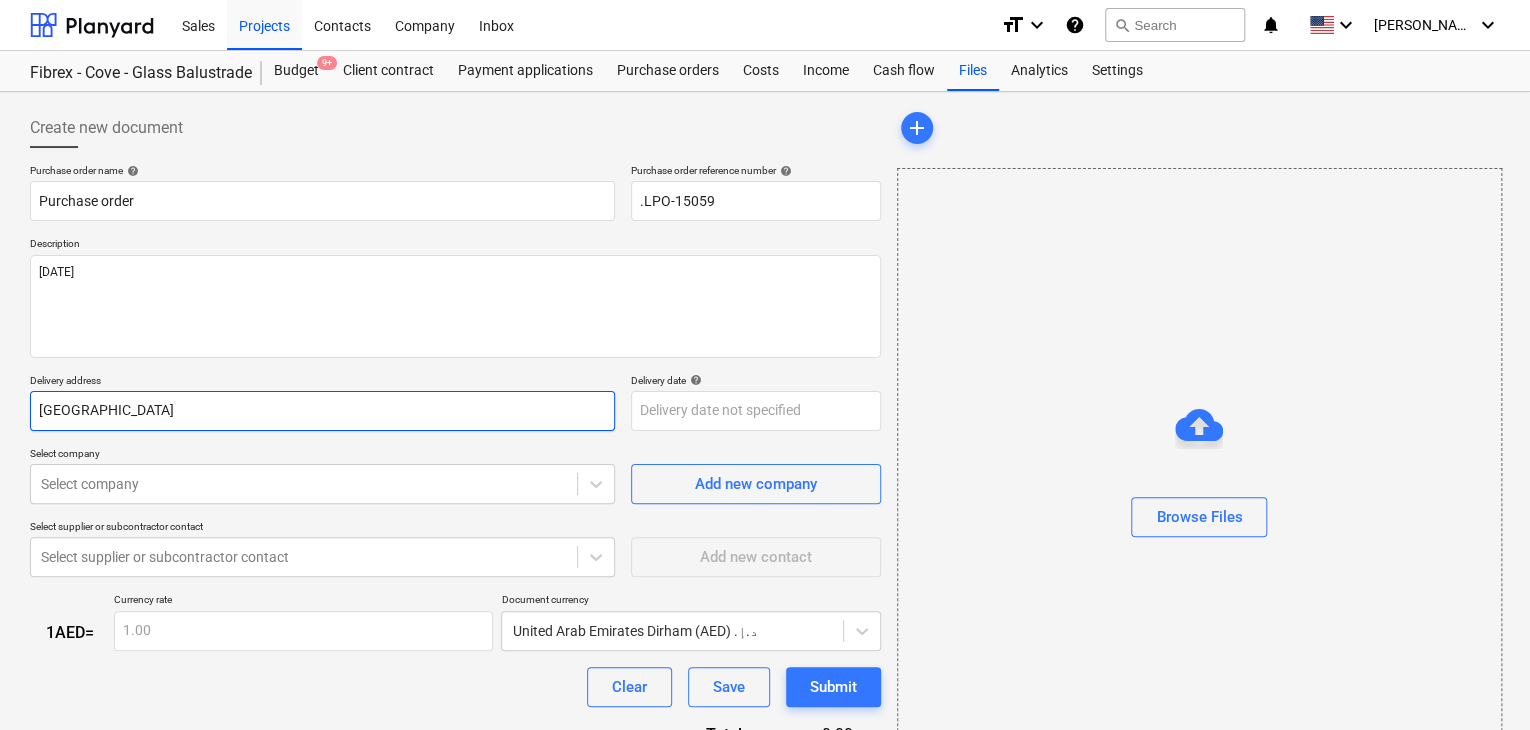 click on "[GEOGRAPHIC_DATA]" at bounding box center (322, 411) 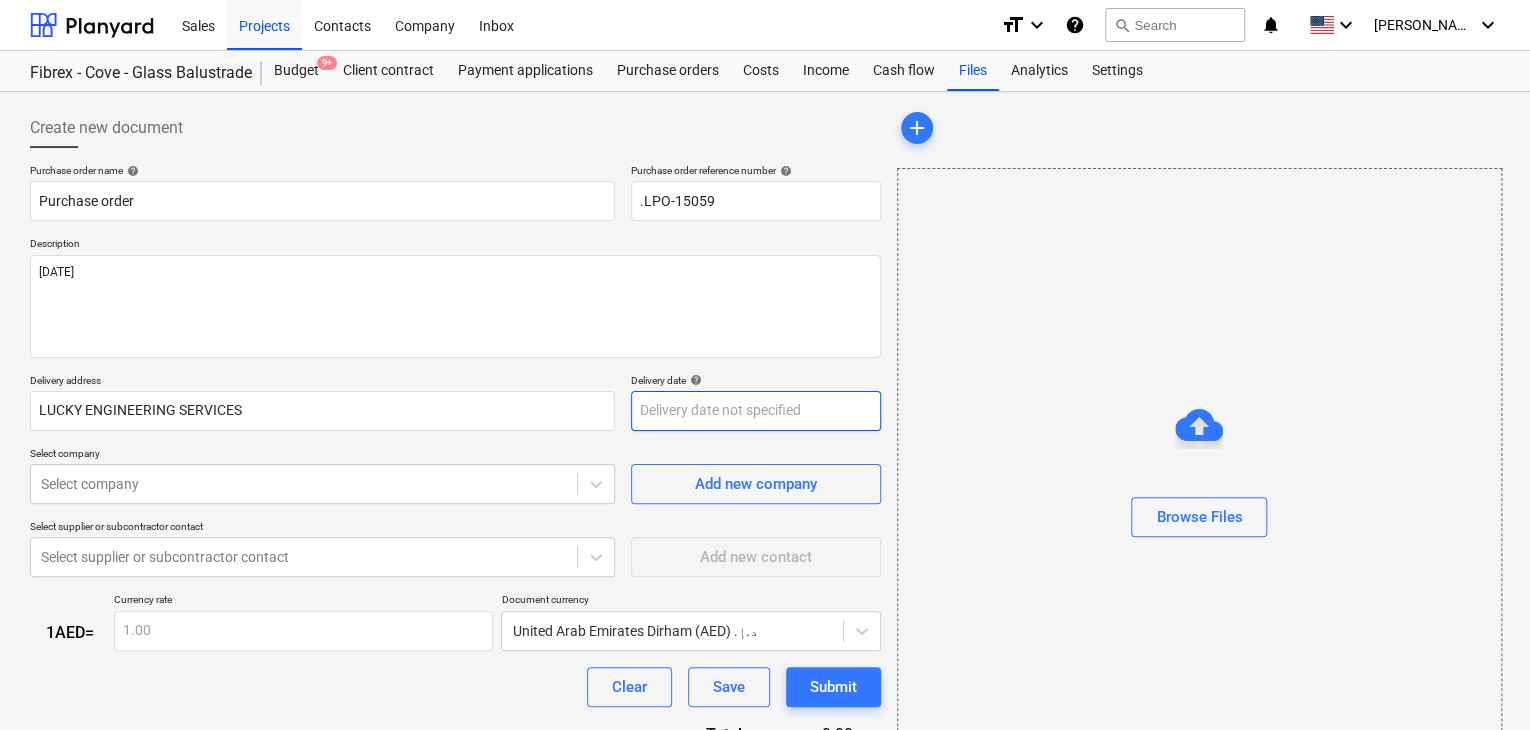 click on "Sales Projects Contacts Company Inbox format_size keyboard_arrow_down help search Search notifications 0 keyboard_arrow_down [PERSON_NAME] keyboard_arrow_down Fibrex - Cove - Glass Balustrade Budget 9+ Client contract Payment applications Purchase orders Costs Income Cash flow Files Analytics Settings Create new document Purchase order name help Purchase order Purchase order reference number help .LPO-15059 Description [DATE] Delivery address LUCKY ENGINEERING SERVICES Delivery date help Press the down arrow key to interact with the calendar and
select a date. Press the question mark key to get the keyboard shortcuts for changing dates. Select company Select company Add new company Select supplier or subcontractor contact Select supplier or subcontractor contact Add new contact 1  AED  = Currency rate 1.00 Document currency [GEOGRAPHIC_DATA] Dirham (AED) د.إ.‏ Clear Save Submit Total 0.00د.إ.‏ Select line-items to add help Search or select a line-item Select in bulk add Browse Files
x" at bounding box center (765, 365) 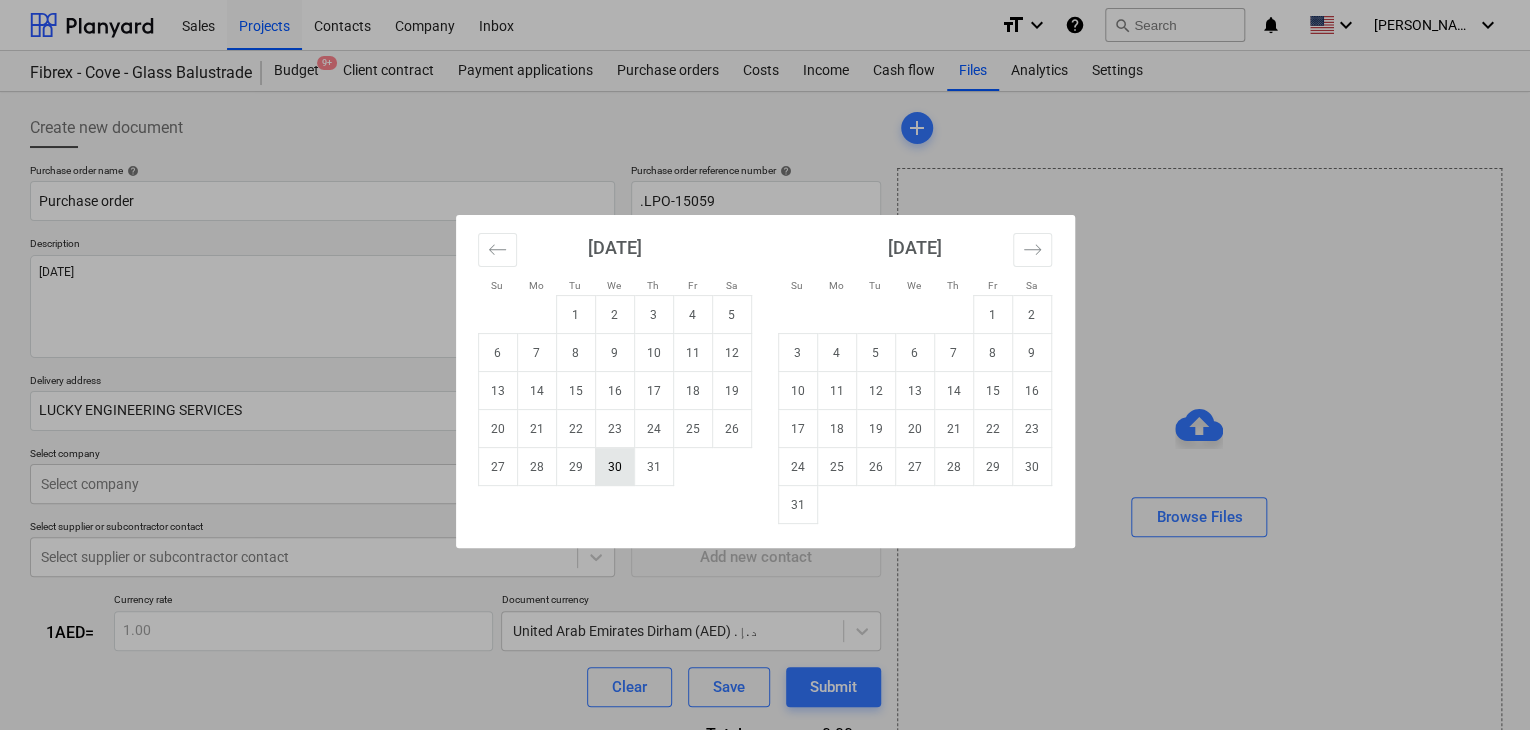 click on "30" at bounding box center (614, 467) 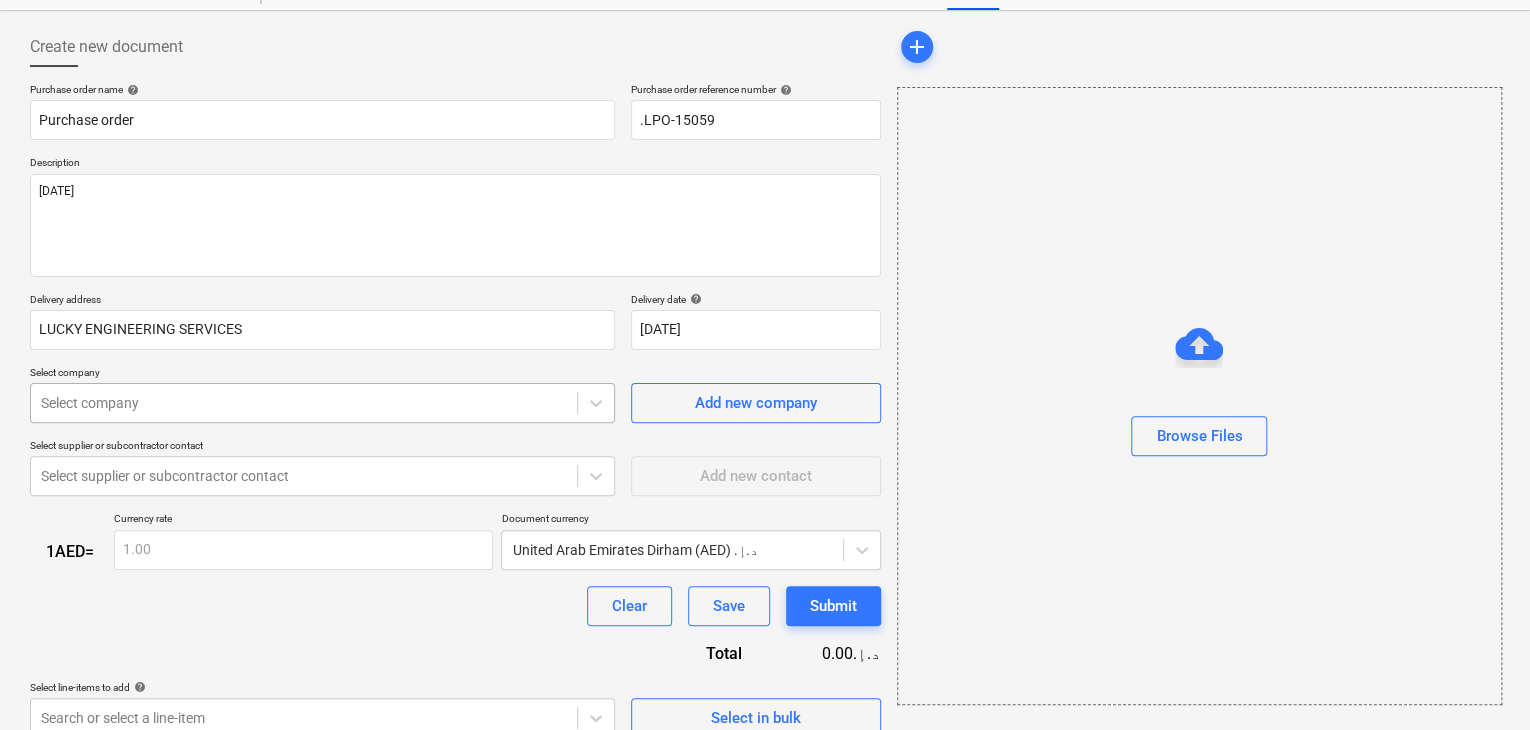 click on "Sales Projects Contacts Company Inbox format_size keyboard_arrow_down help search Search notifications 0 keyboard_arrow_down [PERSON_NAME] keyboard_arrow_down Fibrex - Cove - Glass Balustrade Budget 9+ Client contract Payment applications Purchase orders Costs Income Cash flow Files Analytics Settings Create new document Purchase order name help Purchase order Purchase order reference number help .LPO-15059 Description [DATE] Delivery address LUCKY ENGINEERING SERVICES Delivery date help [DATE] [DATE] Press the down arrow key to interact with the calendar and
select a date. Press the question mark key to get the keyboard shortcuts for changing dates. Select company Select company Add new company Select supplier or subcontractor contact Select supplier or subcontractor contact Add new contact 1  AED  = Currency rate 1.00 Document currency [GEOGRAPHIC_DATA] Dirham (AED) د.إ.‏ Clear Save Submit Total 0.00د.إ.‏ Select line-items to add help Search or select a line-item Select in bulk x" at bounding box center [765, 284] 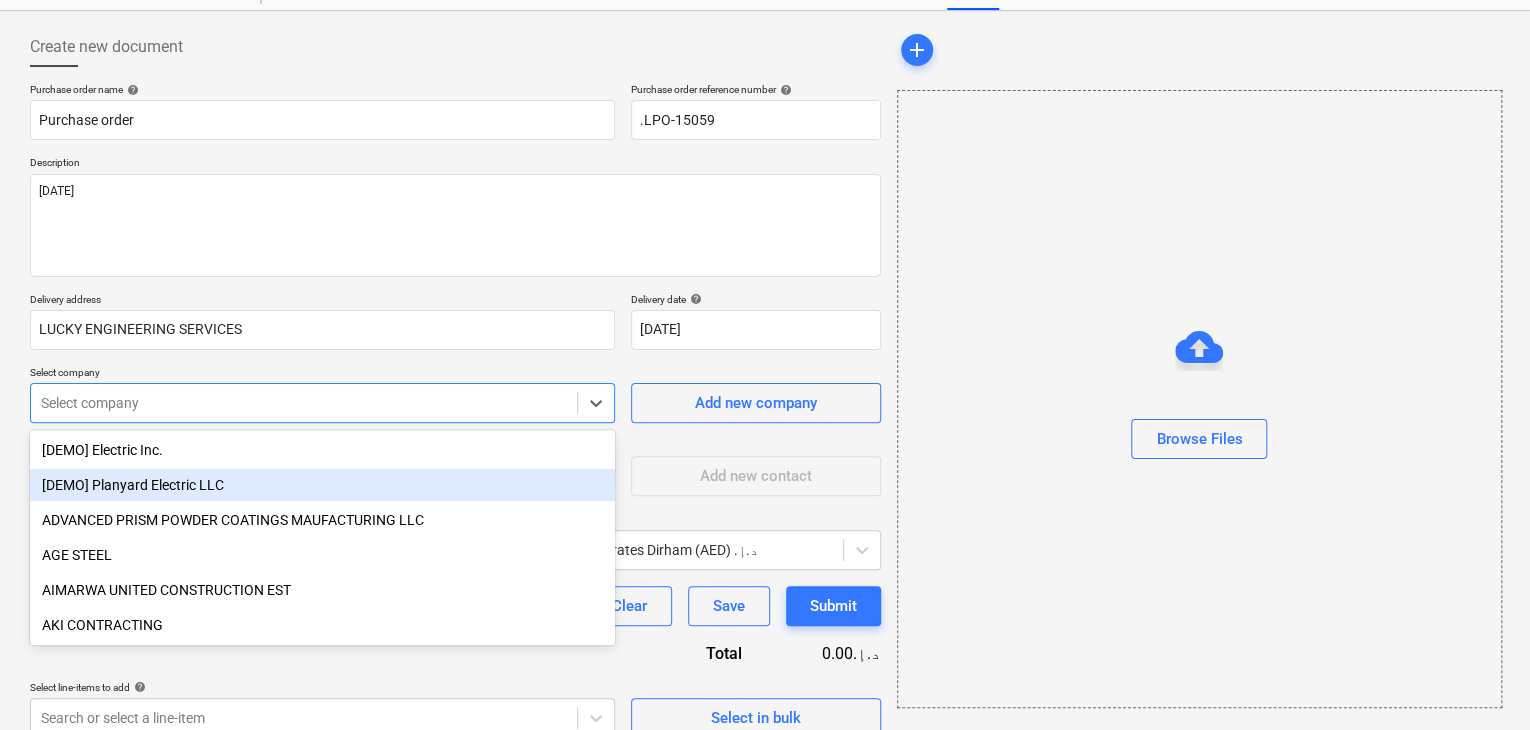 scroll, scrollTop: 93, scrollLeft: 0, axis: vertical 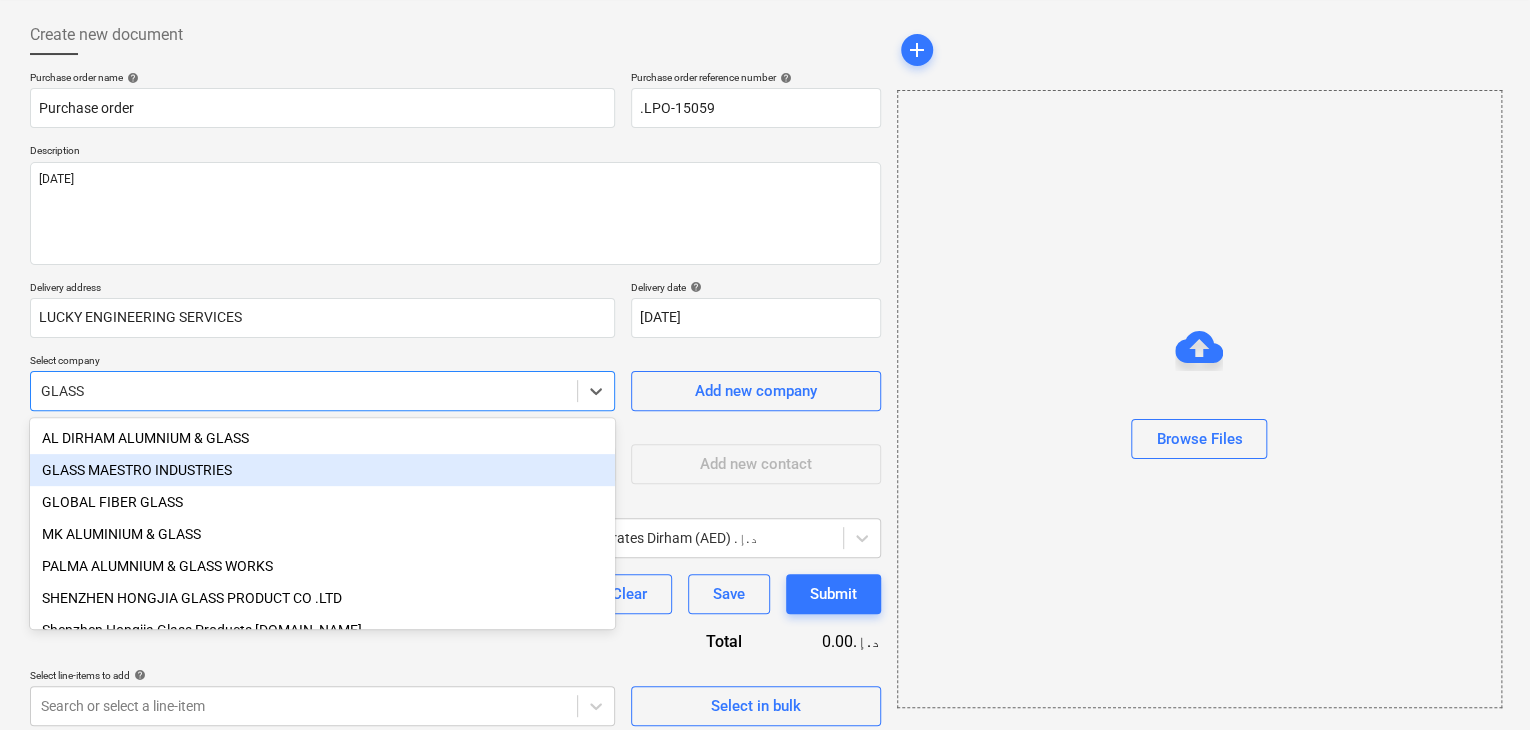 click on "GLASS MAESTRO INDUSTRIES" at bounding box center (322, 470) 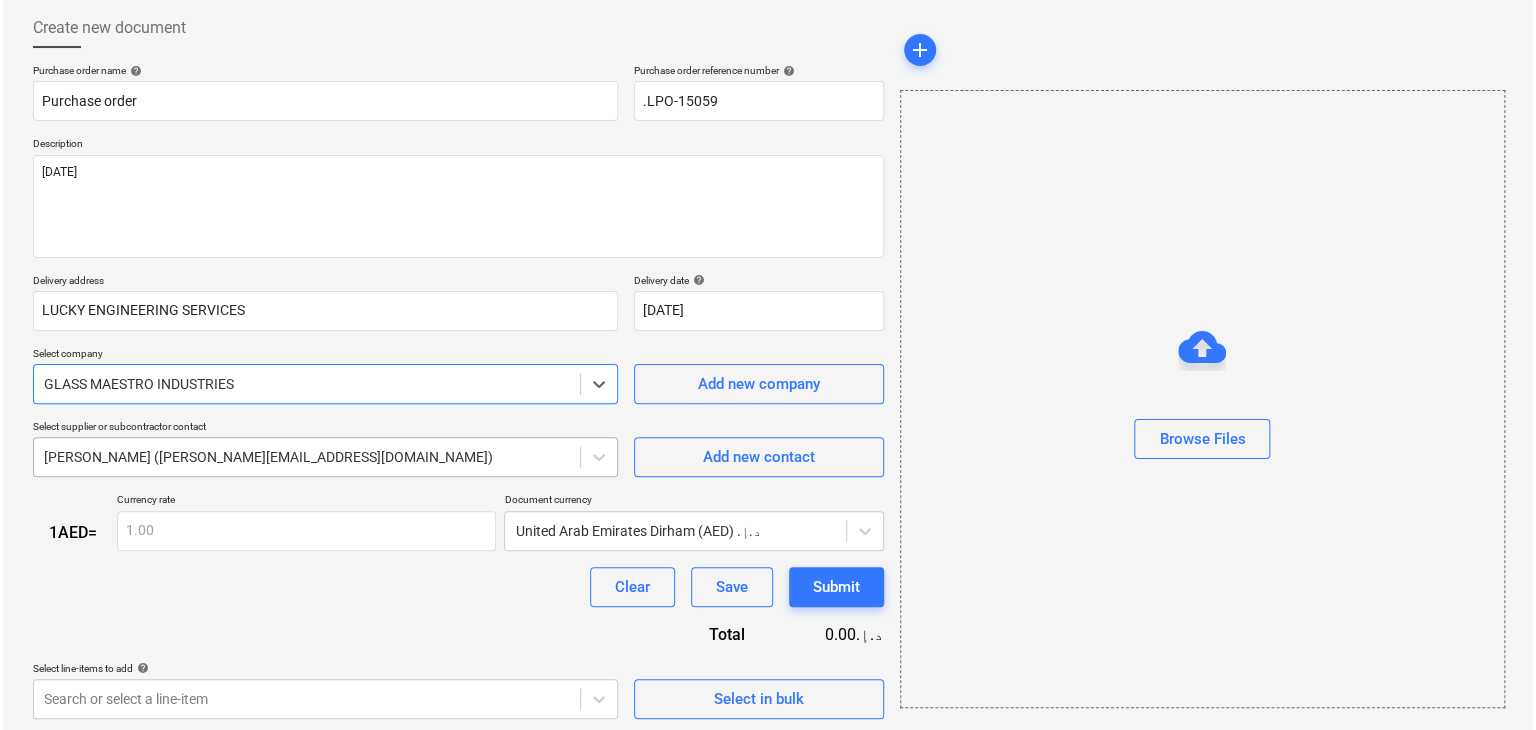 scroll, scrollTop: 104, scrollLeft: 0, axis: vertical 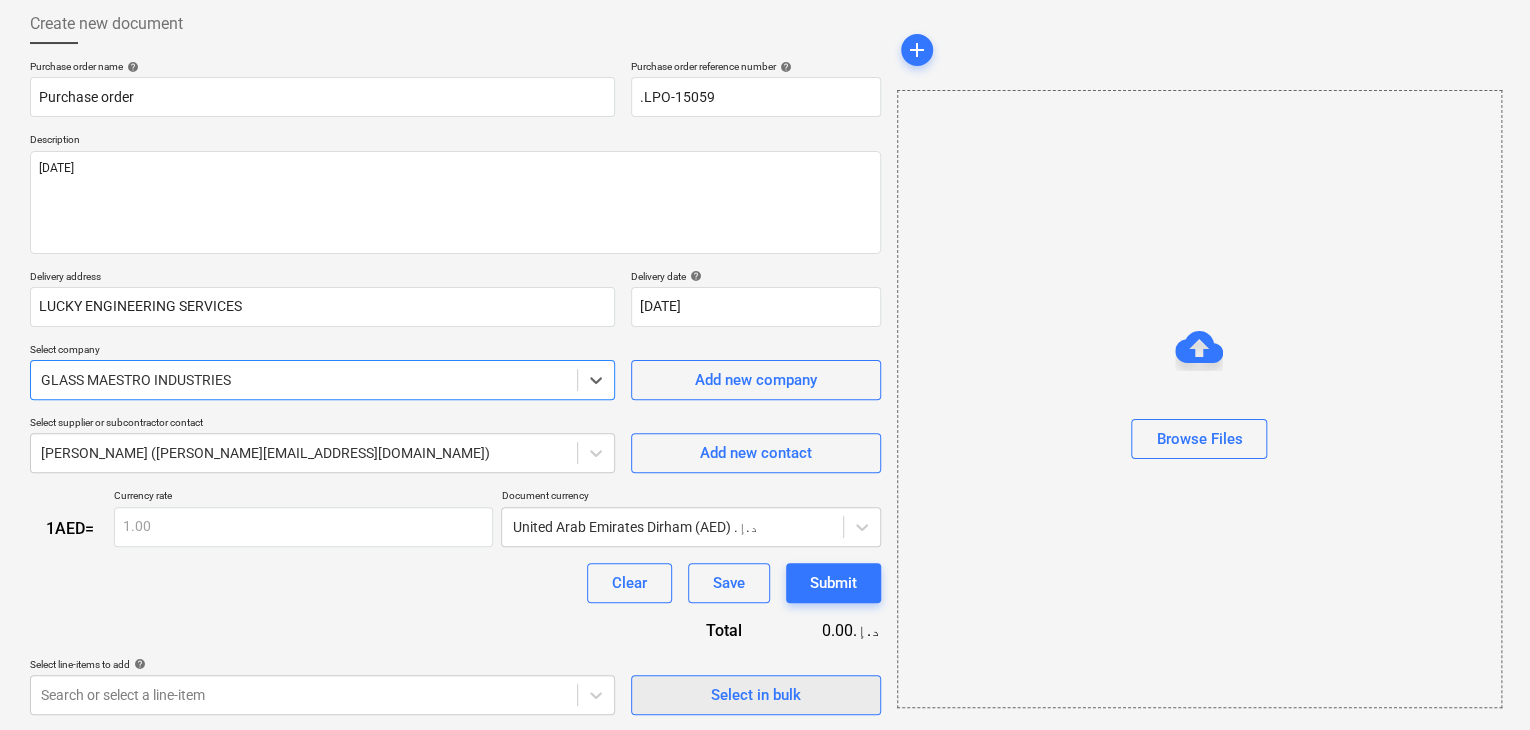 click on "Select in bulk" at bounding box center (756, 695) 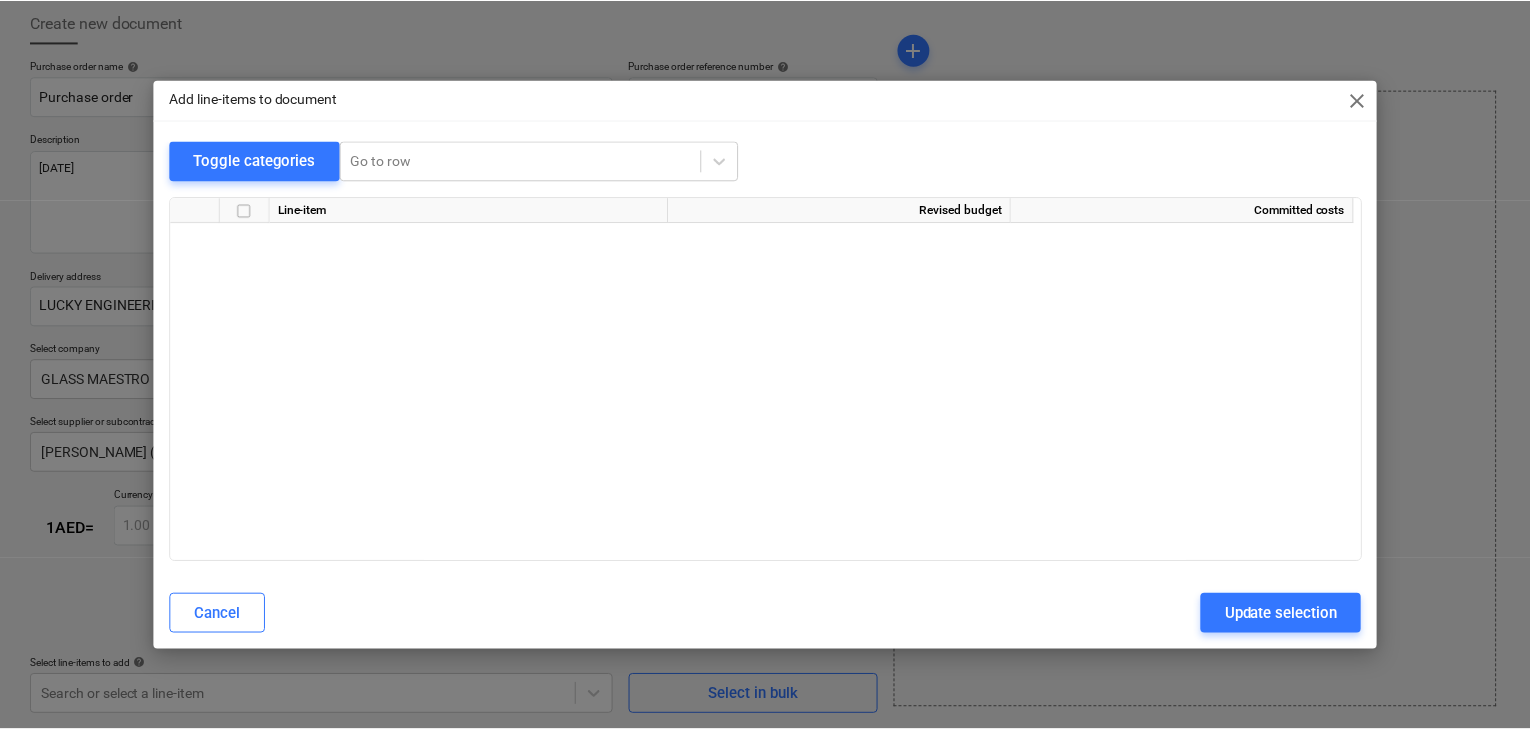 scroll, scrollTop: 8287, scrollLeft: 0, axis: vertical 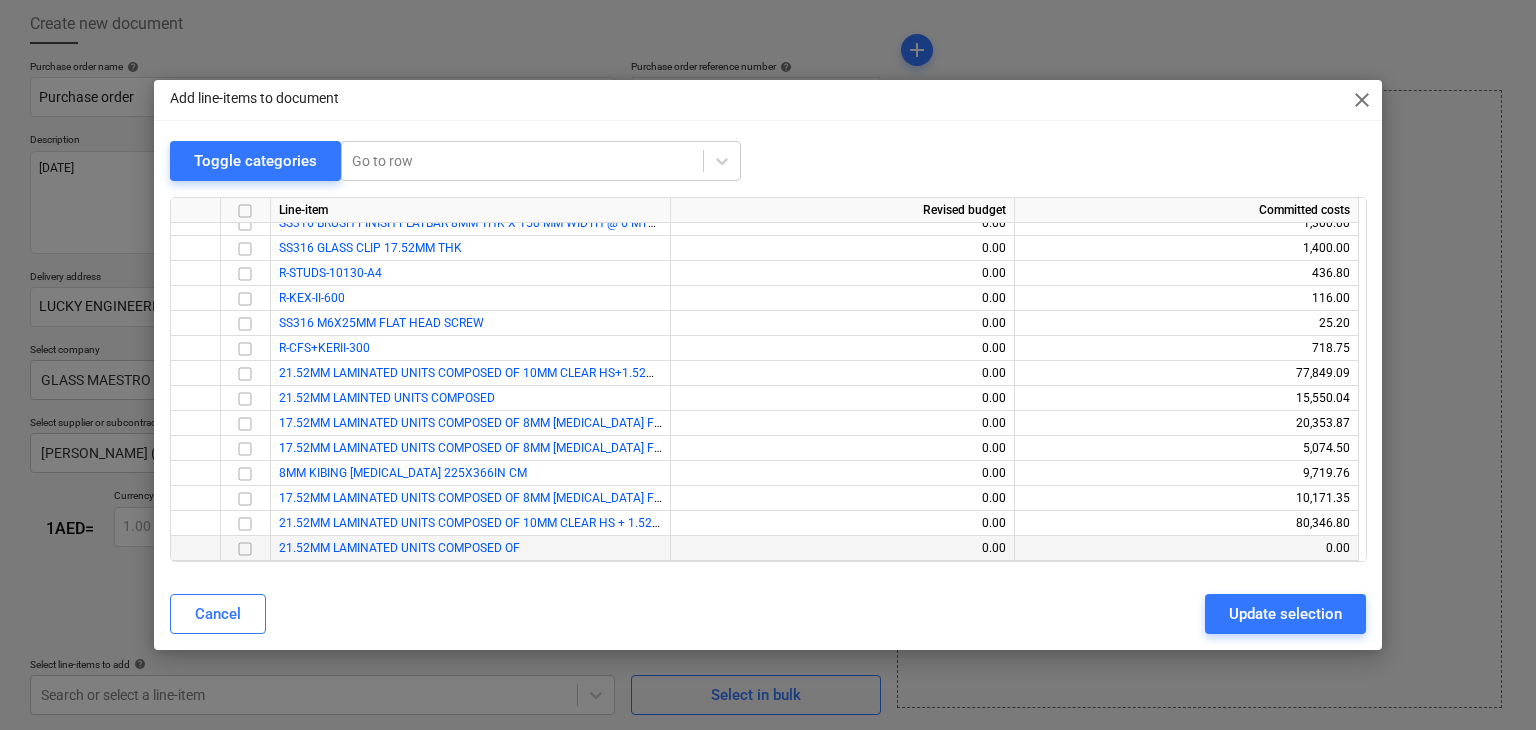 click at bounding box center (245, 549) 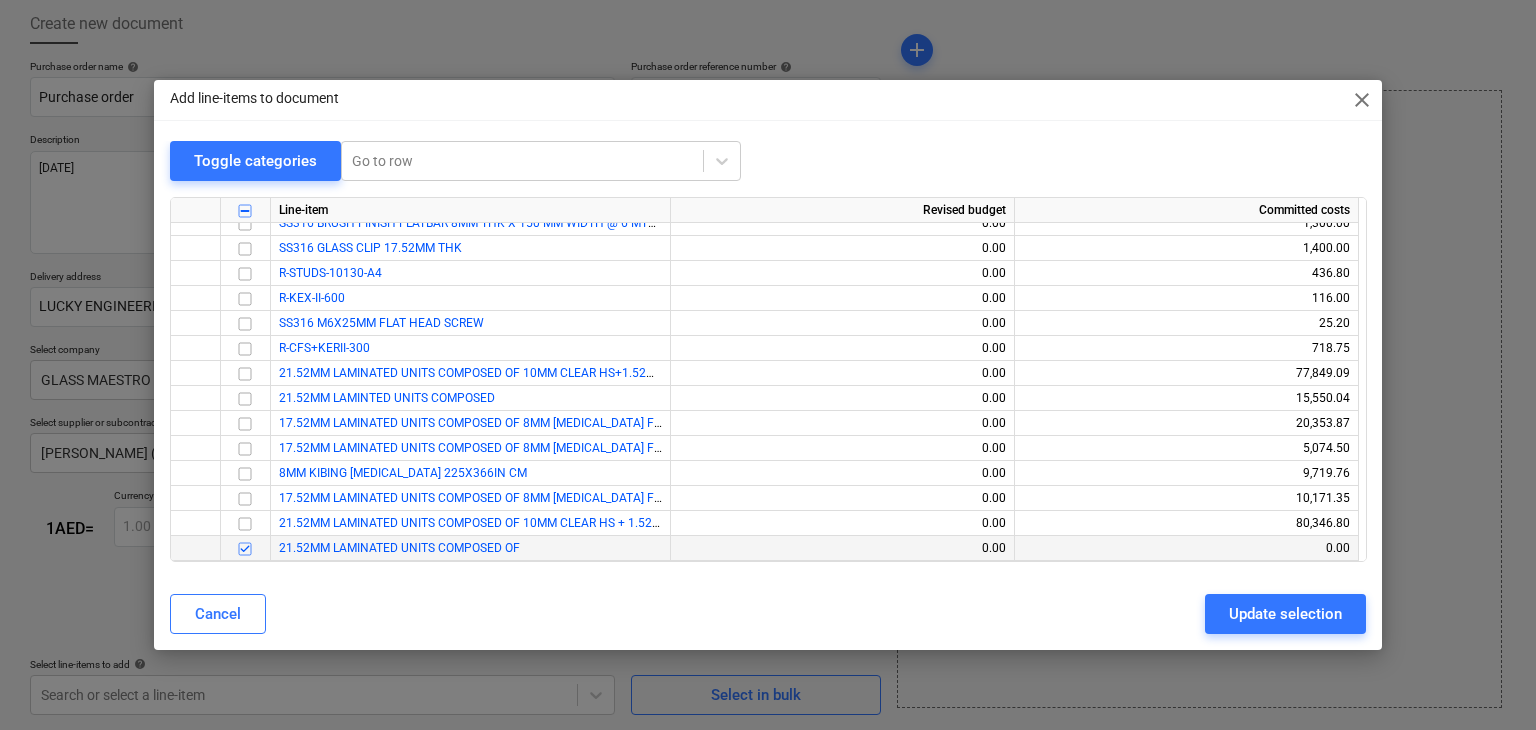 click at bounding box center [245, 549] 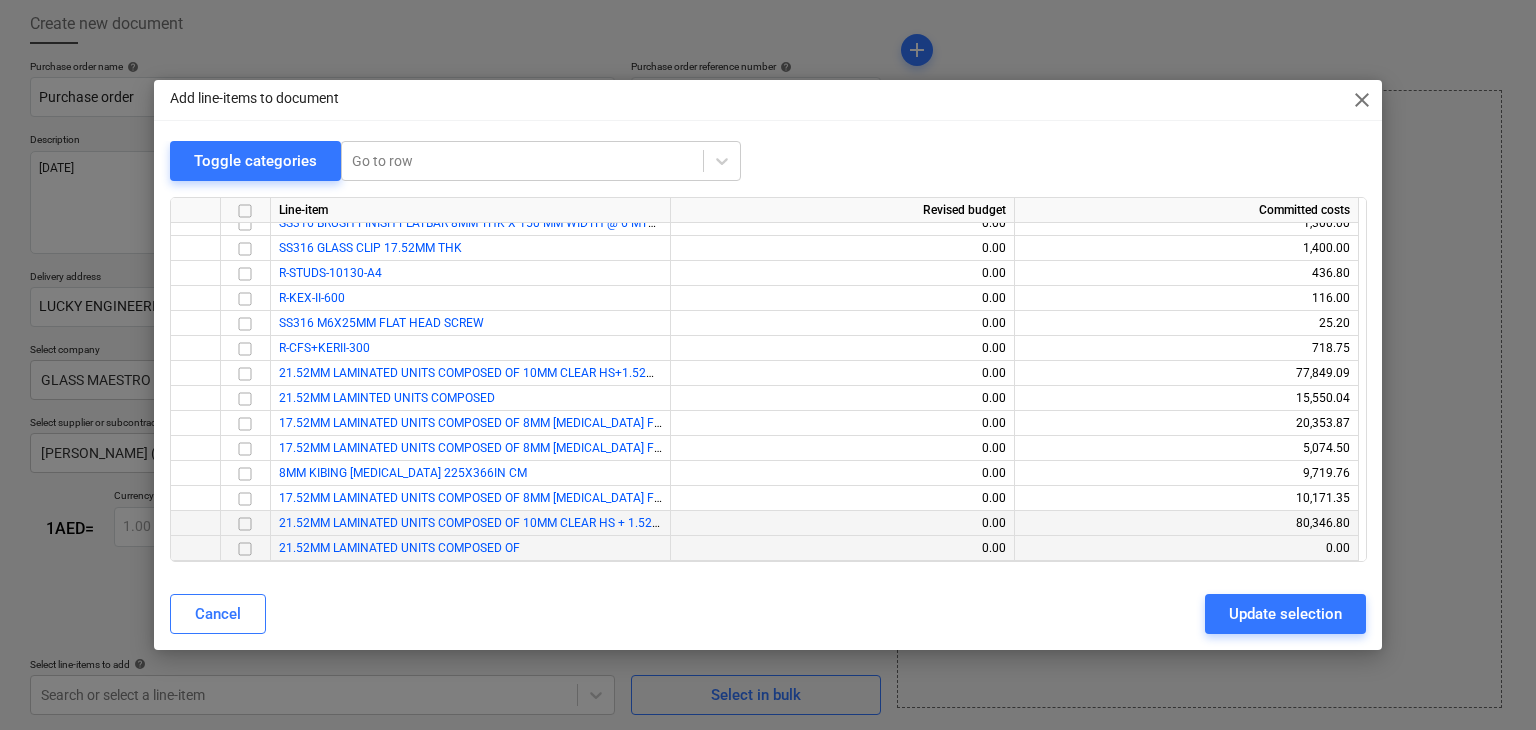 click at bounding box center (245, 524) 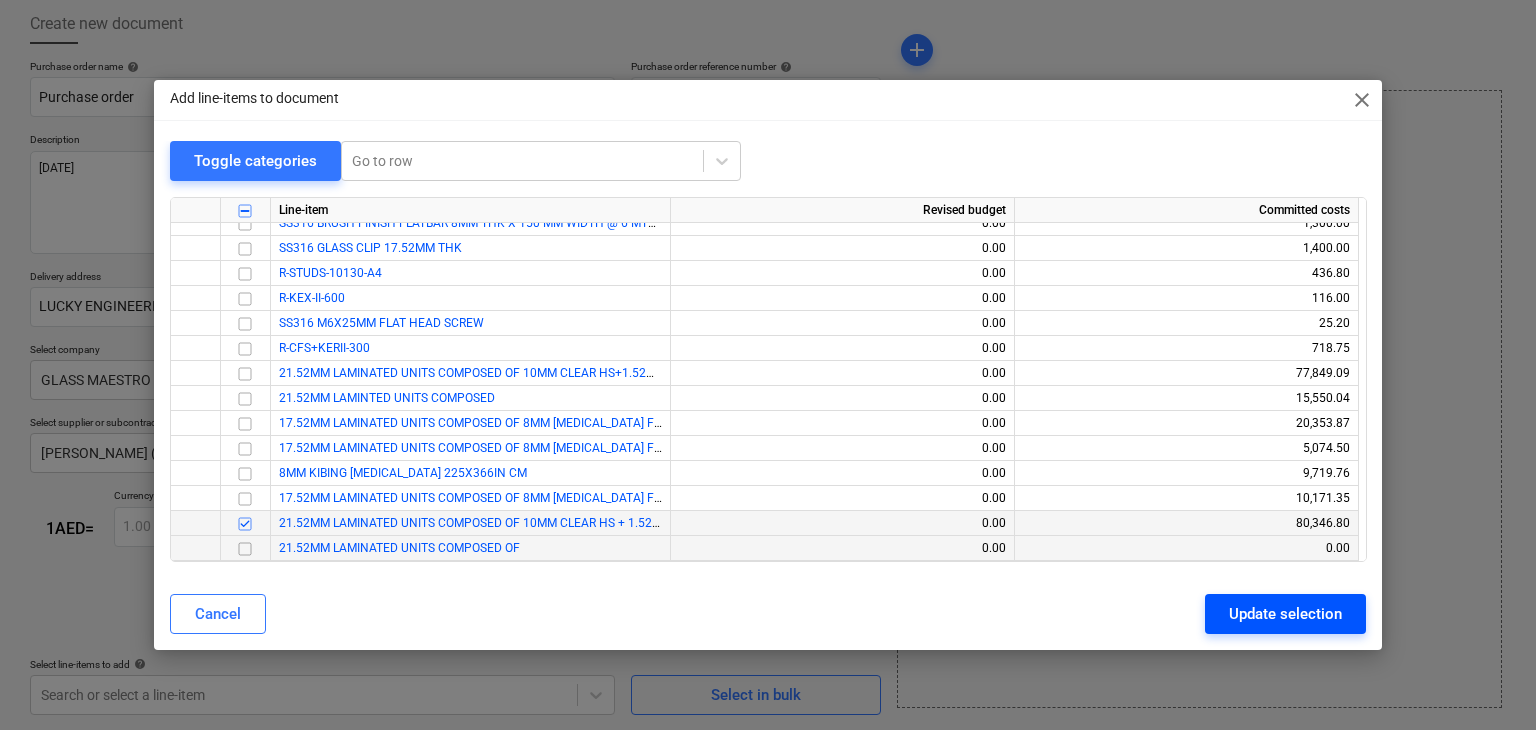 click on "Update selection" at bounding box center (1285, 614) 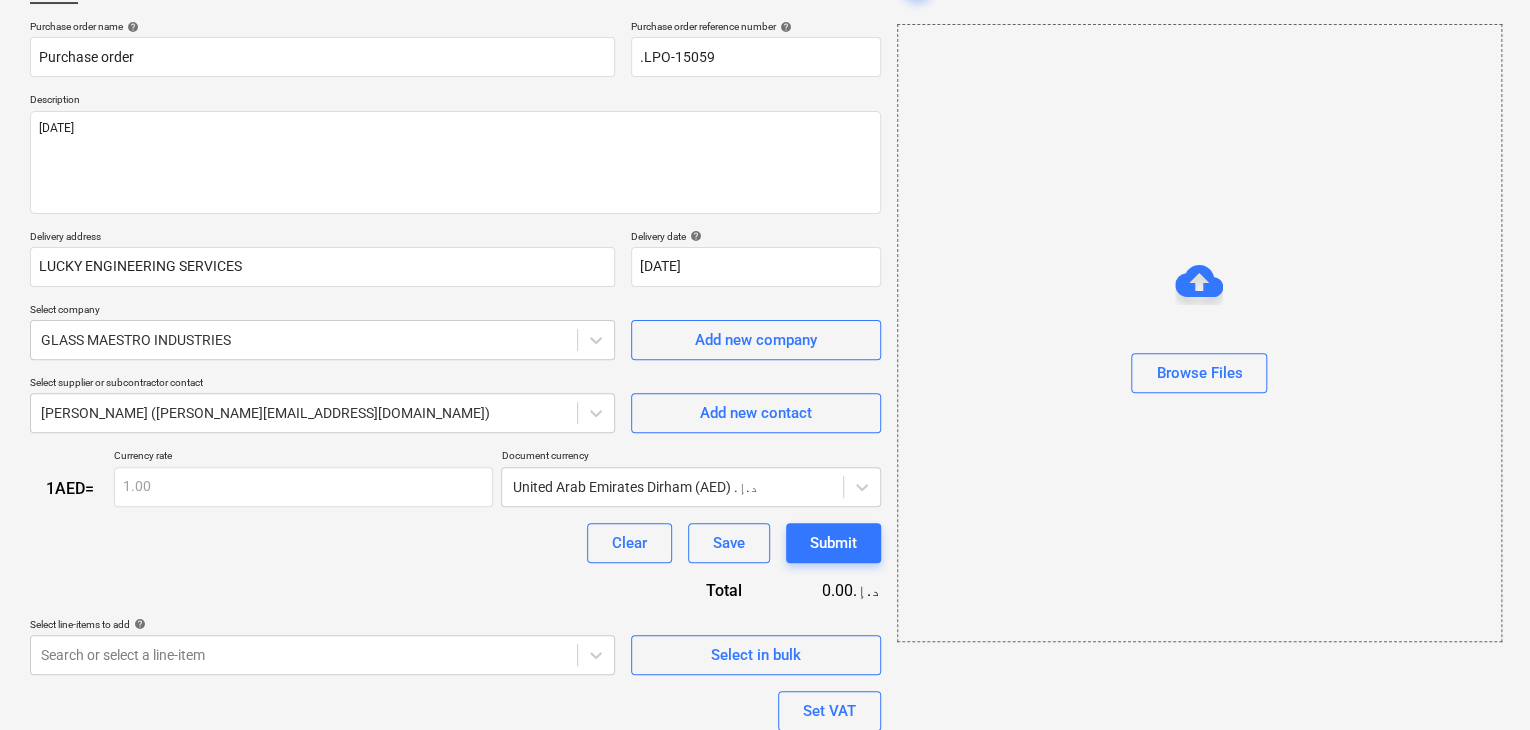 scroll, scrollTop: 0, scrollLeft: 0, axis: both 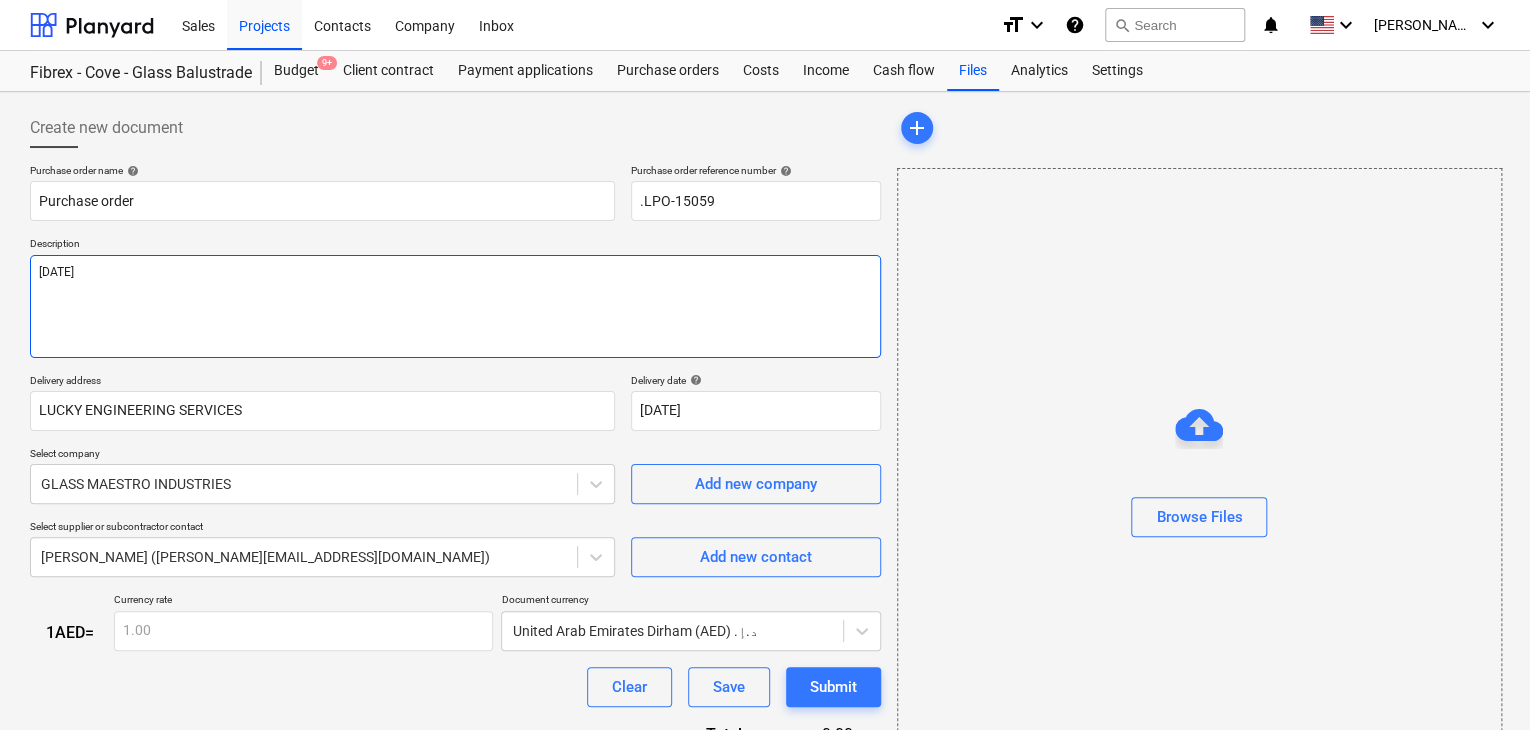 click on "[DATE]" at bounding box center [455, 306] 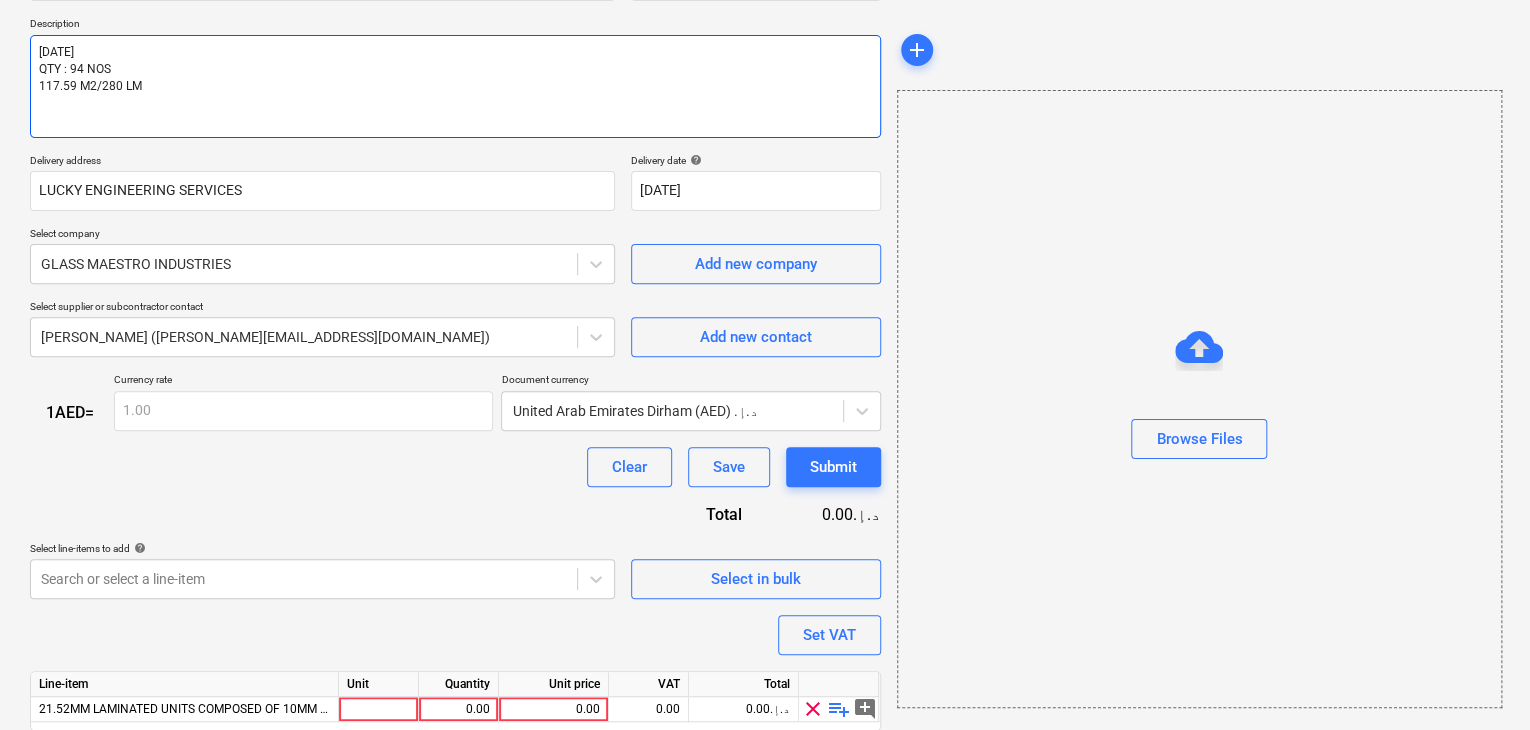 scroll, scrollTop: 292, scrollLeft: 0, axis: vertical 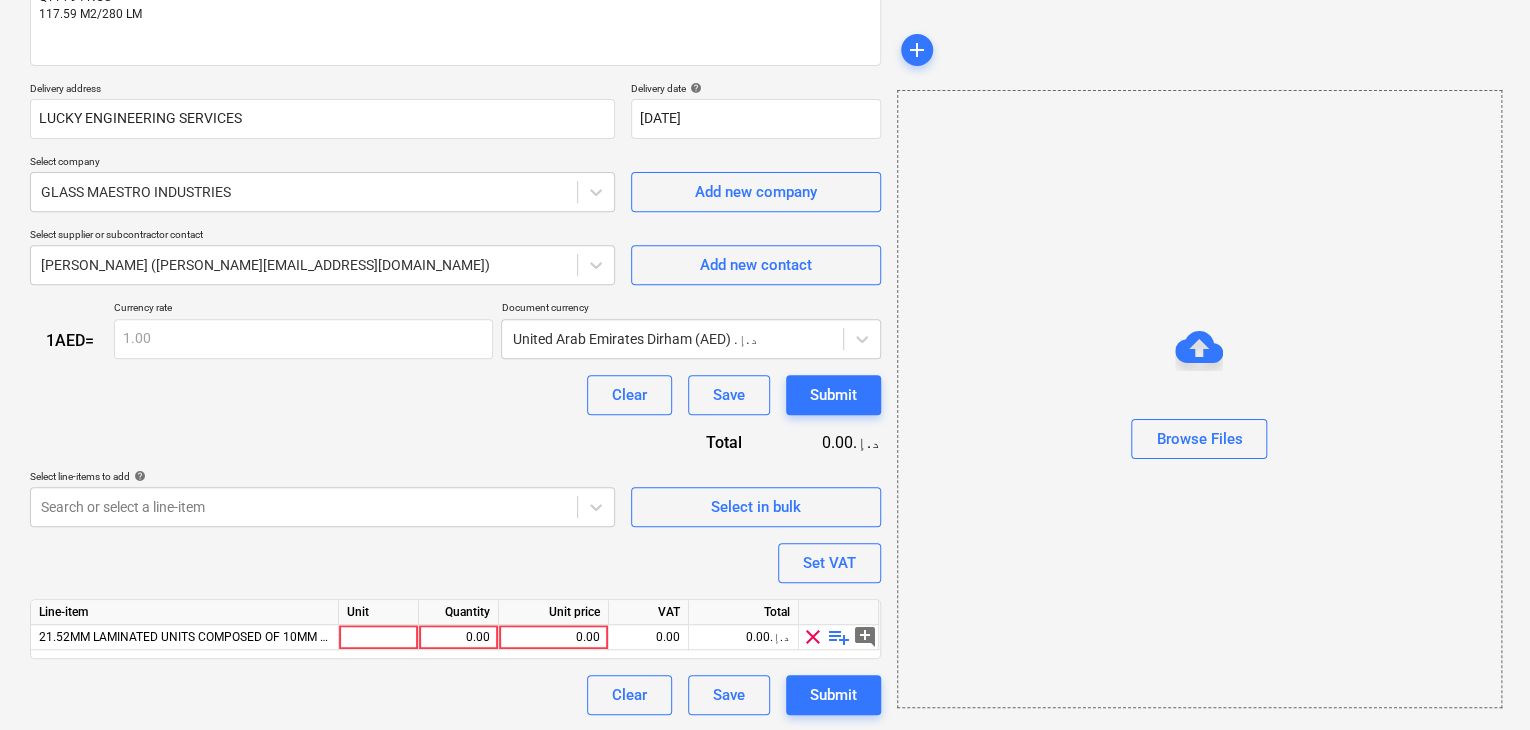 click on "Unit" at bounding box center [379, 612] 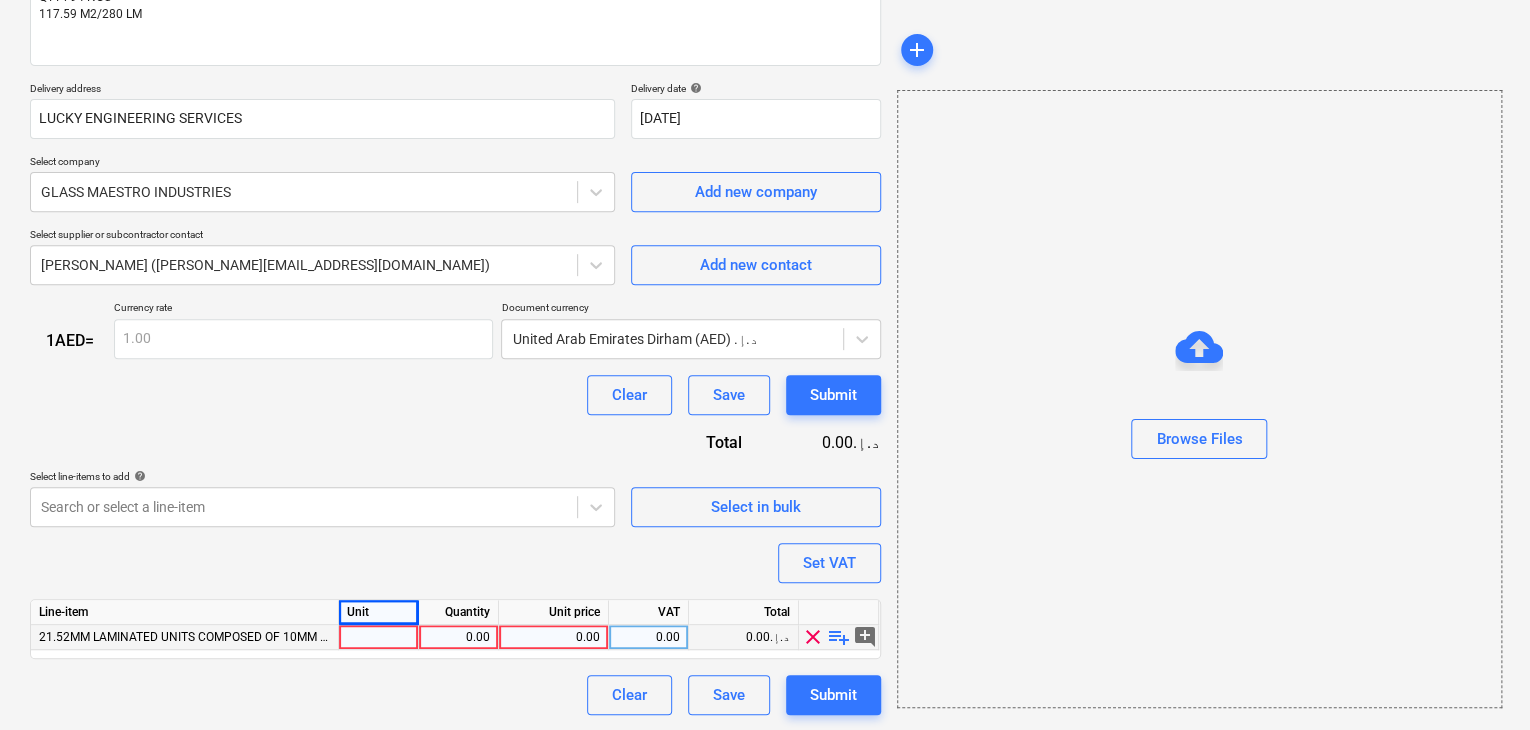 click at bounding box center (379, 637) 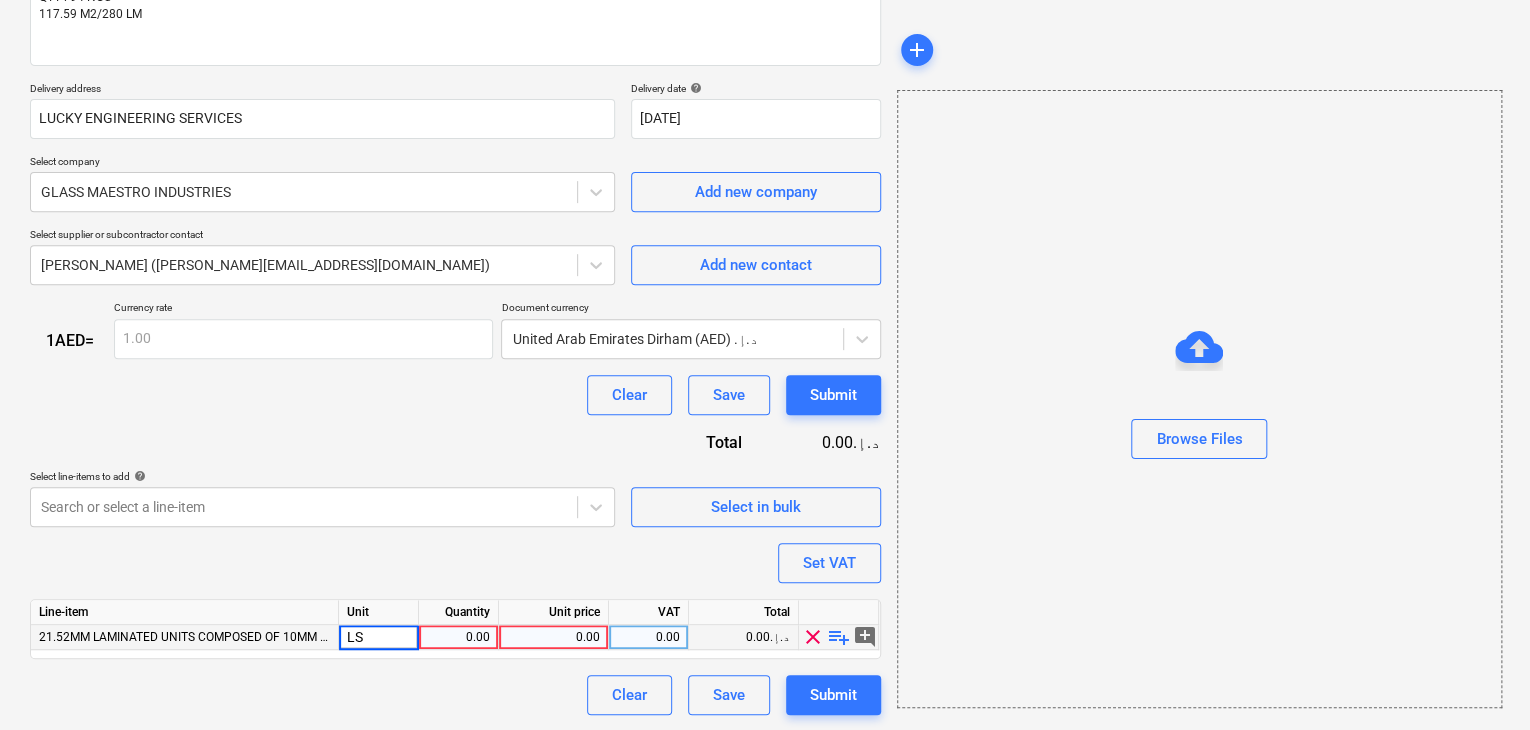 click on "0.00" at bounding box center (458, 637) 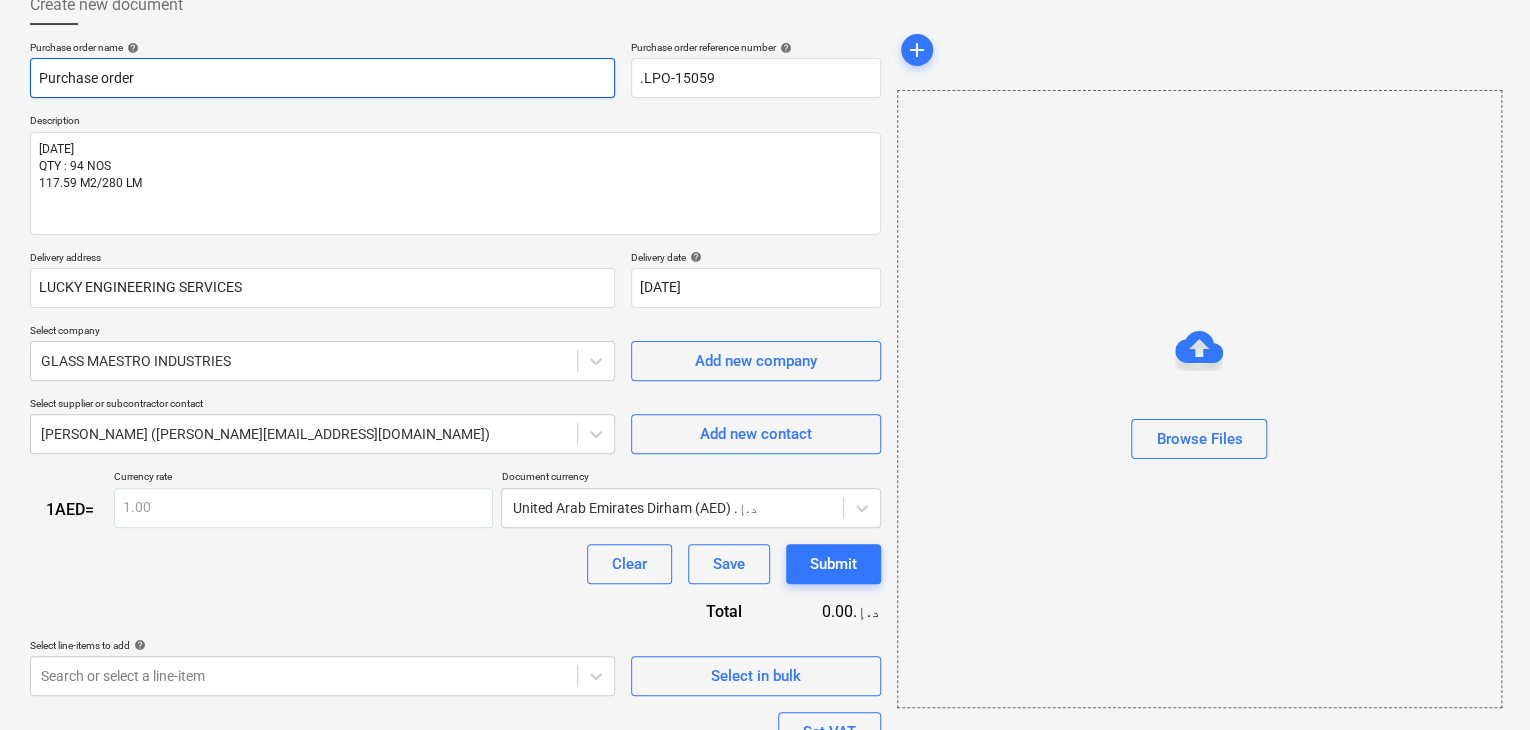 scroll, scrollTop: 0, scrollLeft: 0, axis: both 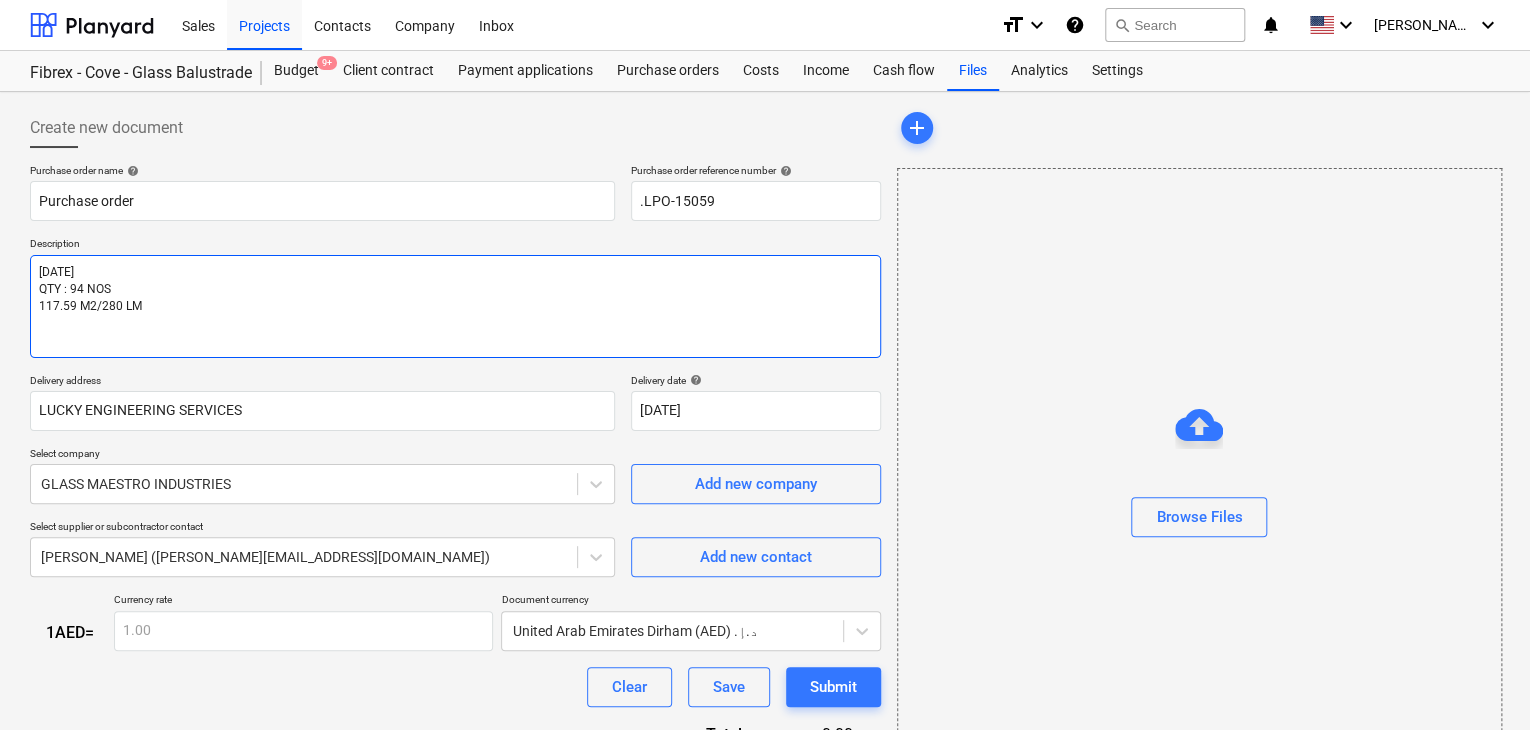 click on "[DATE]
QTY : 94 NOS
117.59 M2/280 LM" at bounding box center (455, 306) 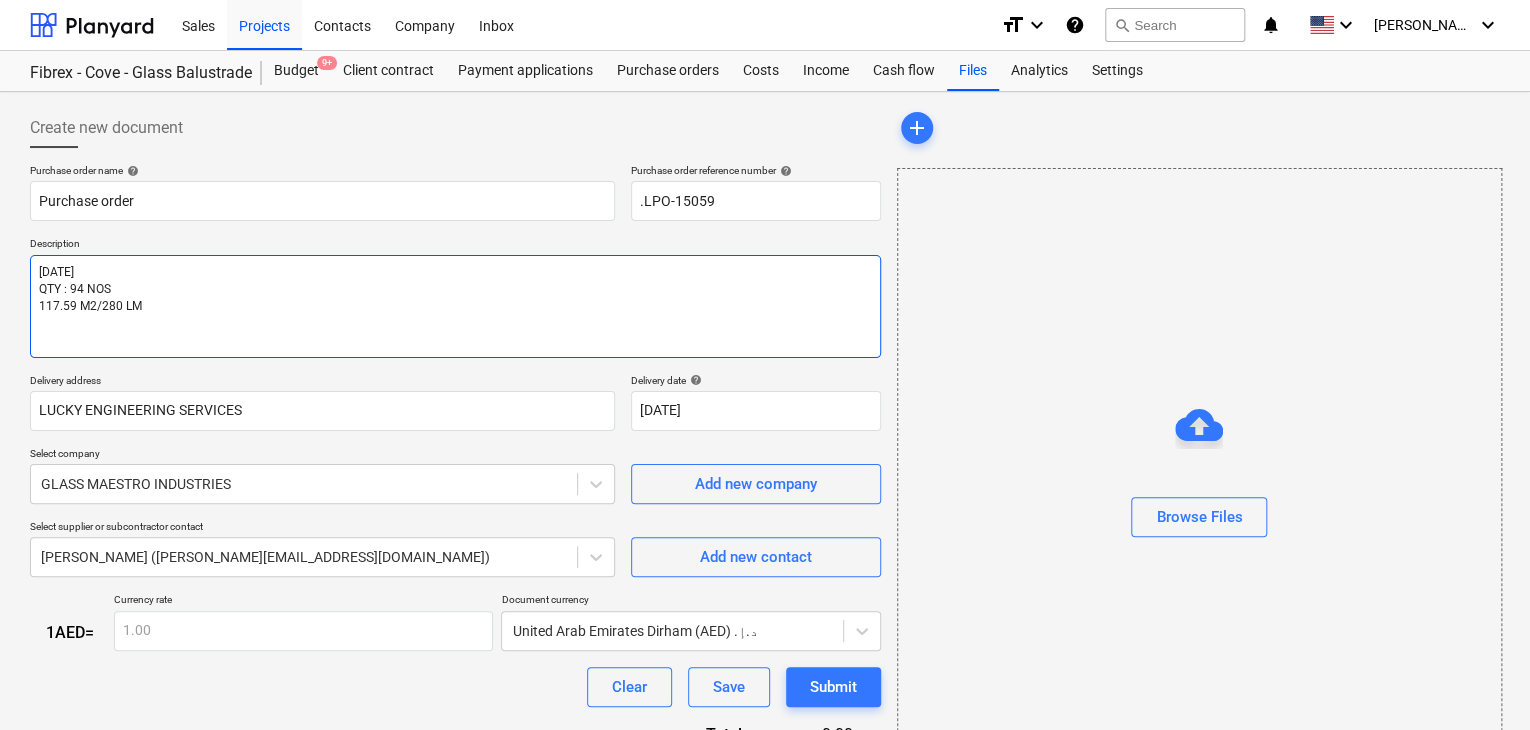 click on "[DATE]
QTY : 94 NOS
117.59 M2/280 LM" at bounding box center (455, 306) 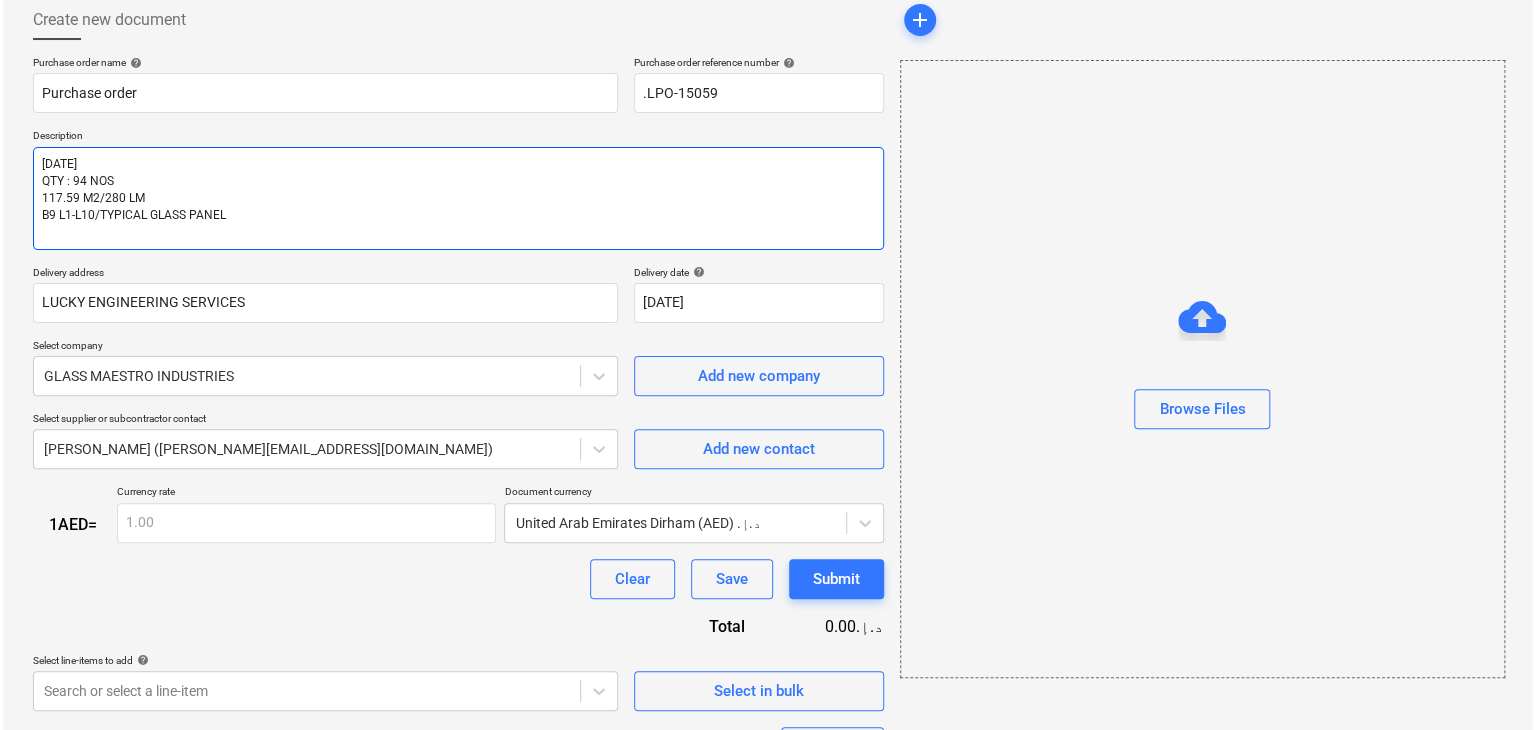 scroll, scrollTop: 292, scrollLeft: 0, axis: vertical 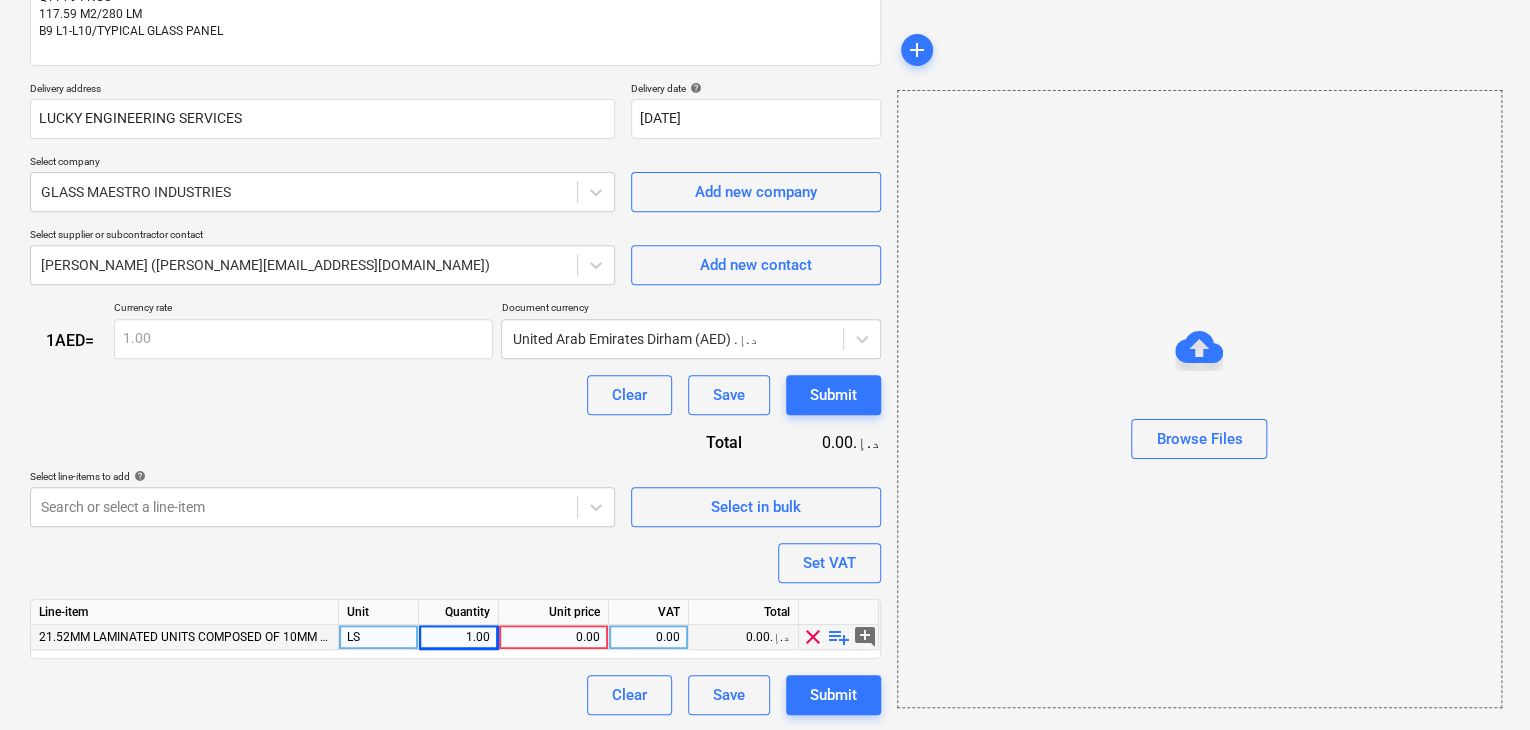 click on "0.00" at bounding box center [553, 637] 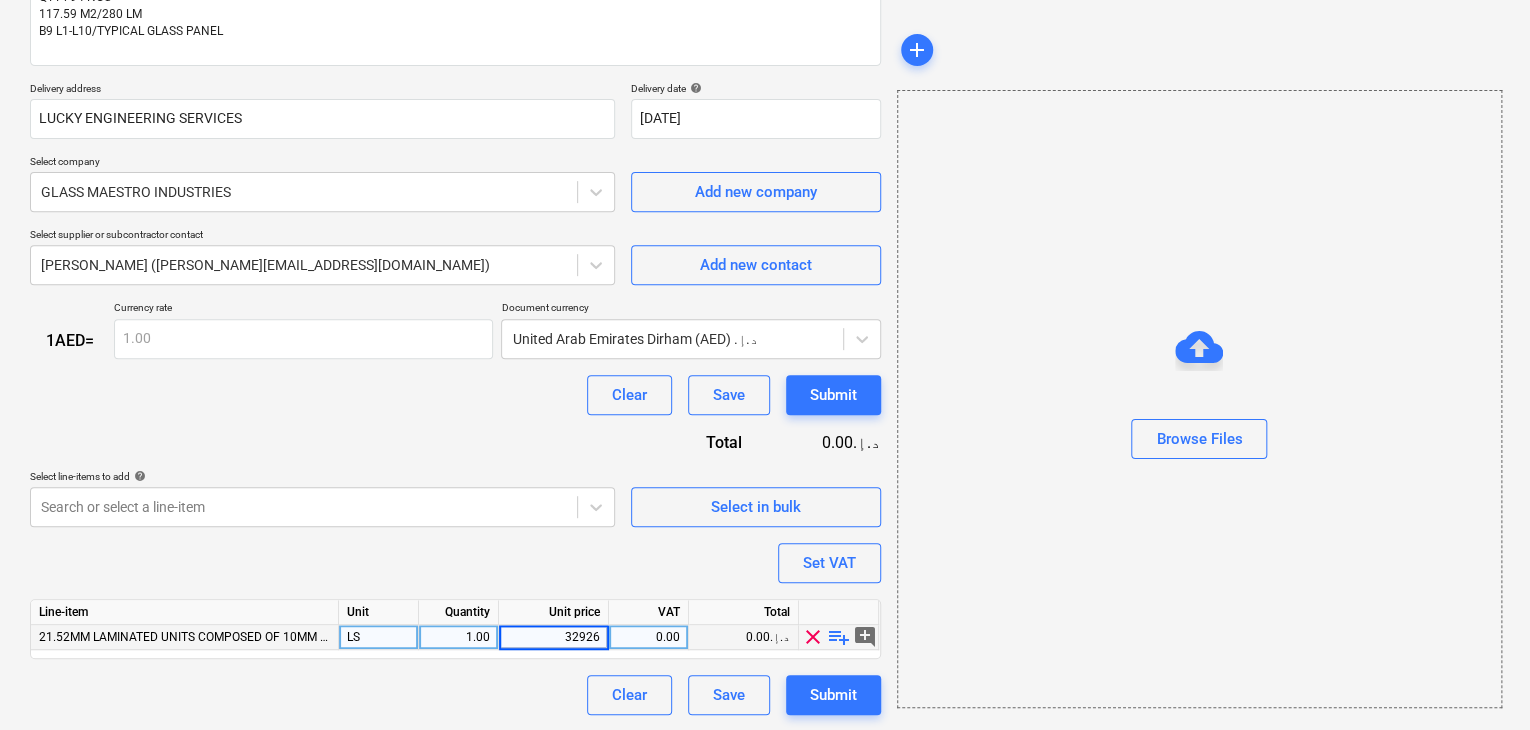 click on "Browse Files" at bounding box center (1199, 399) 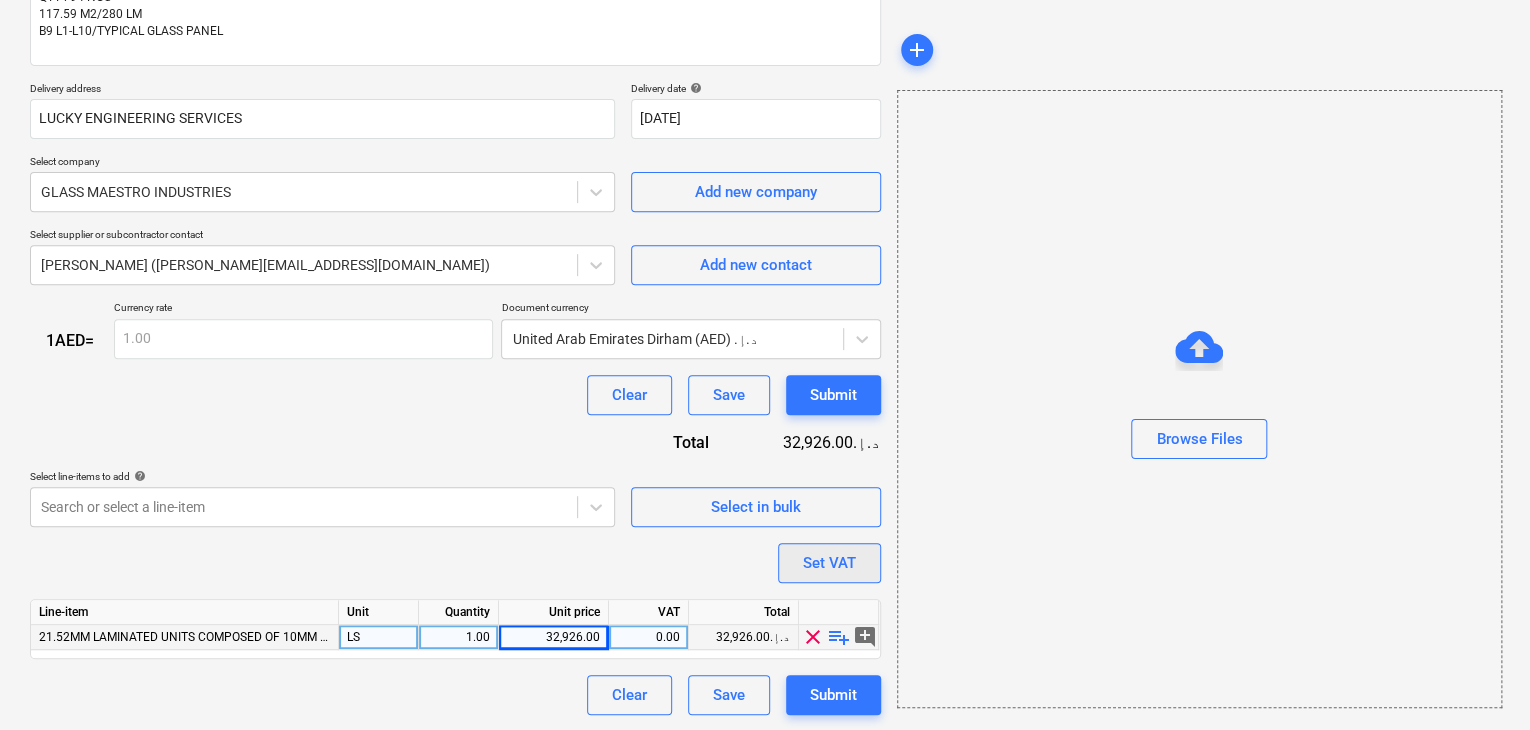 click on "Set VAT" at bounding box center [829, 563] 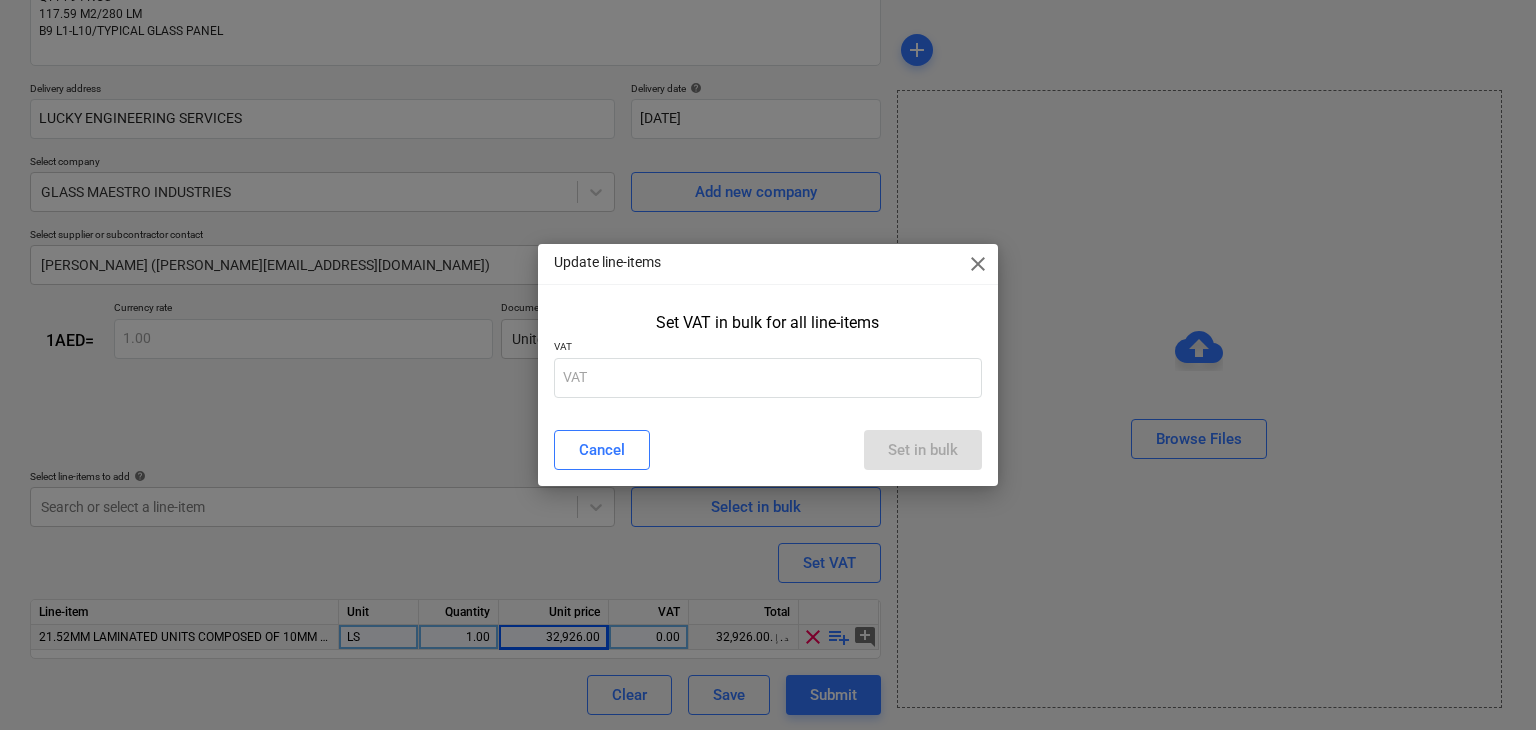 click on "VAT" at bounding box center (768, 348) 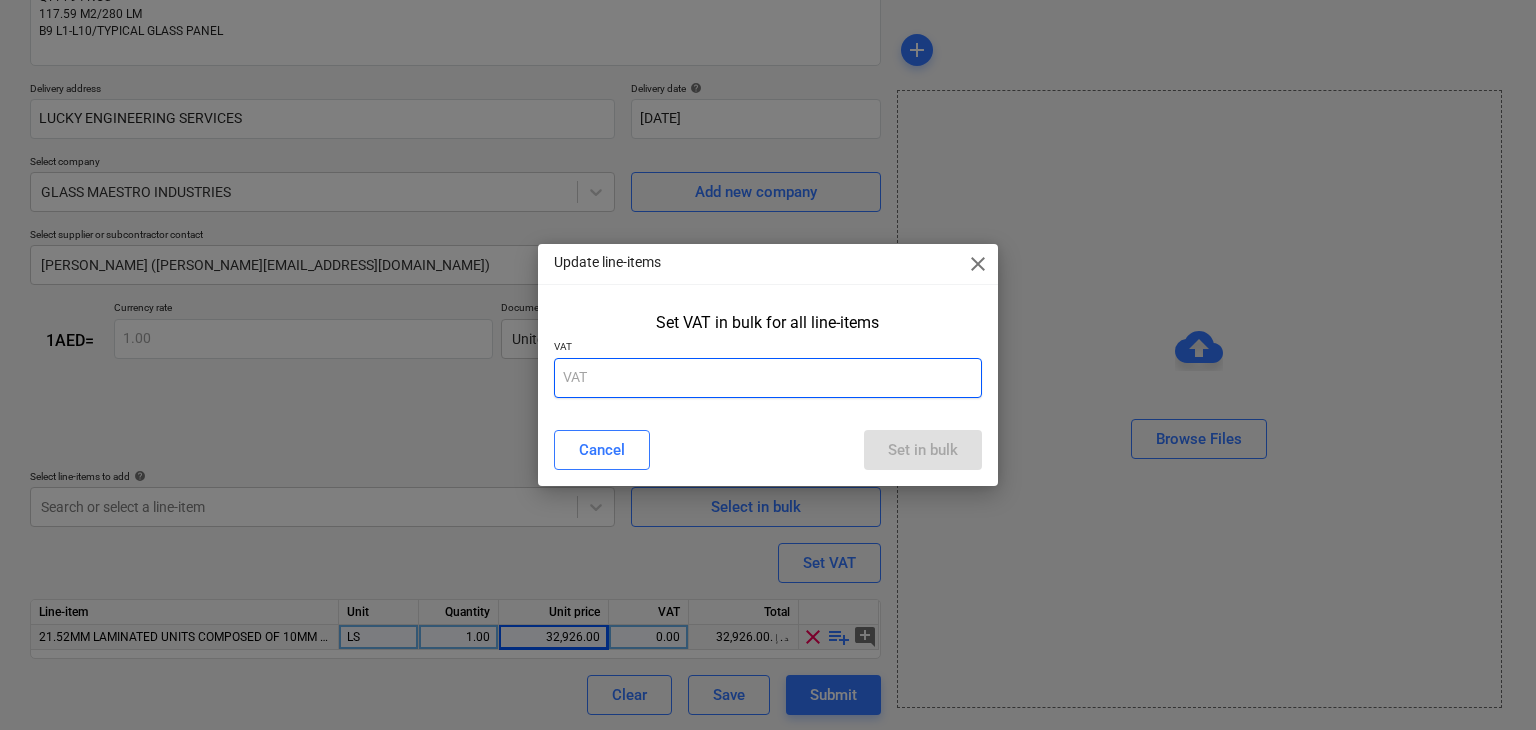 click at bounding box center [768, 378] 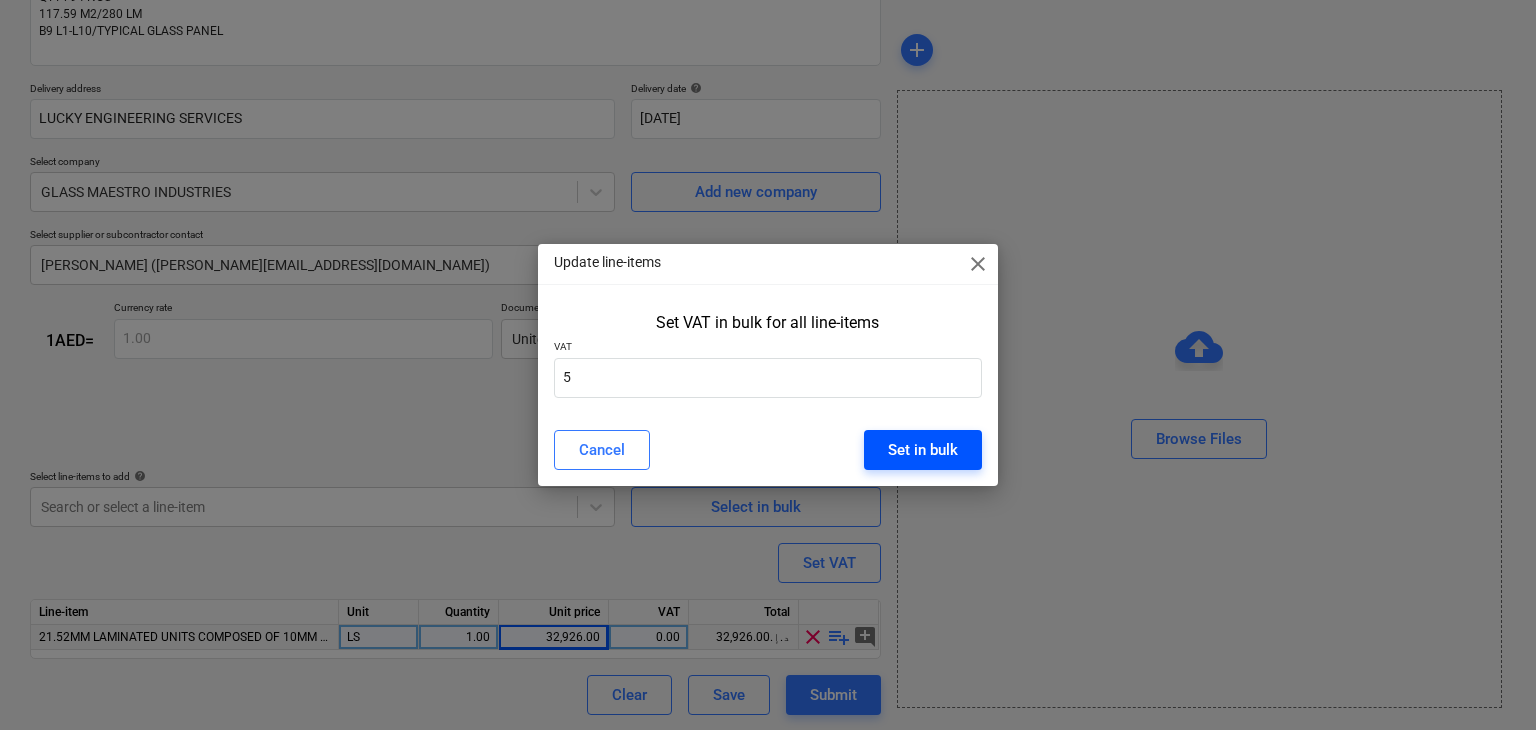 click on "Set in bulk" at bounding box center (923, 450) 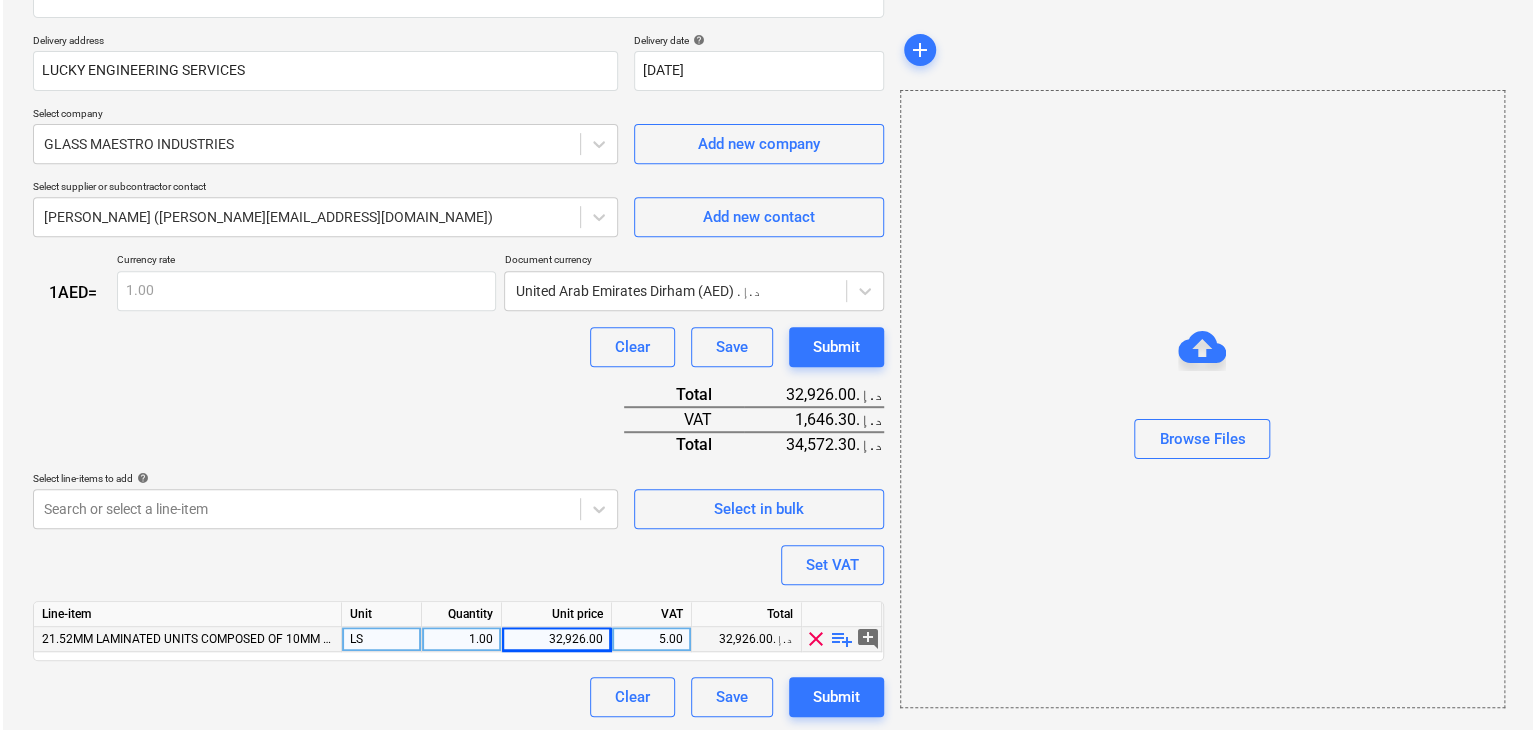 scroll, scrollTop: 342, scrollLeft: 0, axis: vertical 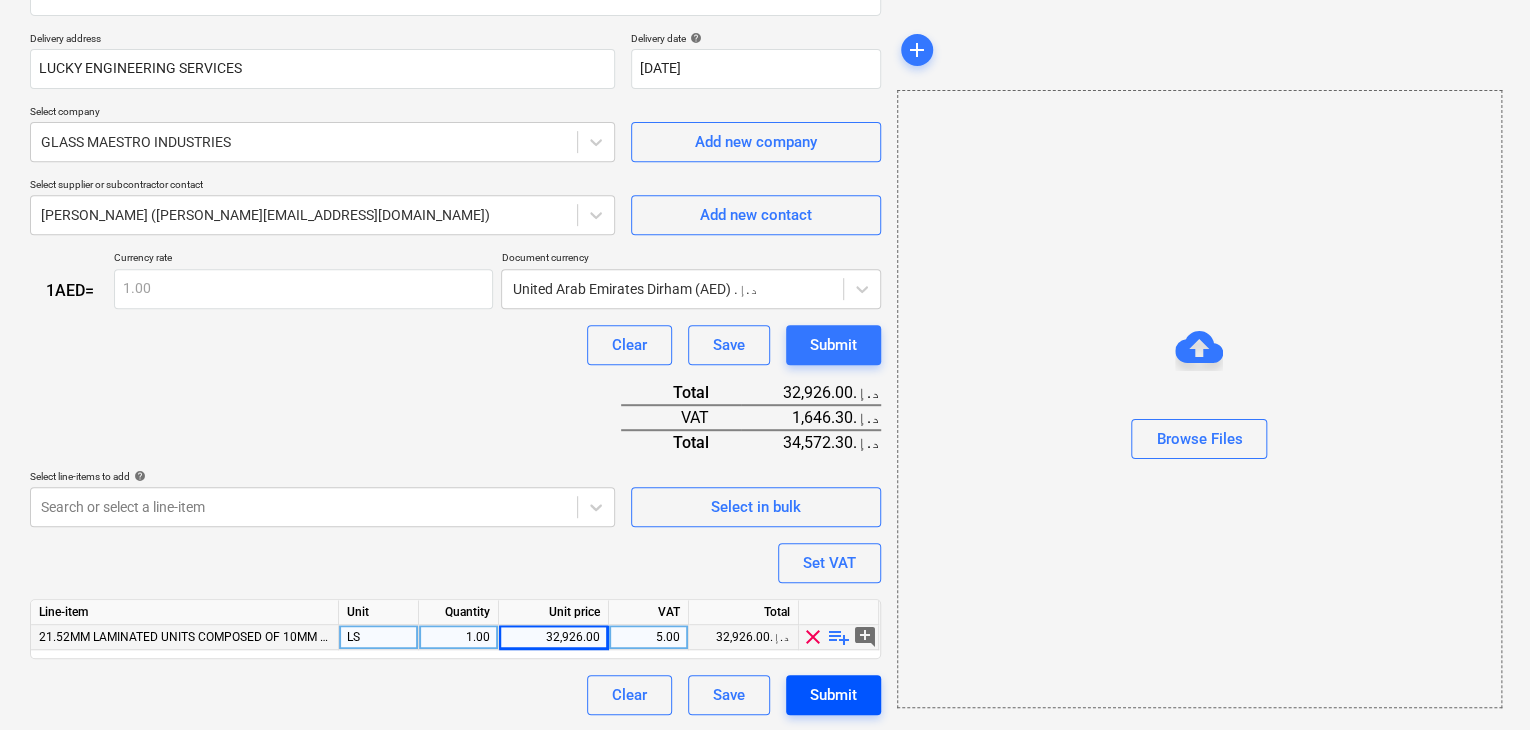 click on "Submit" at bounding box center [833, 695] 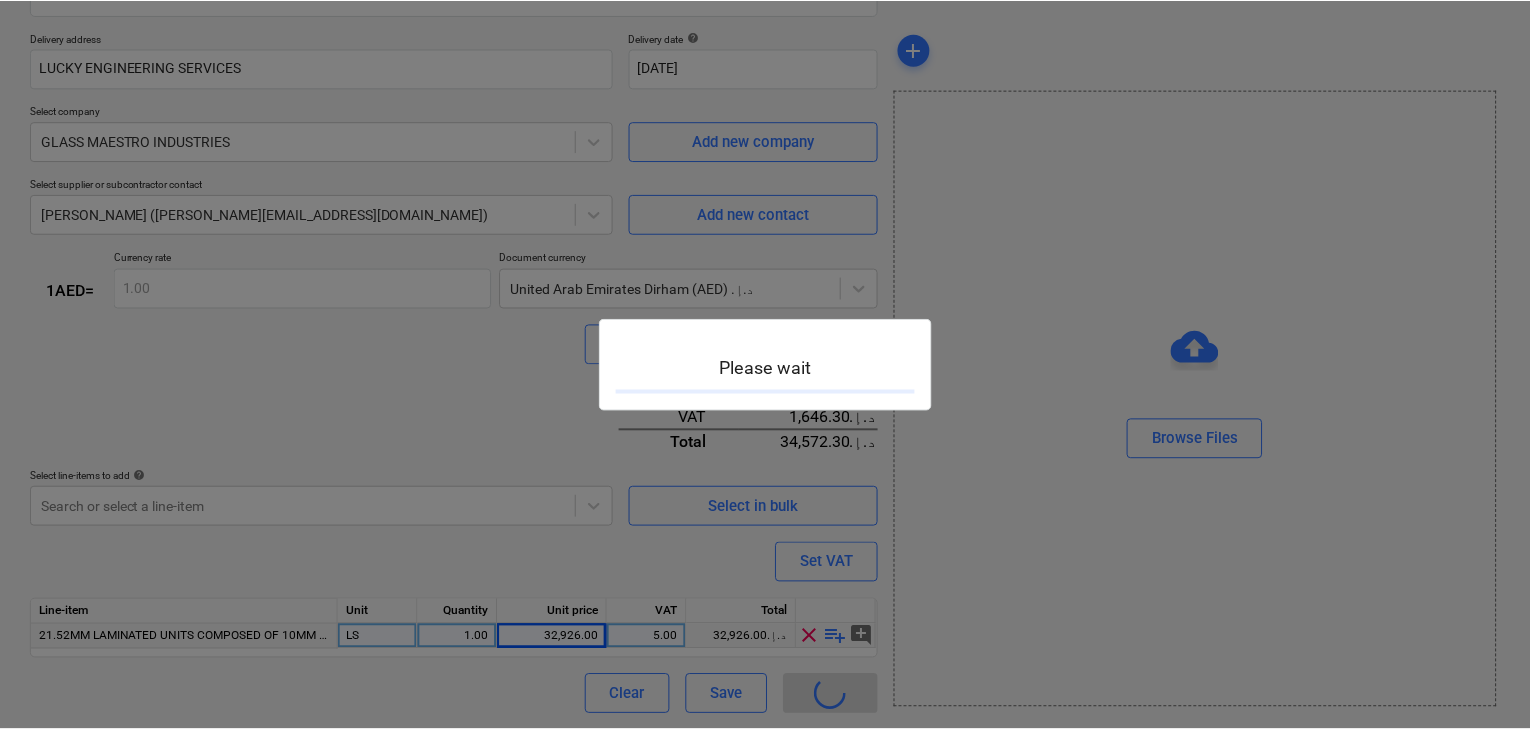 scroll, scrollTop: 0, scrollLeft: 0, axis: both 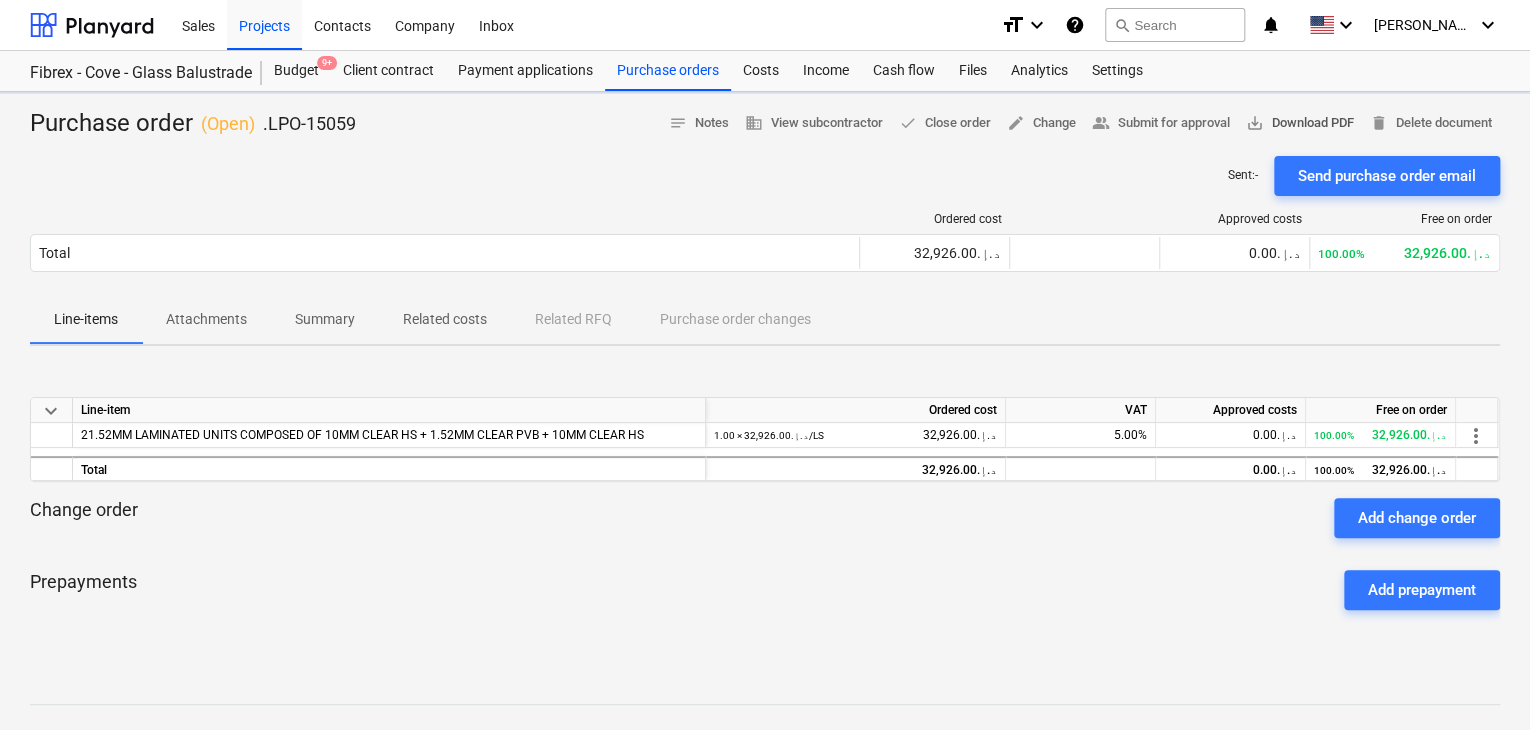 click on "save_alt Download PDF" at bounding box center (1300, 123) 